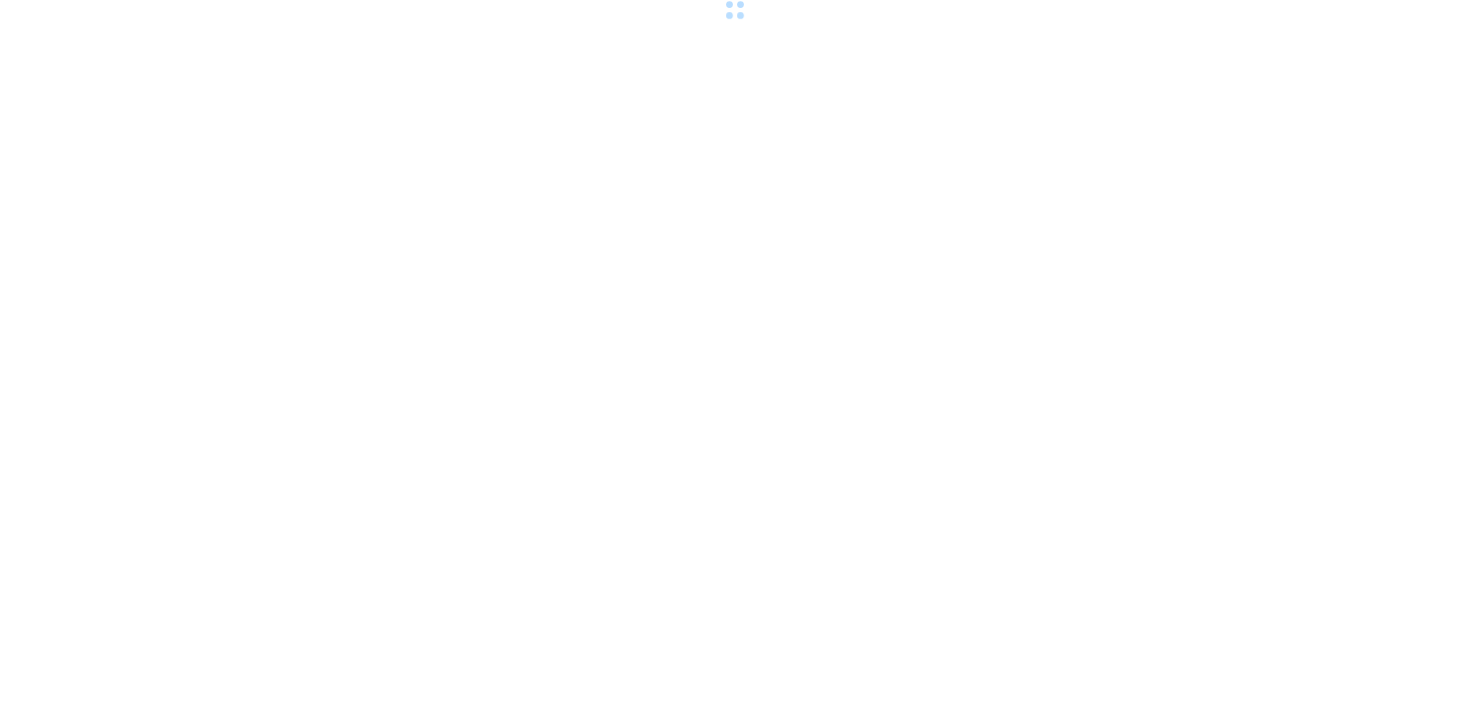 scroll, scrollTop: 0, scrollLeft: 0, axis: both 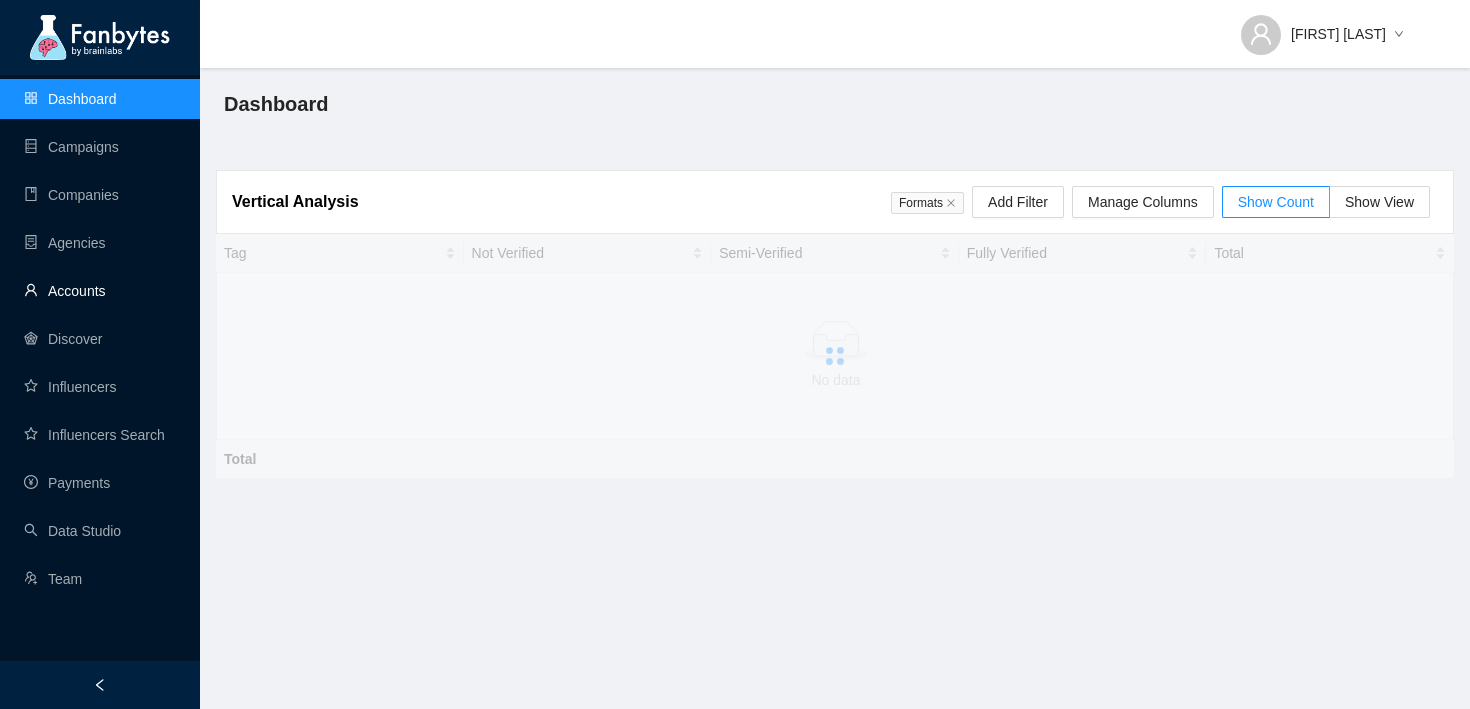 click on "Accounts" at bounding box center (65, 291) 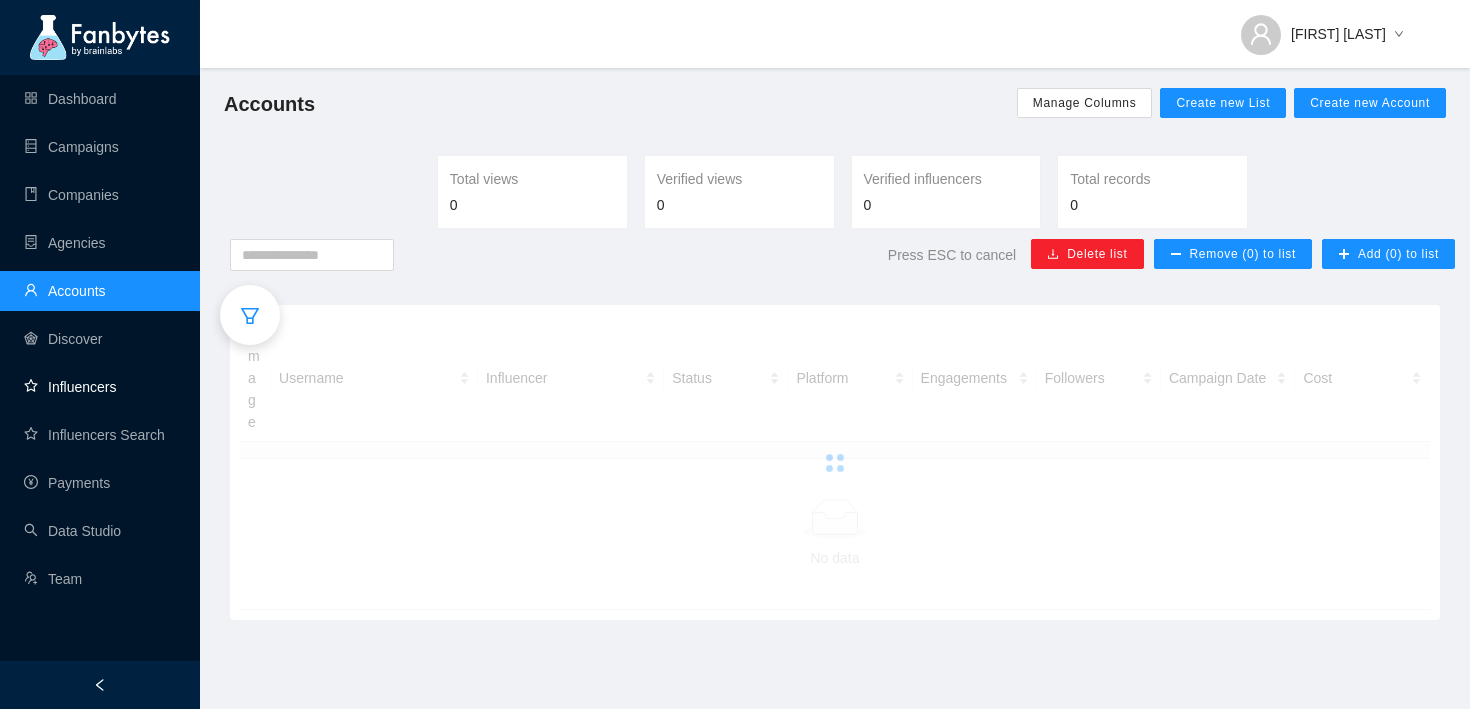 click on "Influencers" at bounding box center (70, 387) 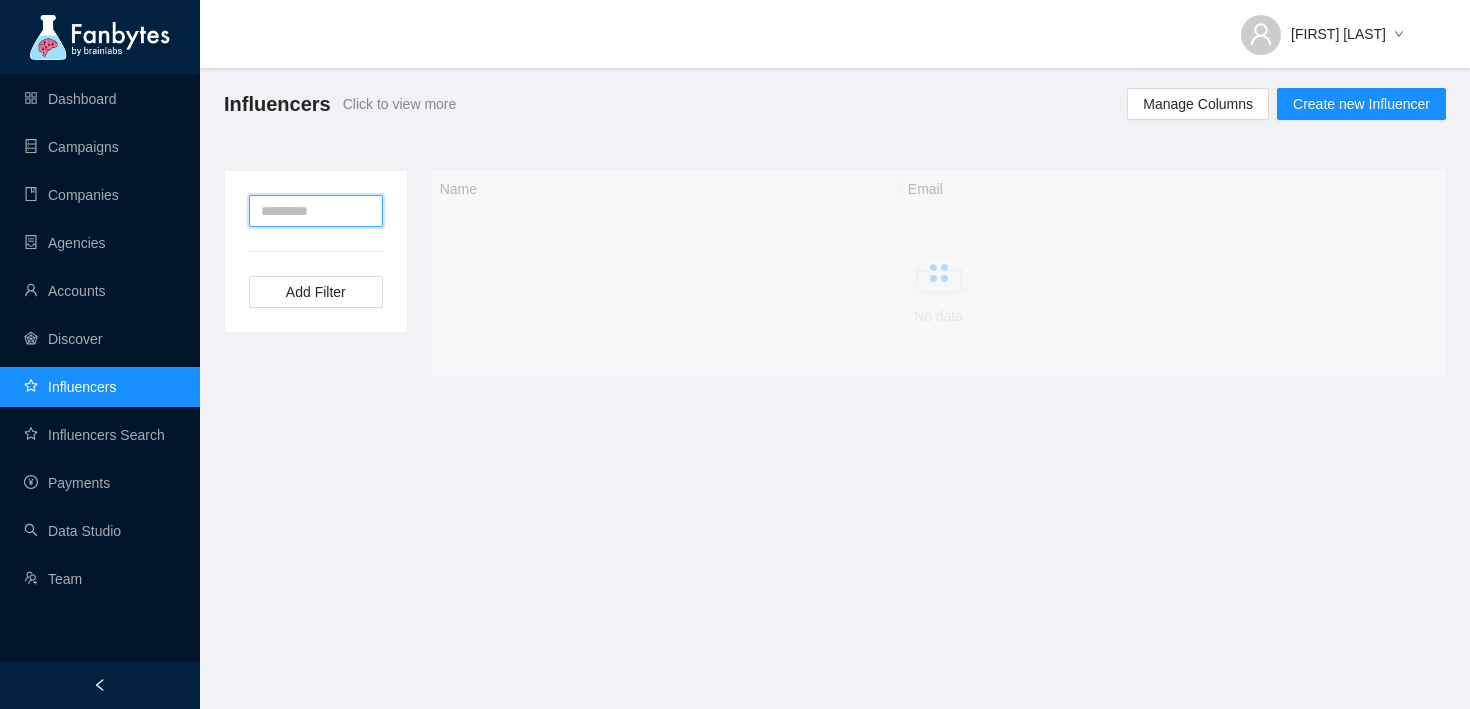click at bounding box center [316, 211] 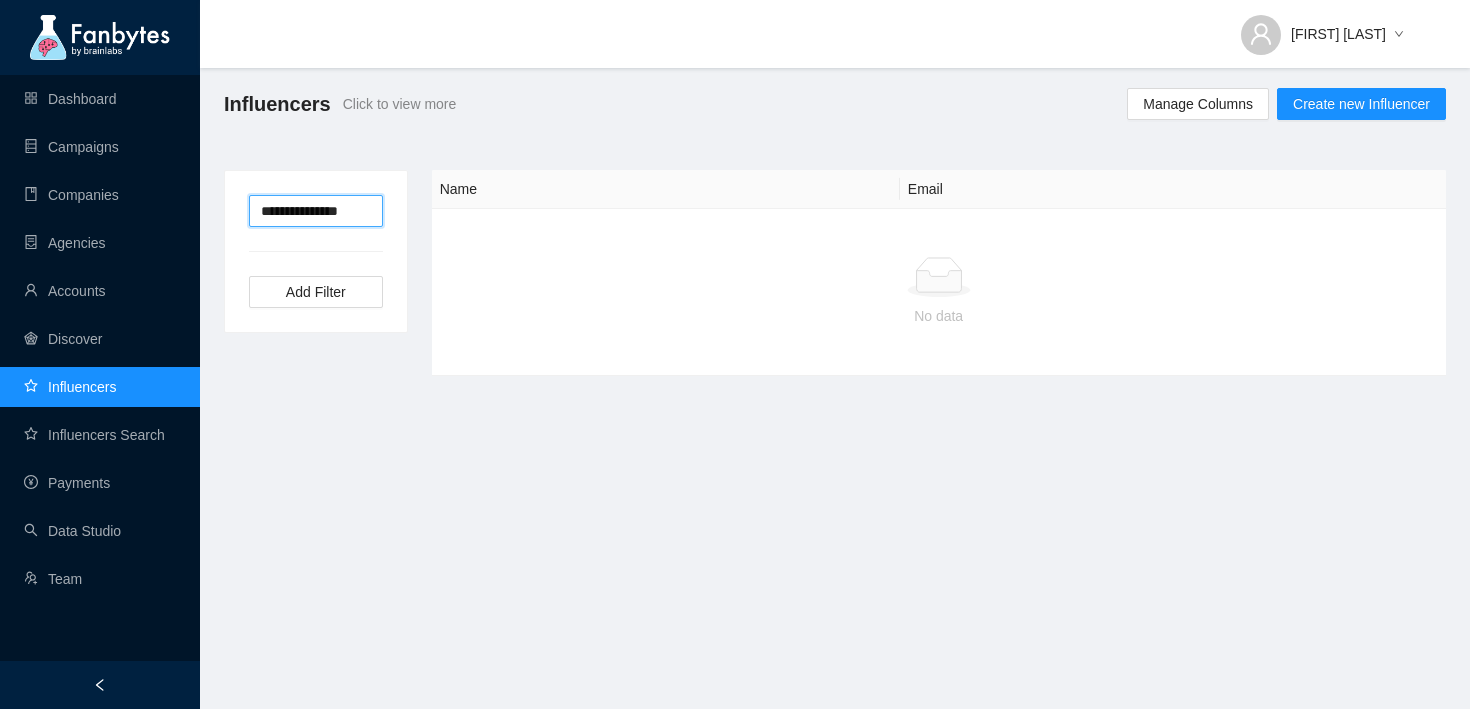 click on "**********" at bounding box center [316, 211] 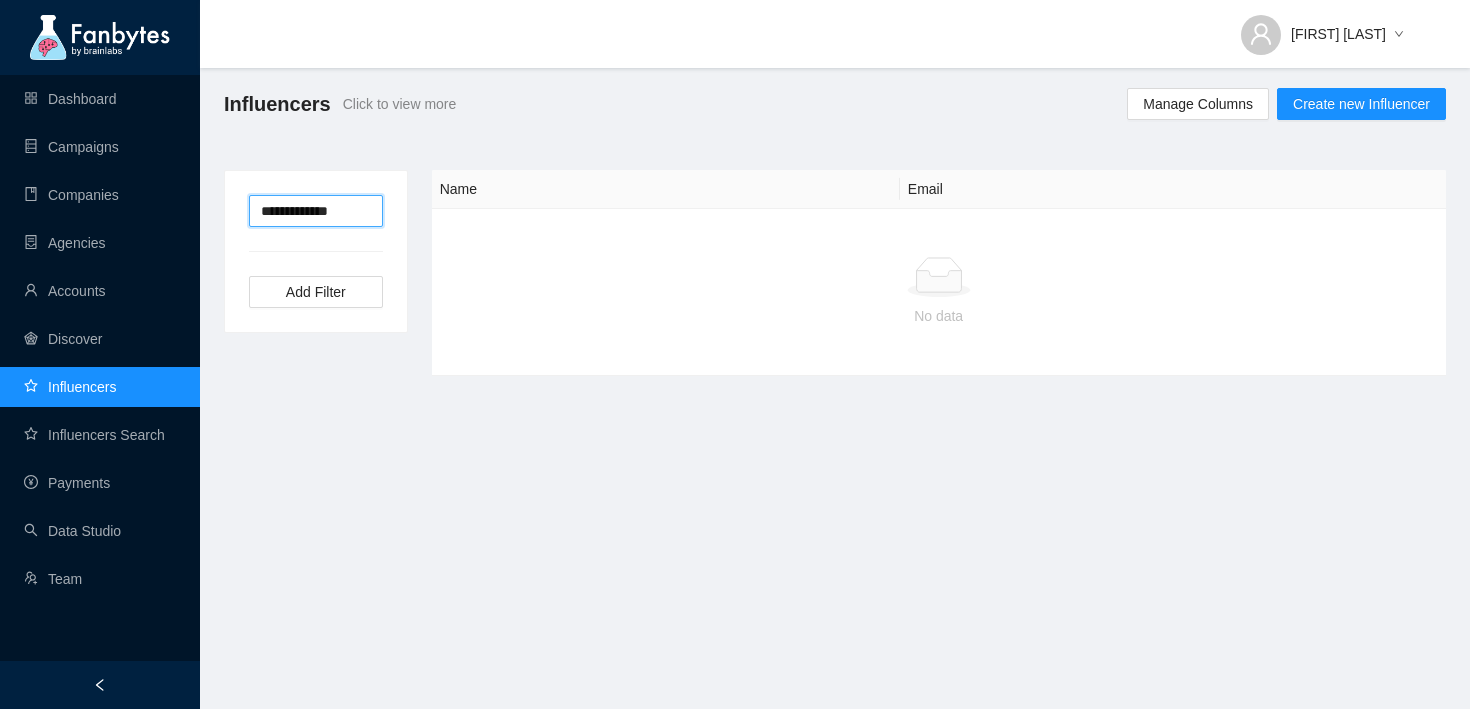 drag, startPoint x: 292, startPoint y: 208, endPoint x: 379, endPoint y: 208, distance: 87 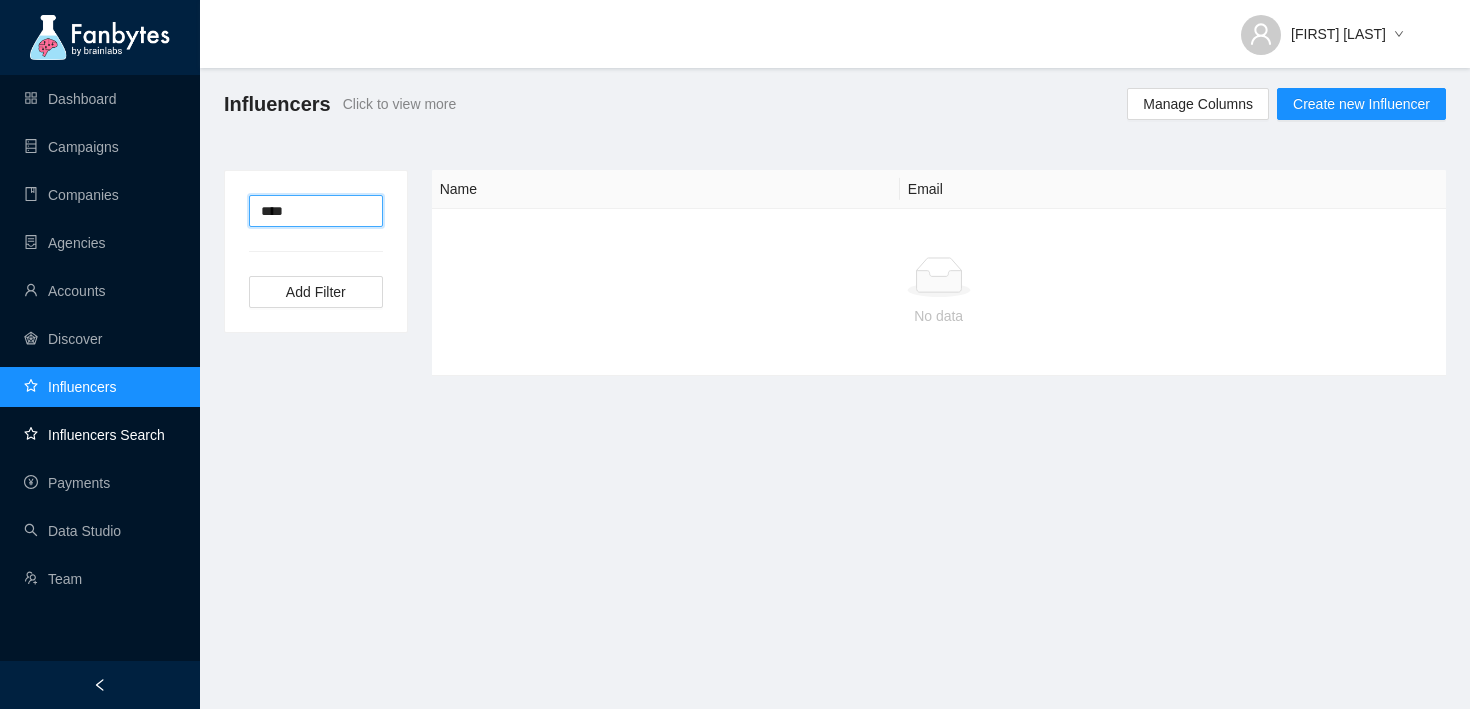 type on "****" 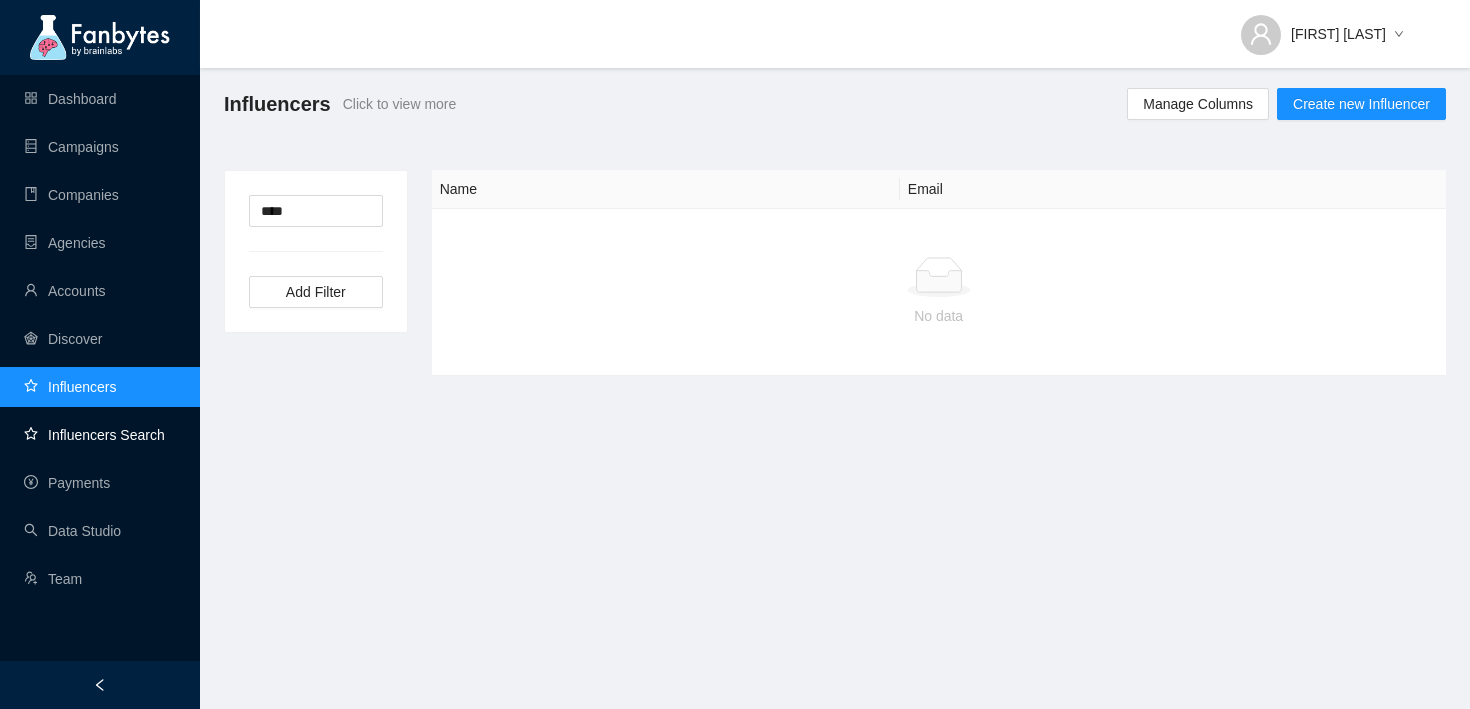 click on "Influencers Search" at bounding box center (94, 435) 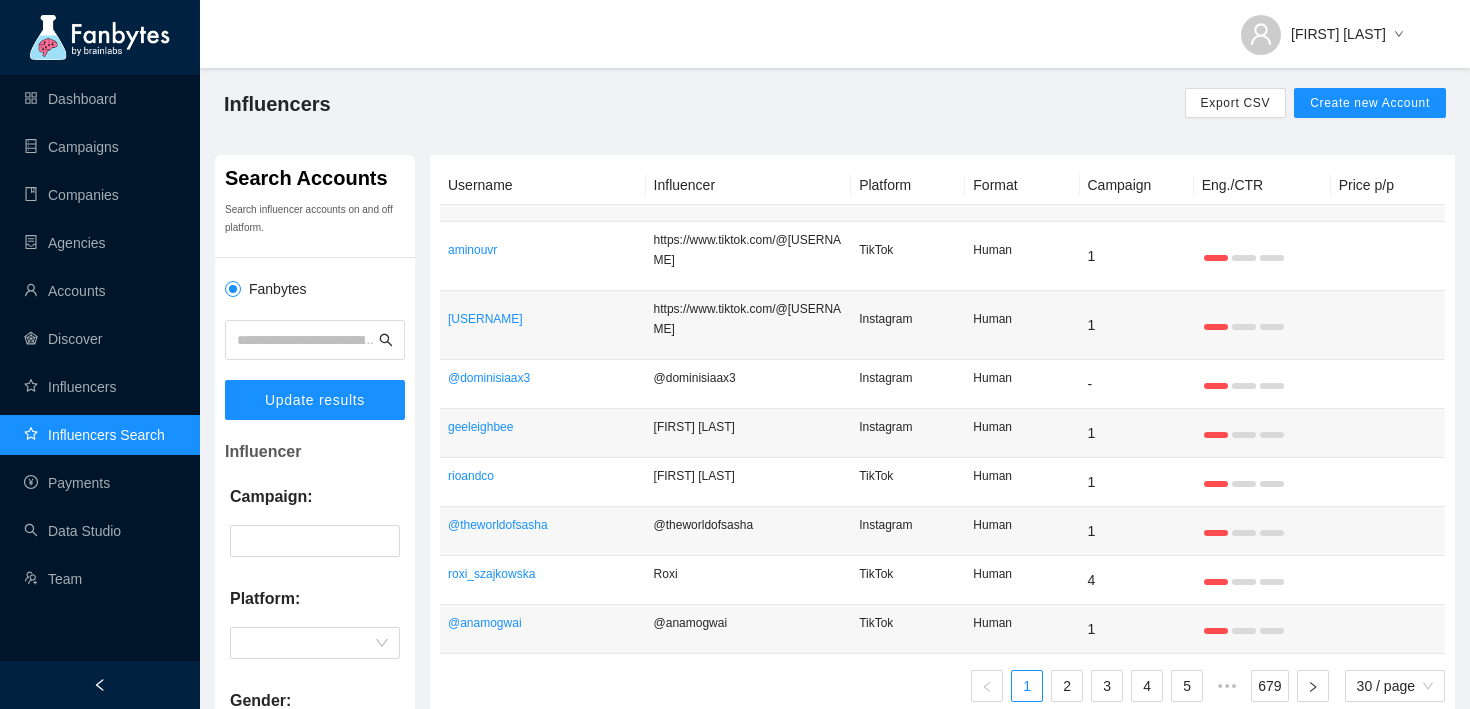click at bounding box center [306, 340] 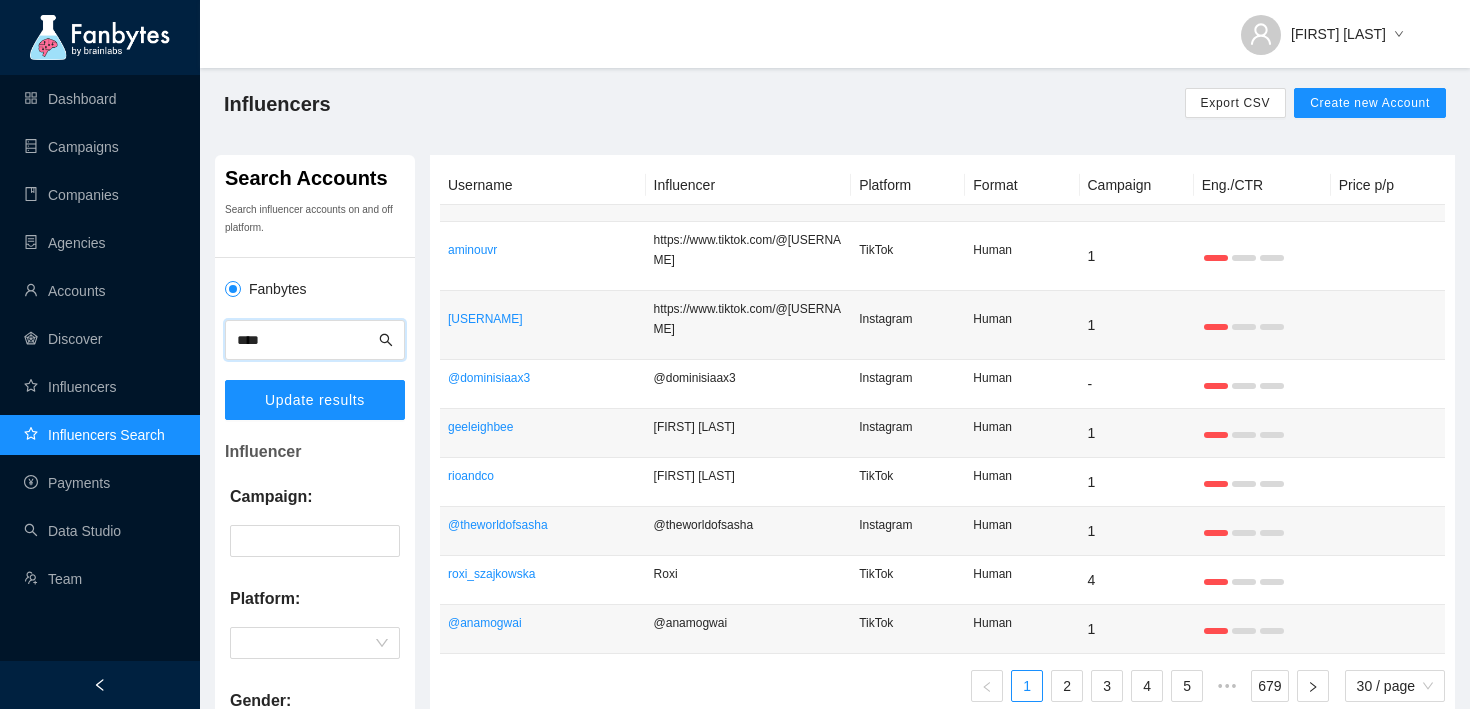 type on "****" 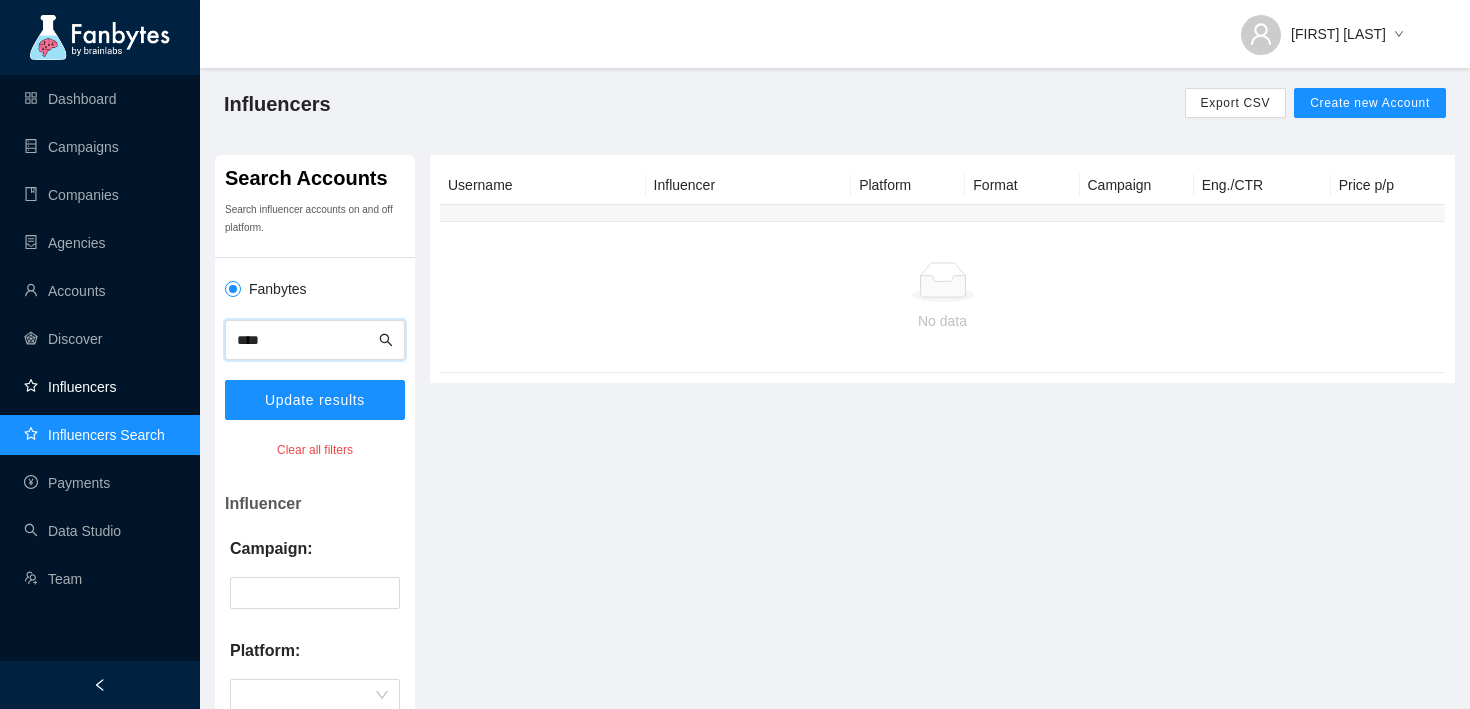 click on "Influencers" at bounding box center (70, 387) 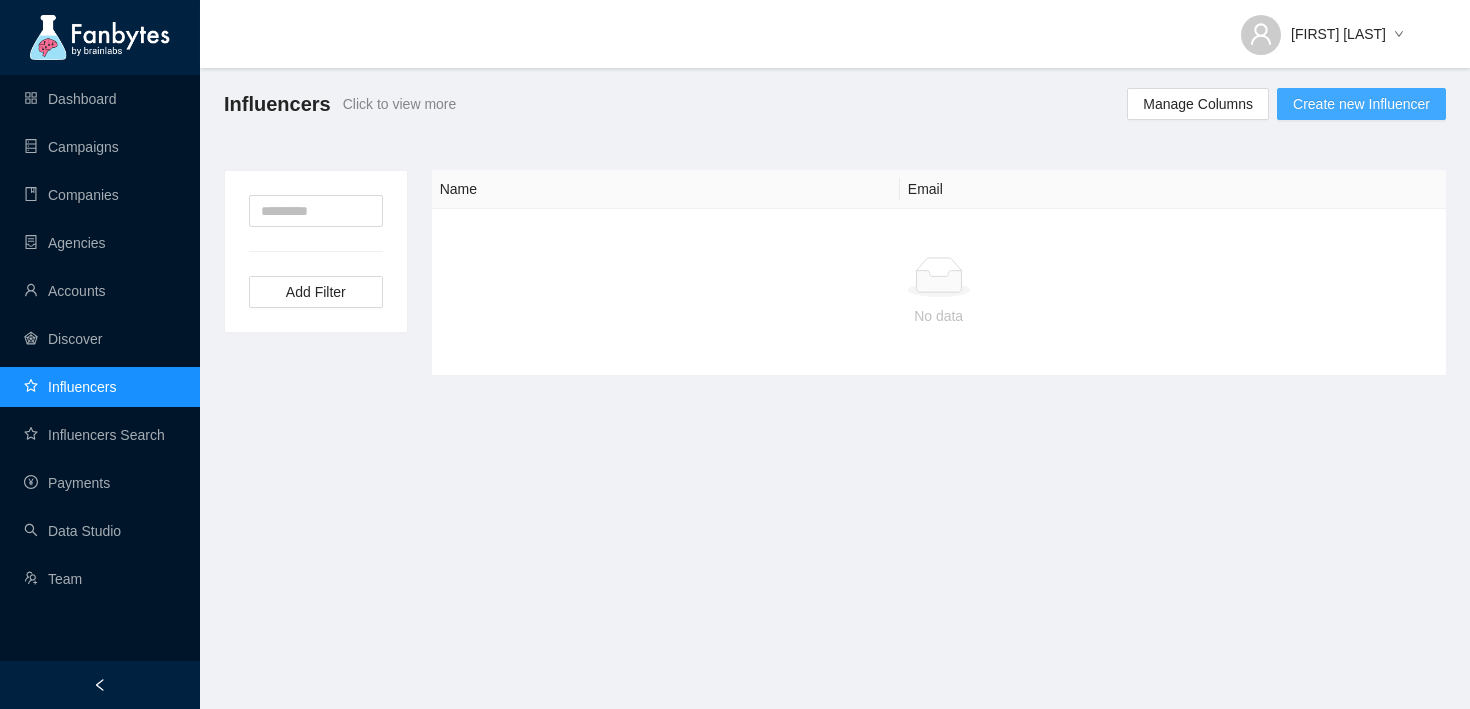click on "Create new Influencer" at bounding box center (1361, 104) 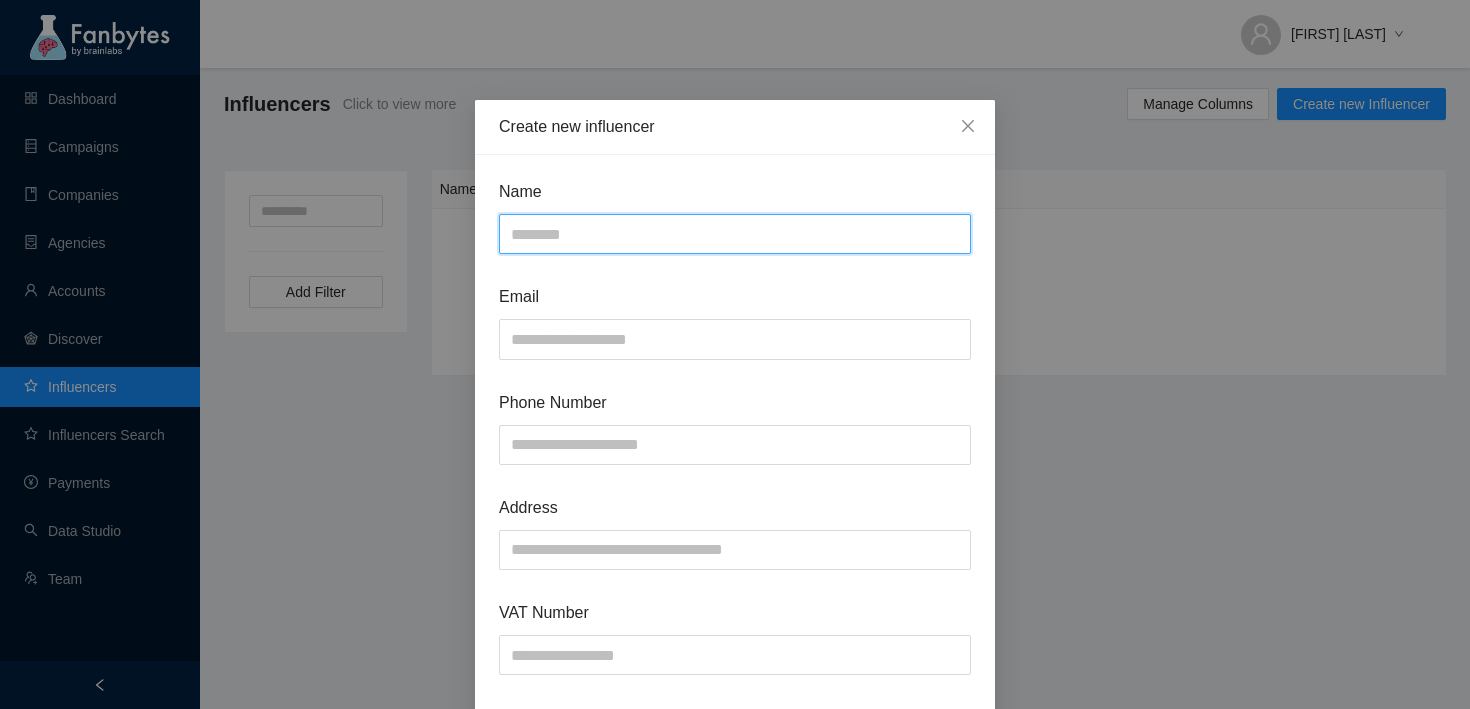 click at bounding box center (735, 234) 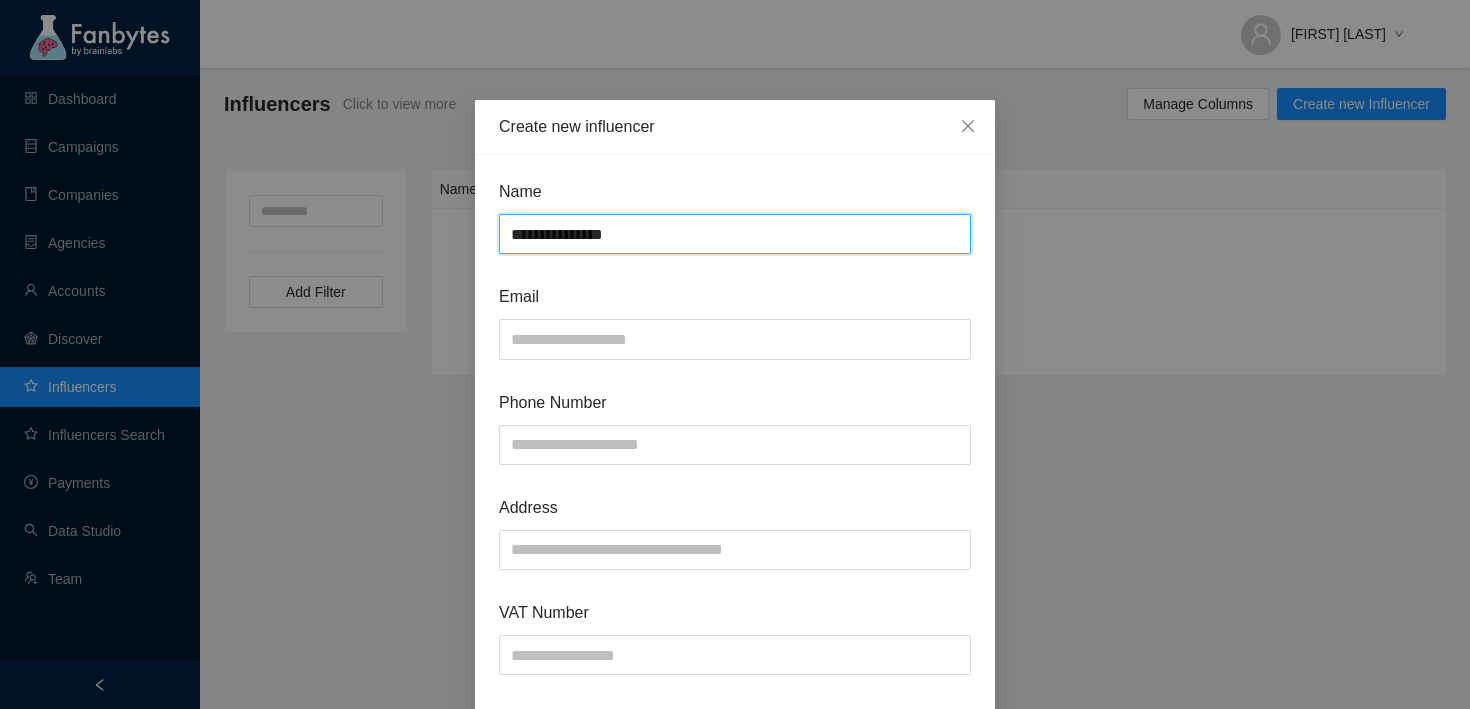 type on "**********" 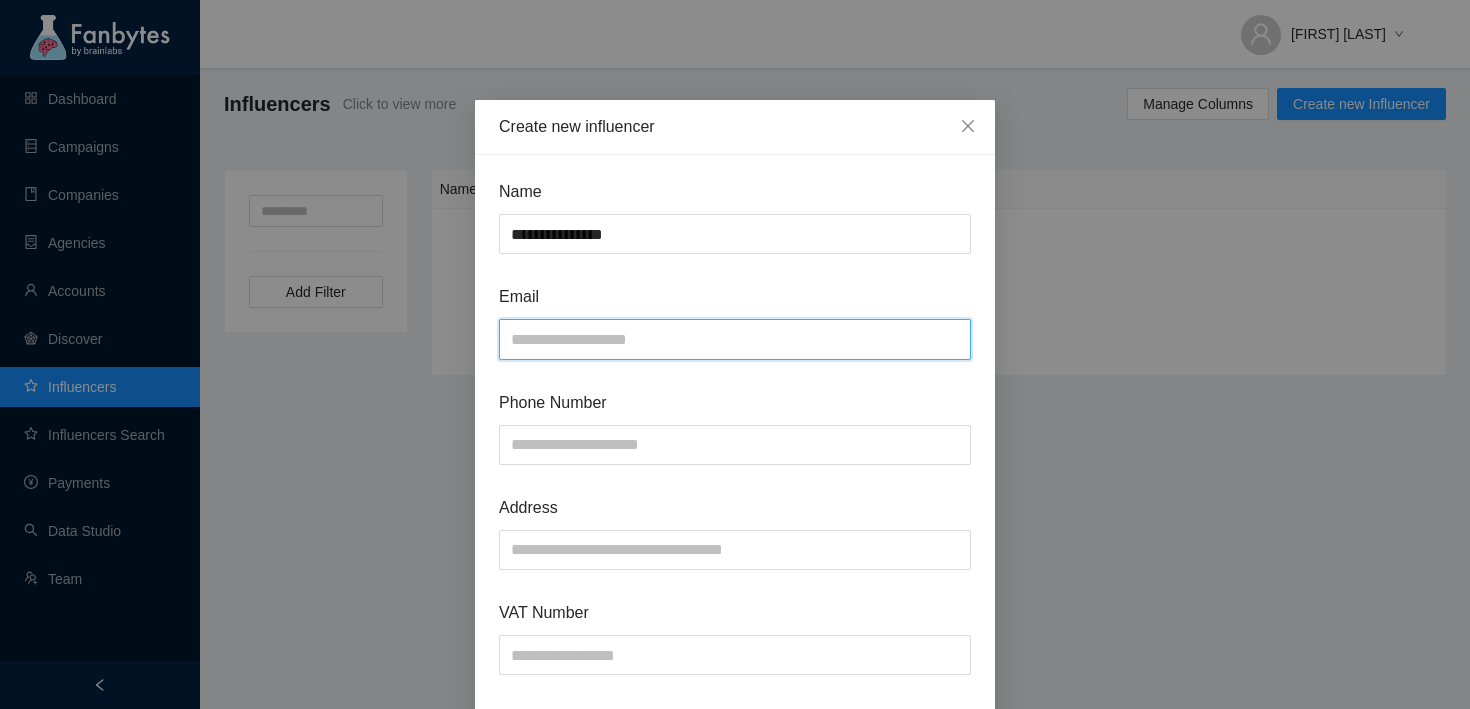 click at bounding box center (735, 339) 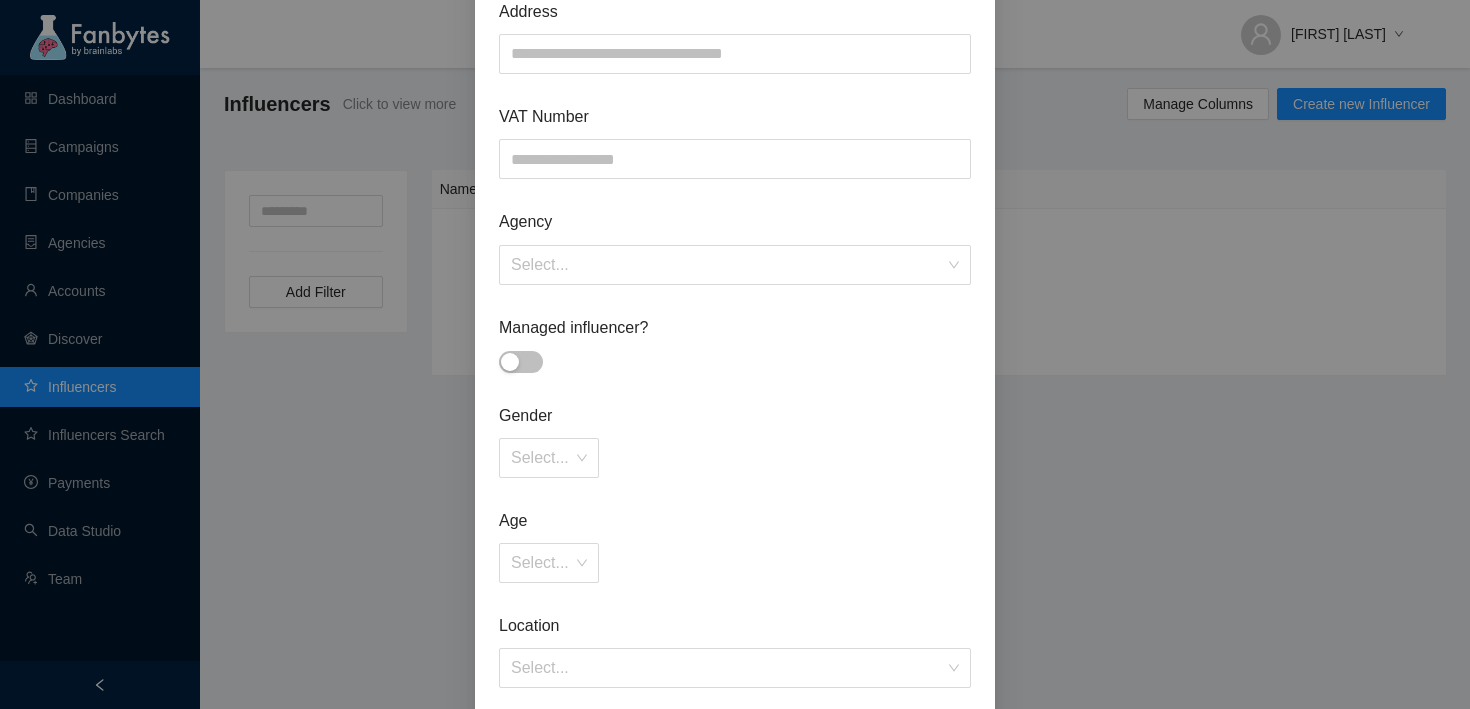 scroll, scrollTop: 503, scrollLeft: 0, axis: vertical 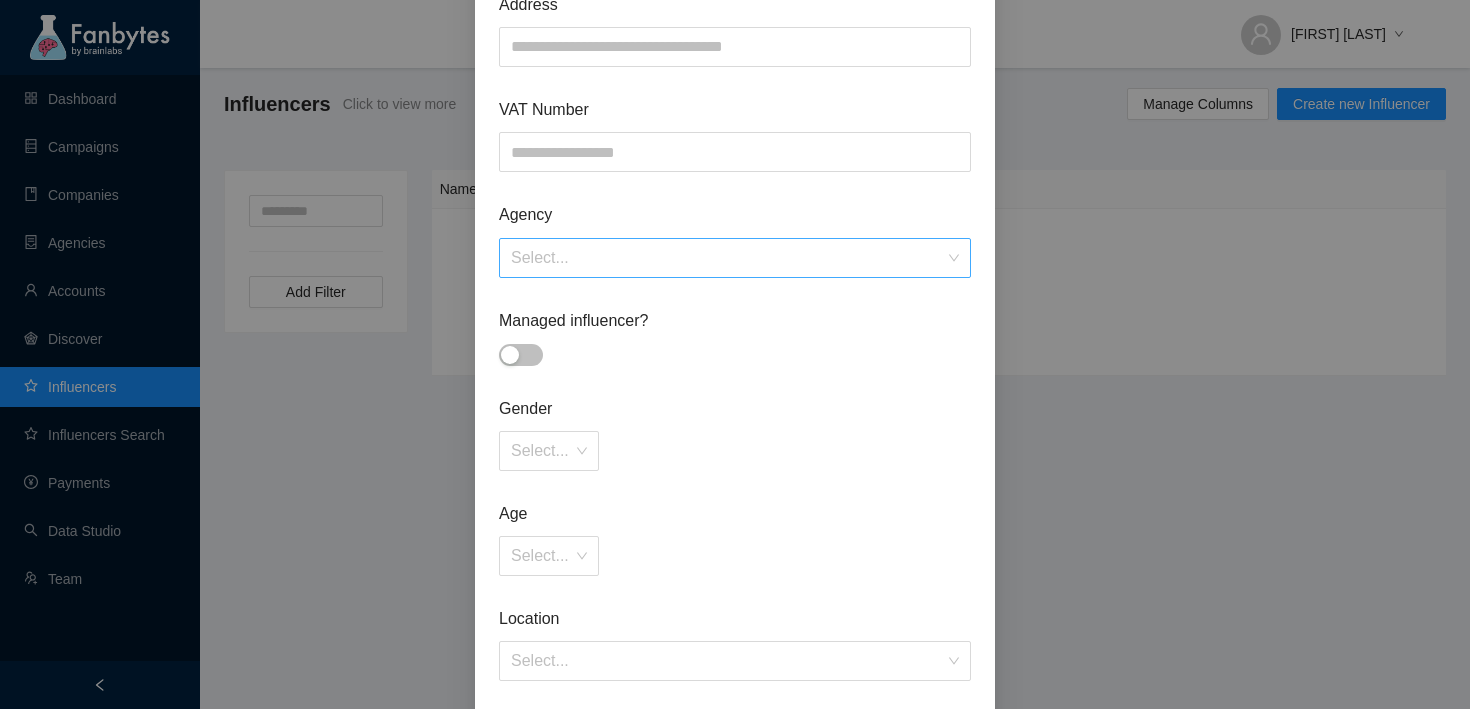 type on "**********" 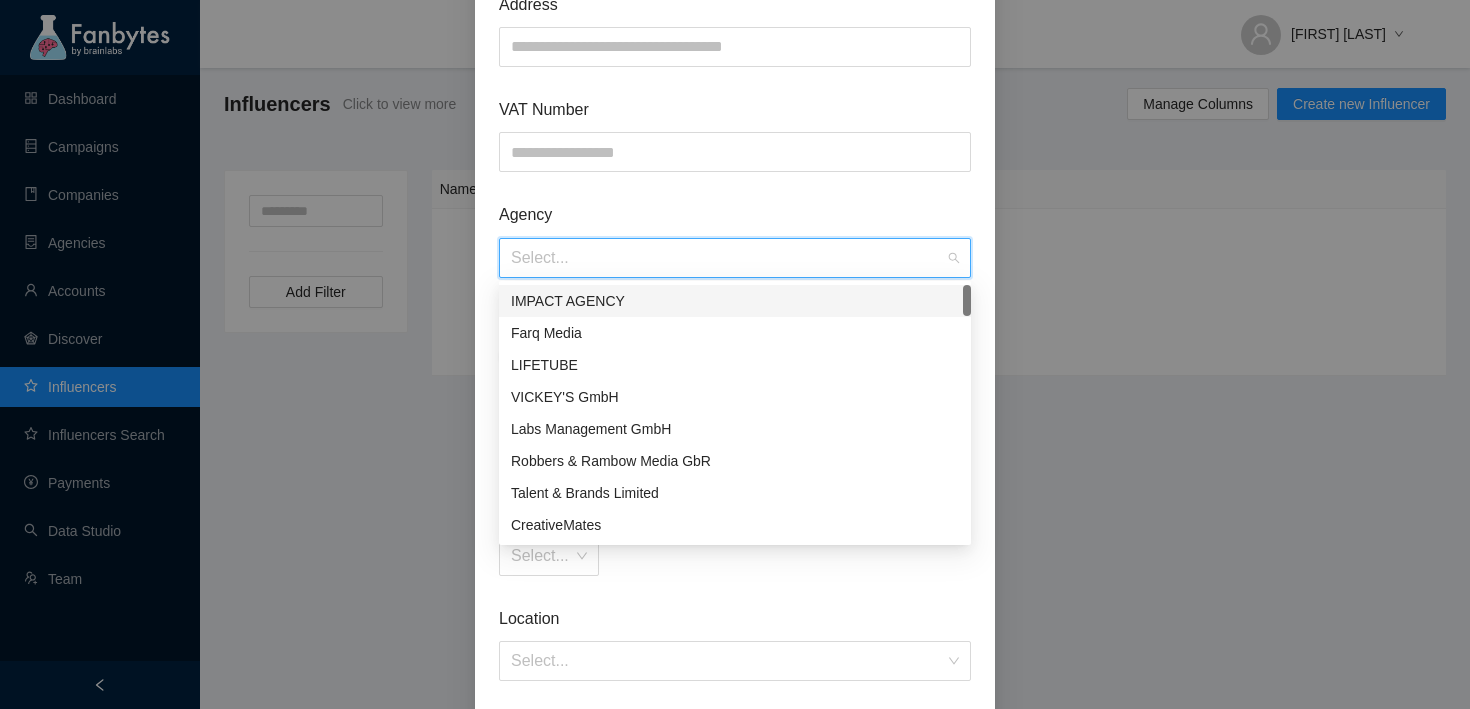 click on "**********" at bounding box center (735, 281) 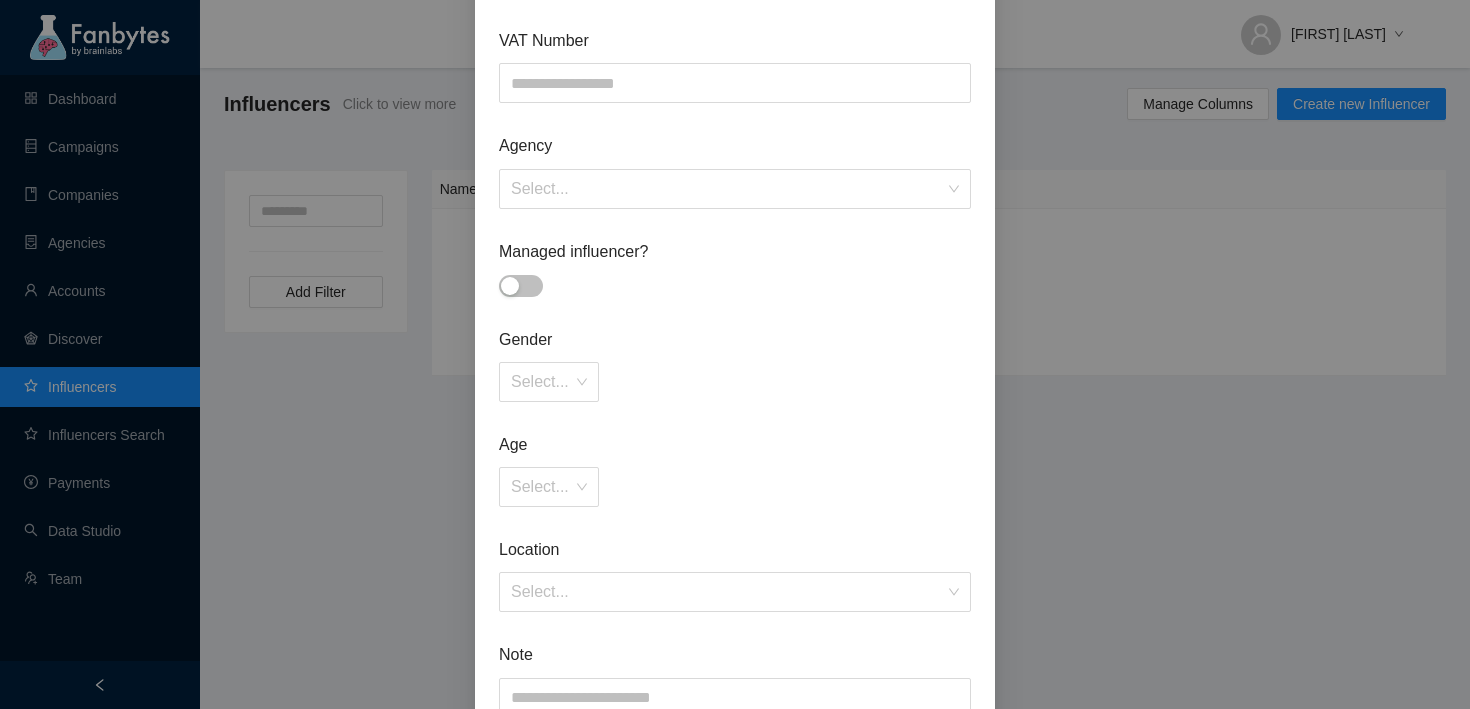 scroll, scrollTop: 586, scrollLeft: 0, axis: vertical 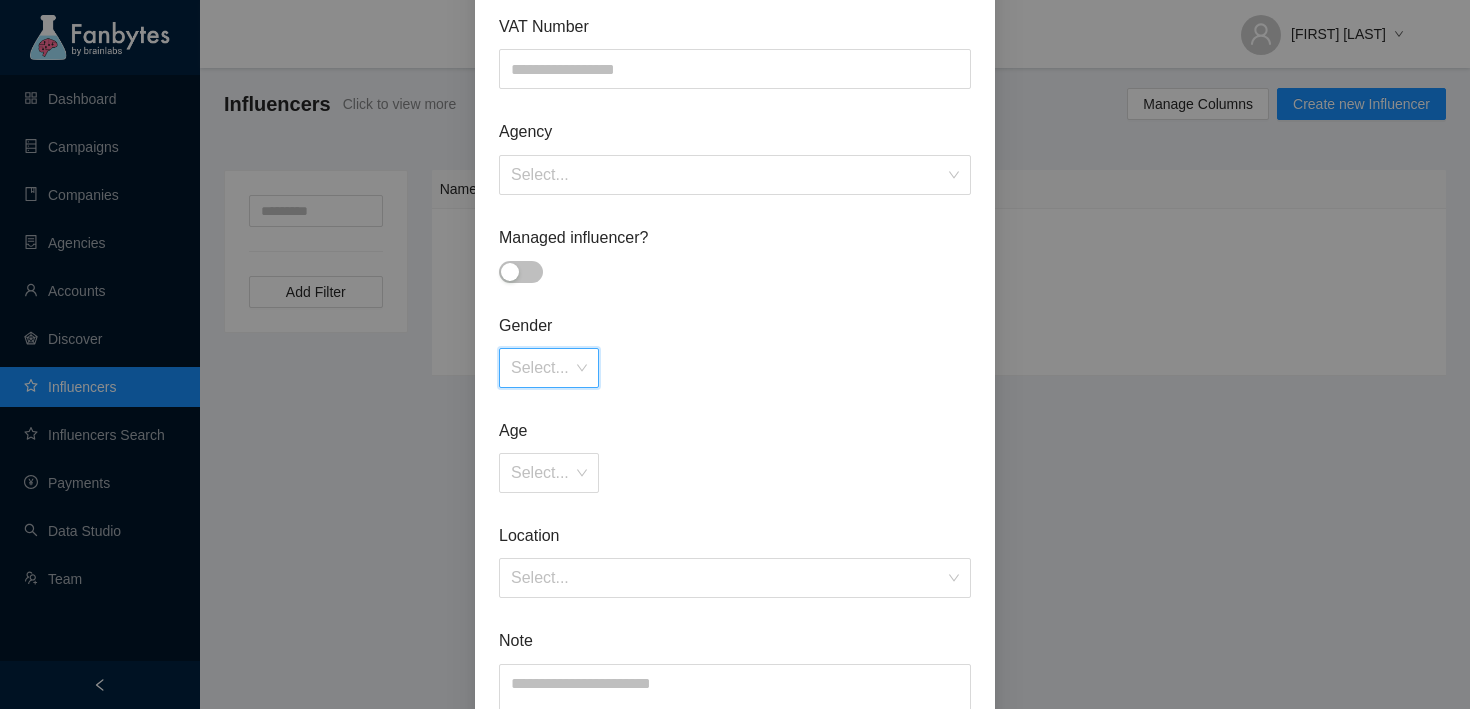 click at bounding box center [542, 368] 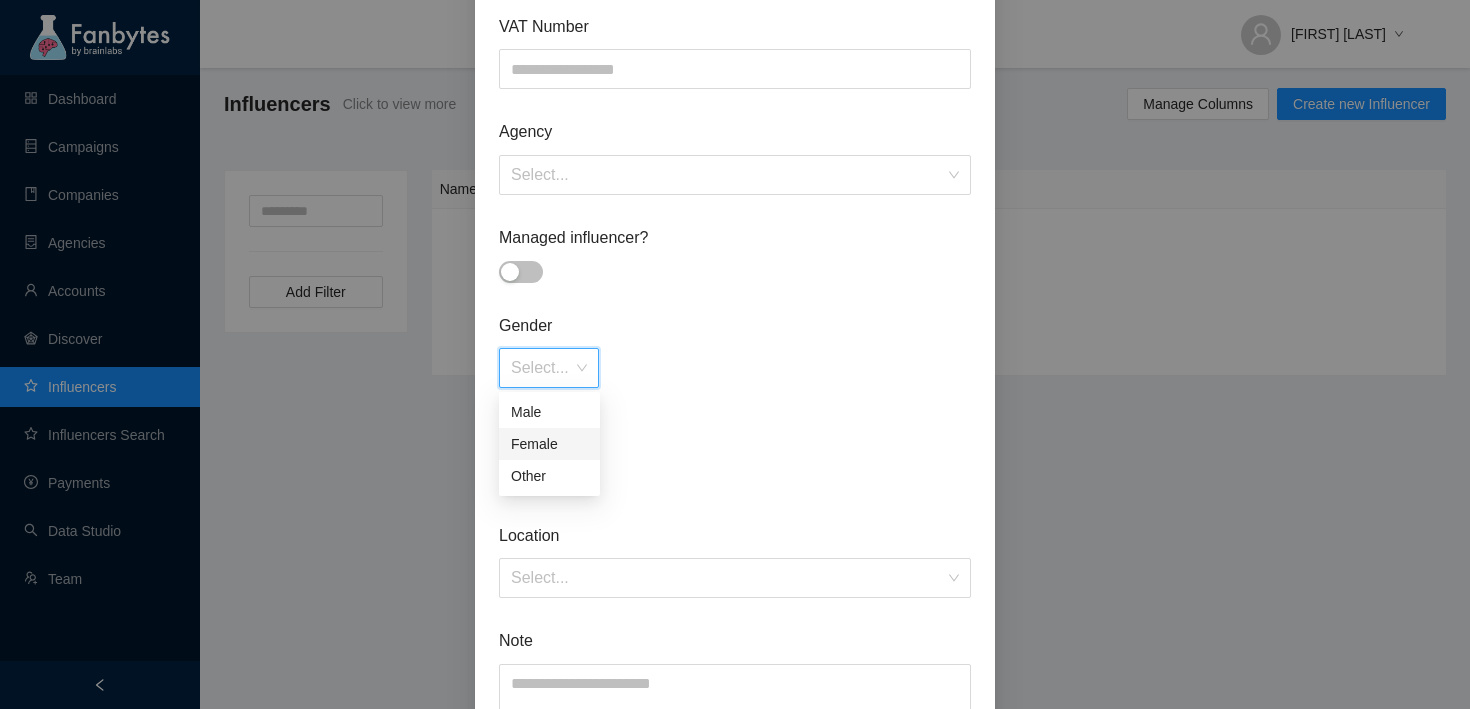 click on "Other" at bounding box center [549, 476] 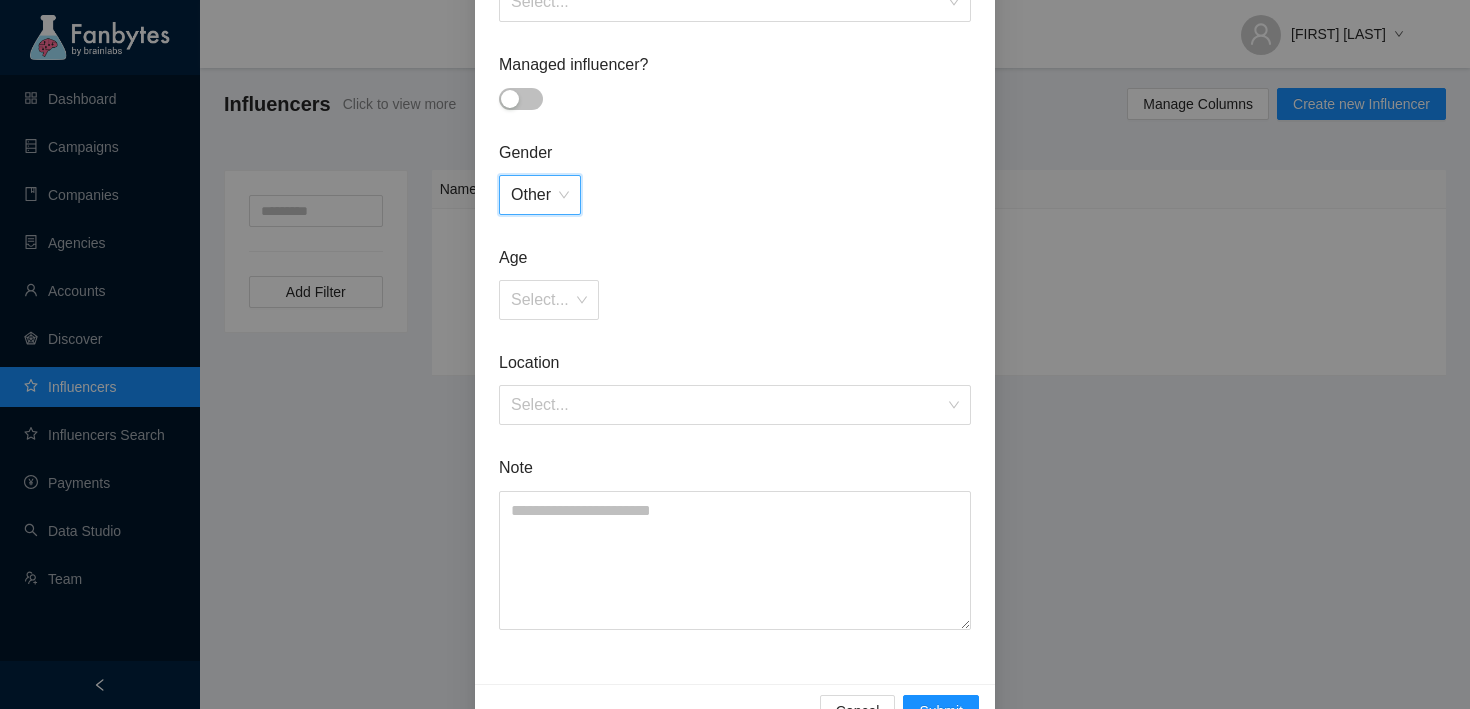 scroll, scrollTop: 811, scrollLeft: 0, axis: vertical 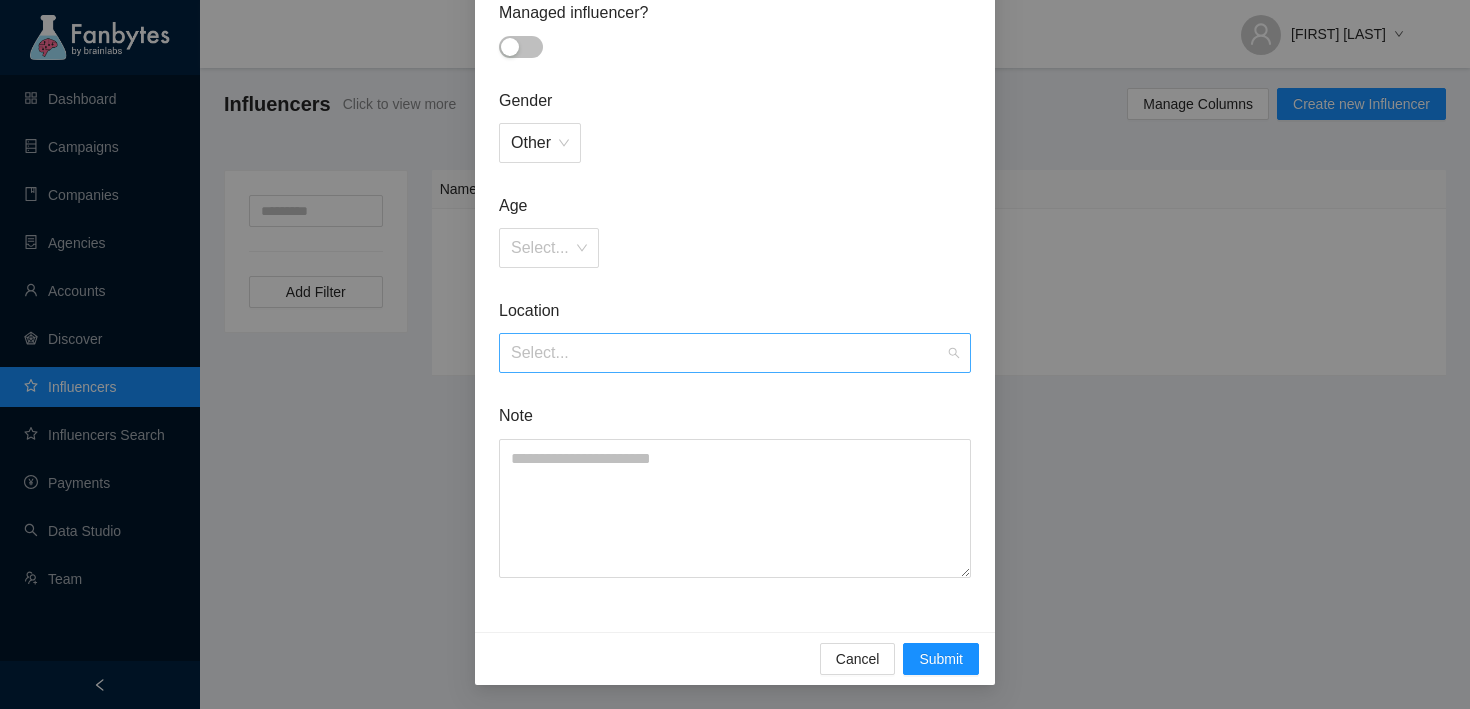click at bounding box center [728, 353] 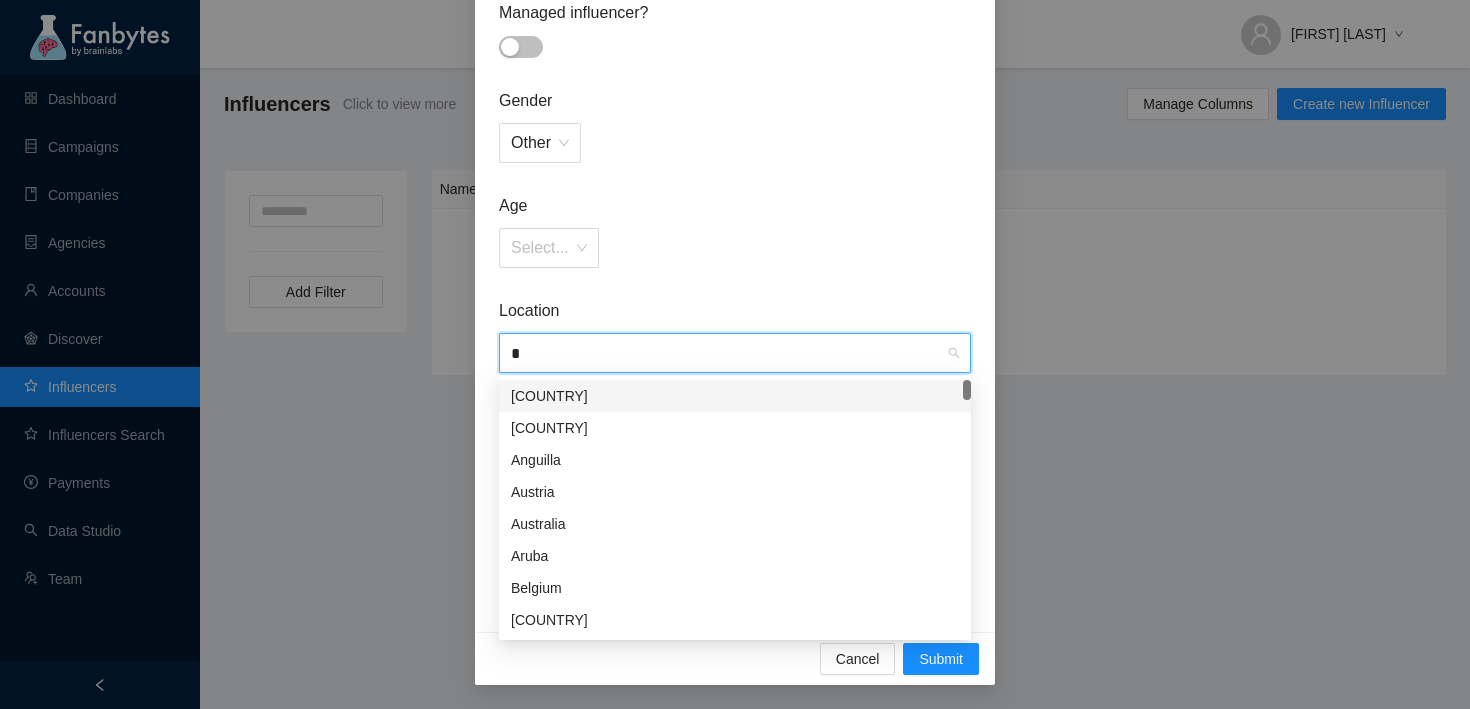 type on "**" 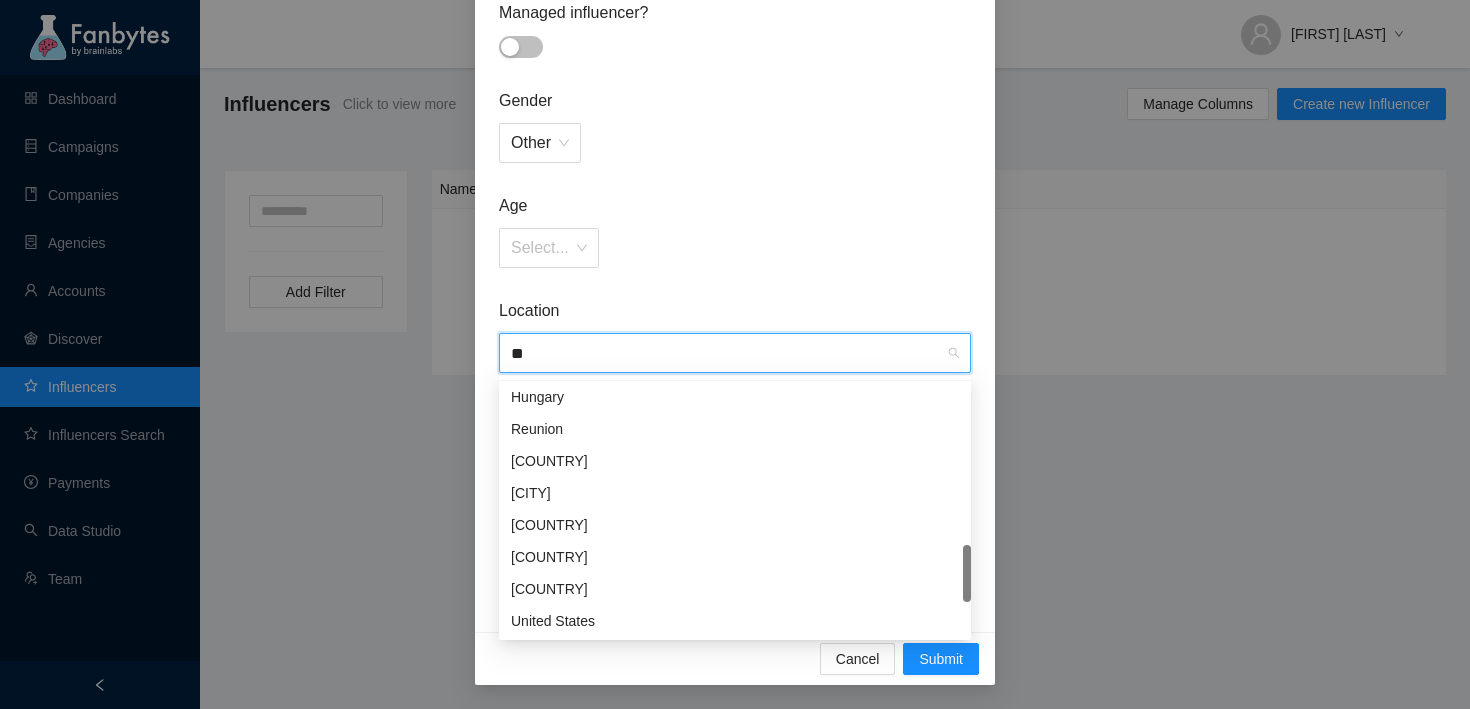scroll, scrollTop: 192, scrollLeft: 0, axis: vertical 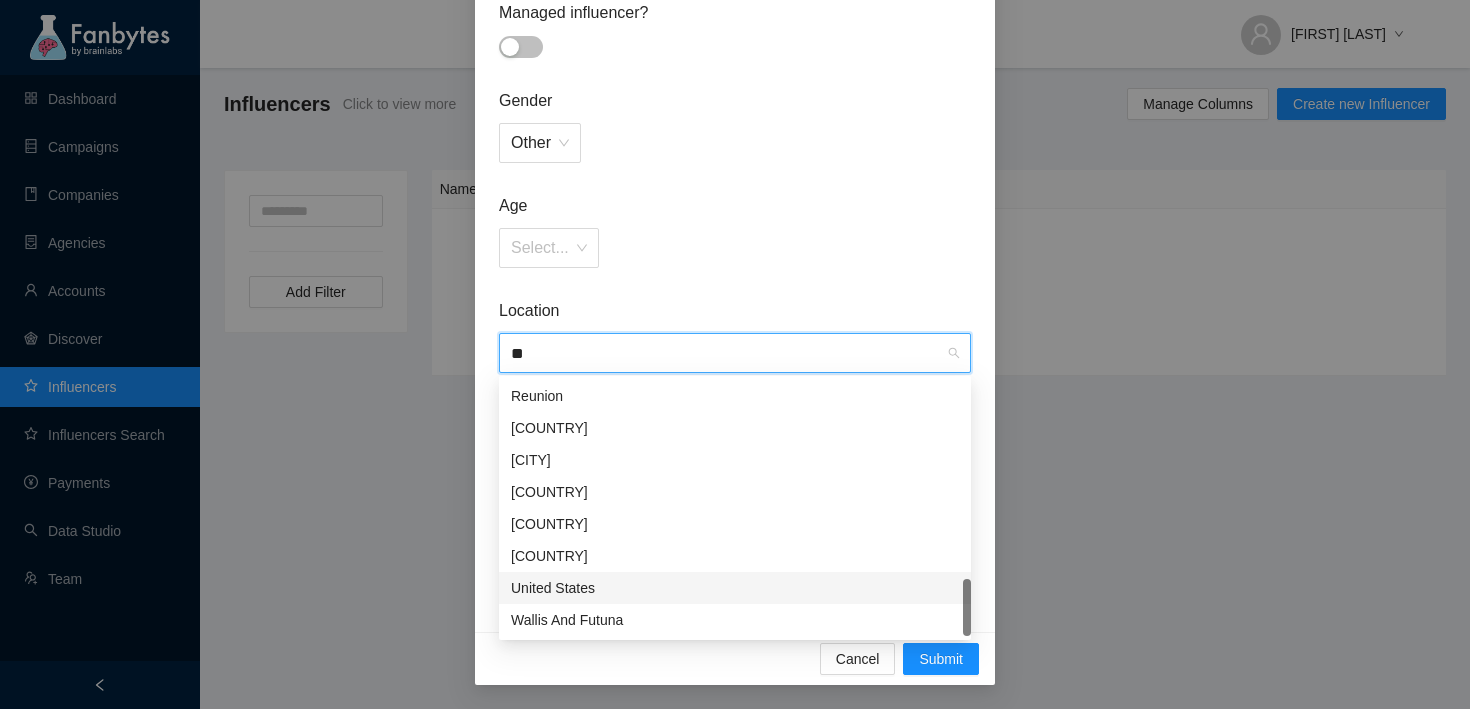 click on "United States" at bounding box center (735, 588) 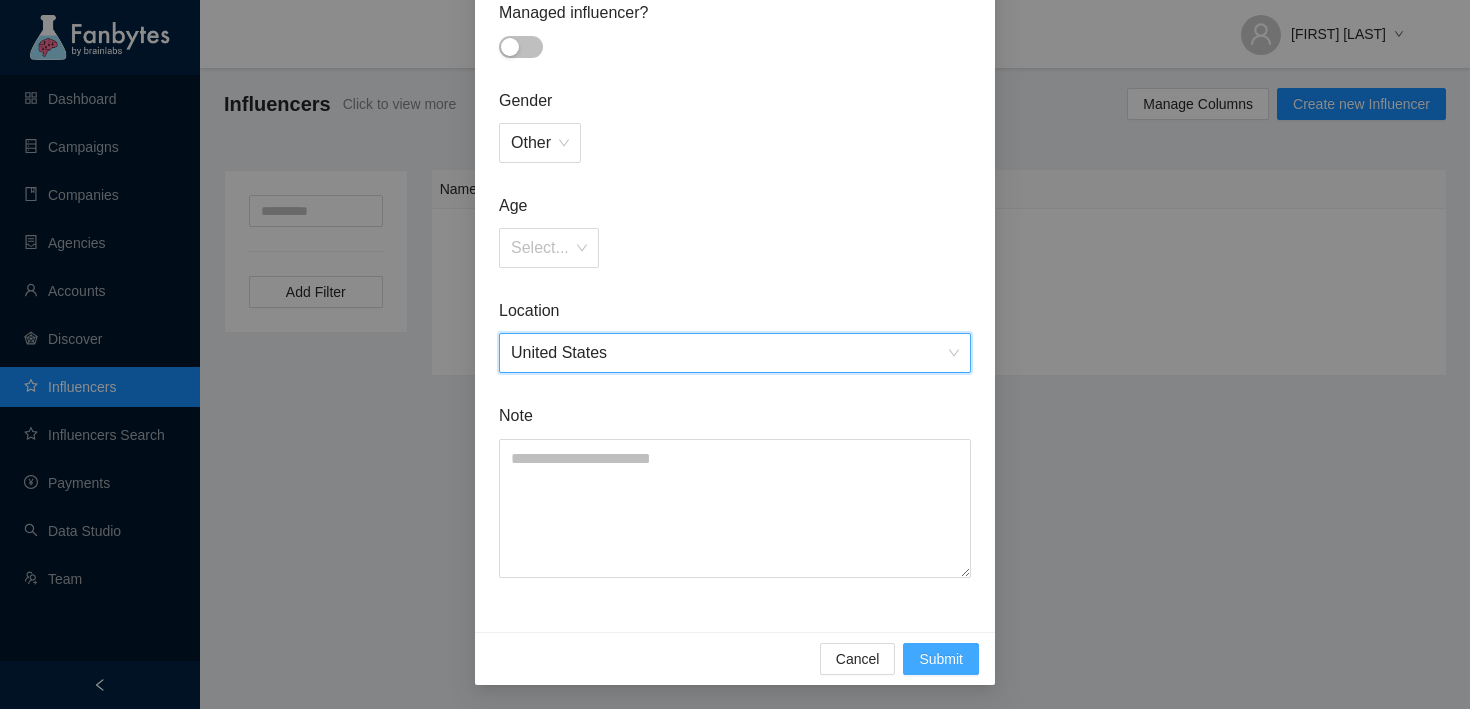 click on "Submit" at bounding box center [941, 659] 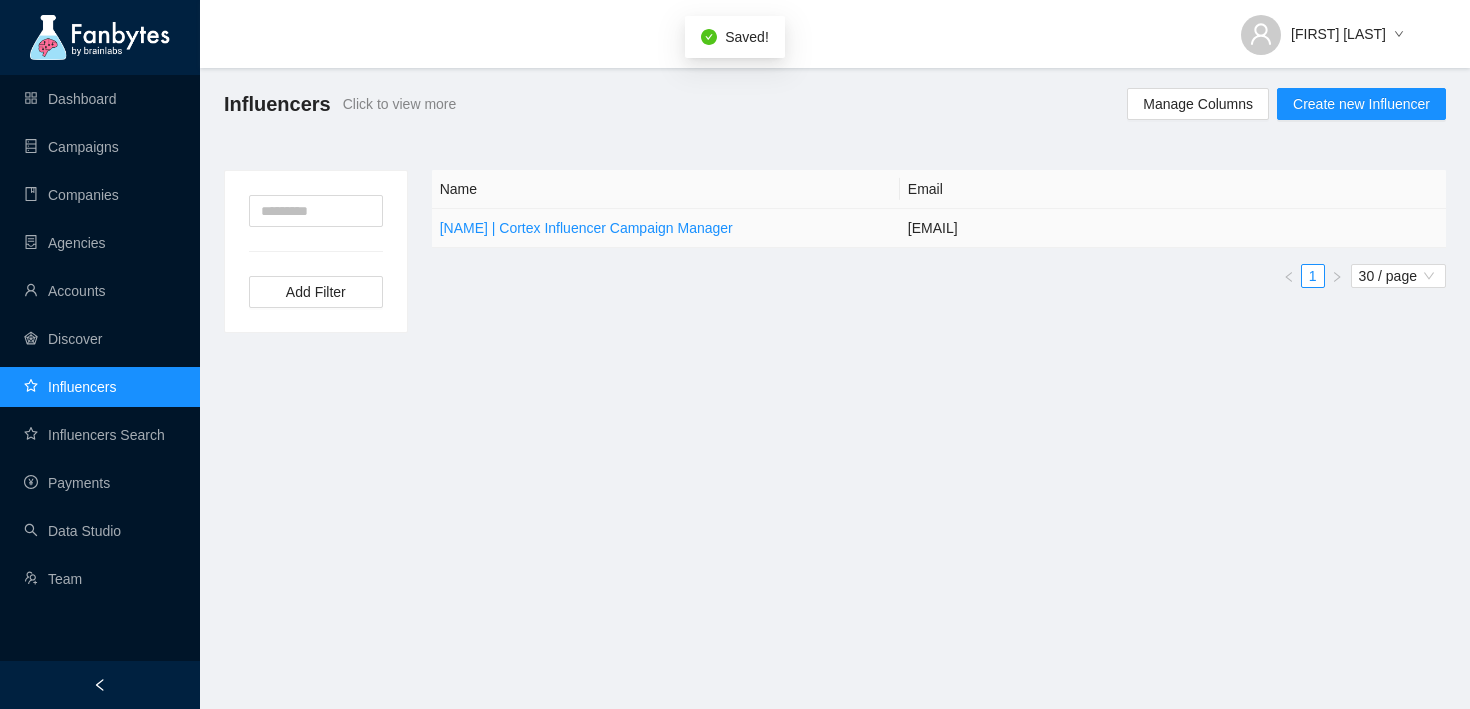 click on "[EMAIL]" at bounding box center [1173, 228] 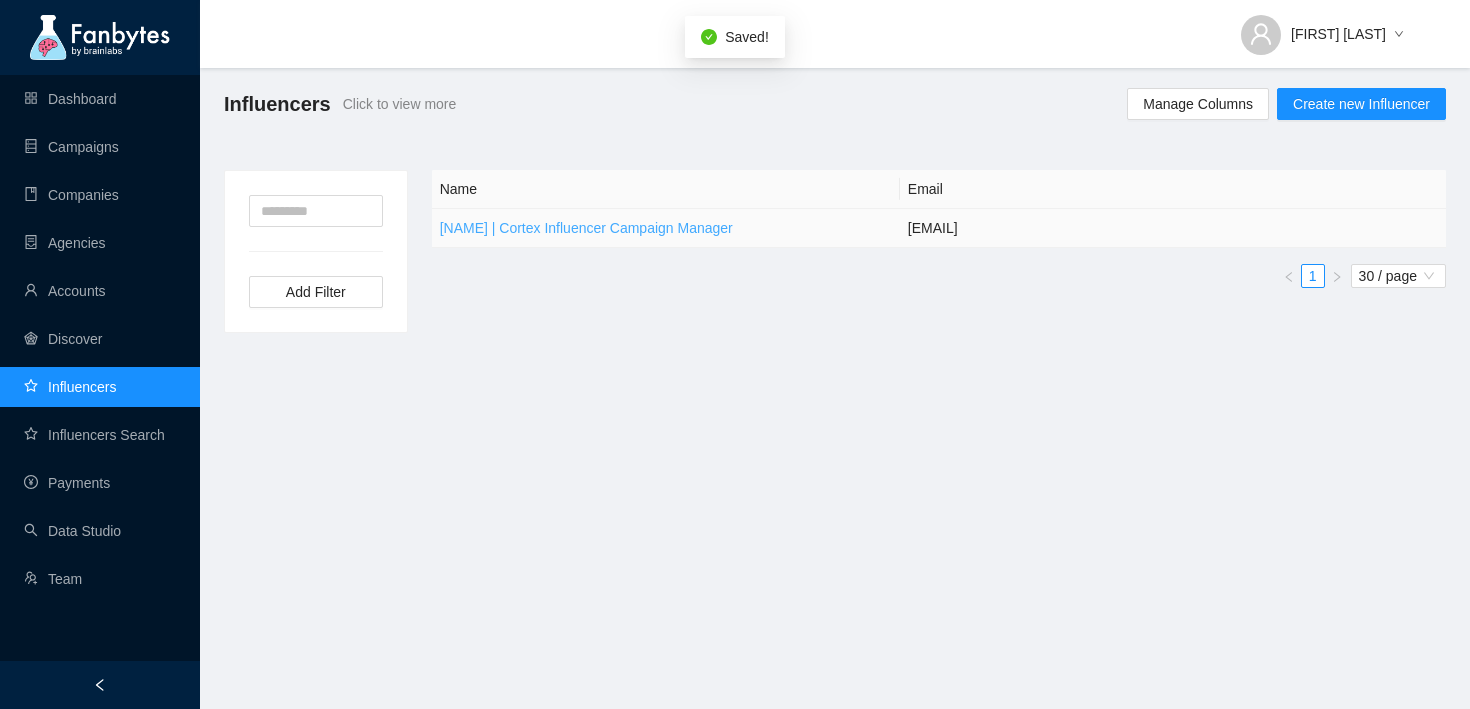 click on "[NAME] | Cortex Influencer Campaign Manager" at bounding box center (586, 228) 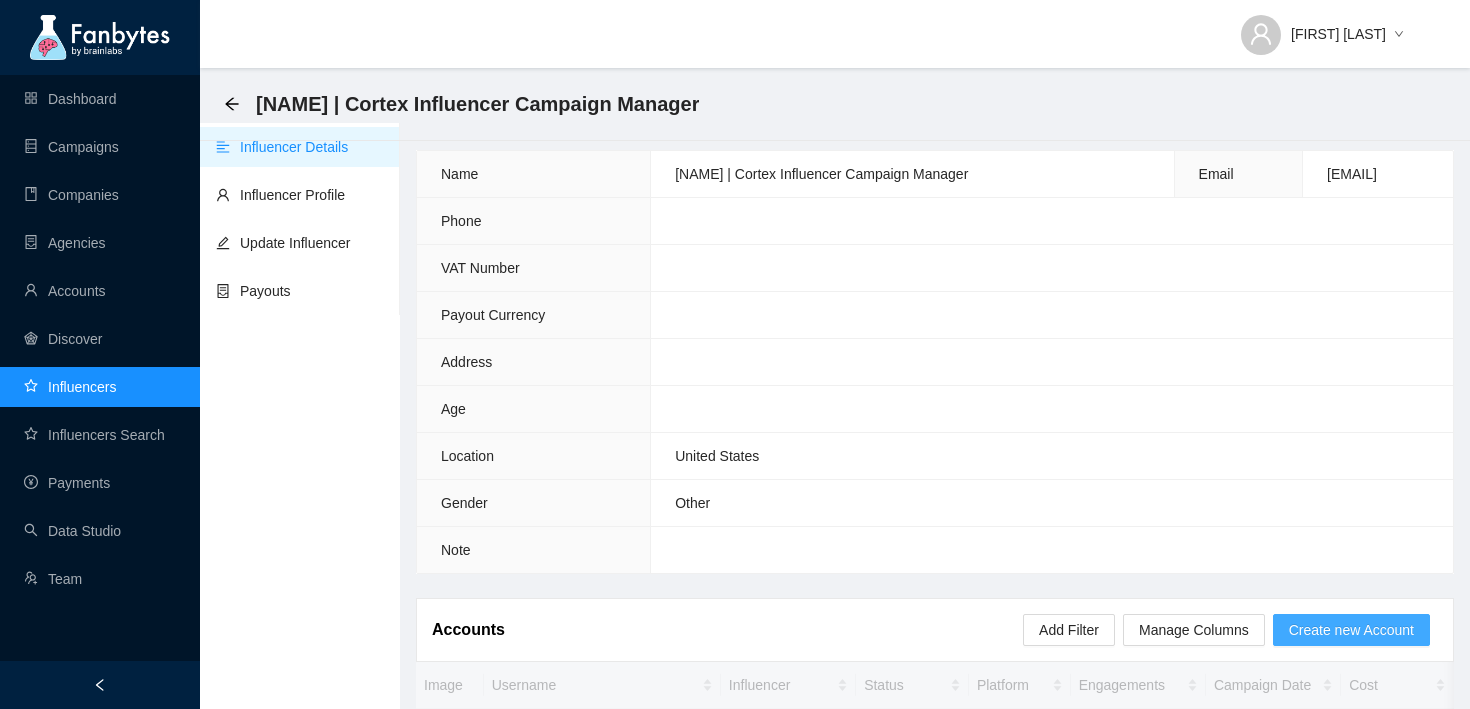 click on "Create new Account" at bounding box center [1351, 630] 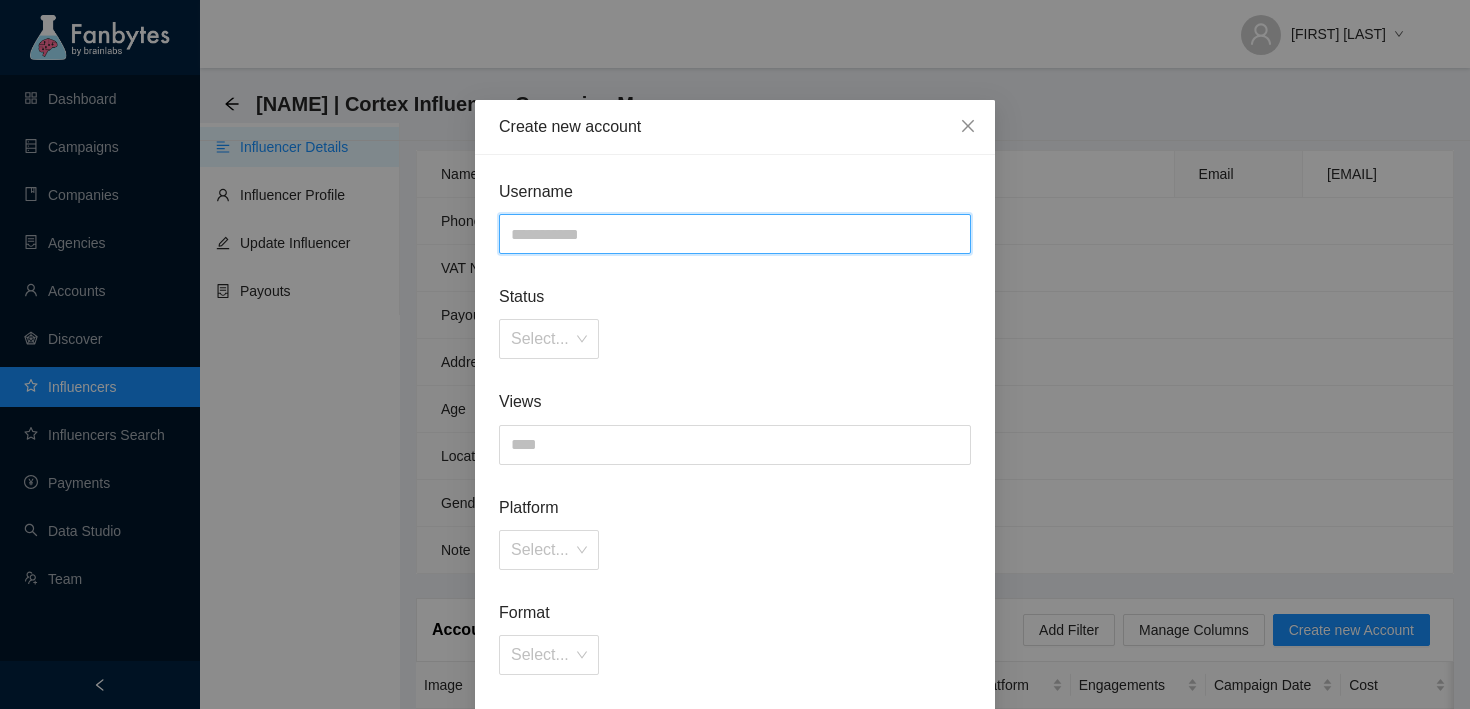 click at bounding box center (735, 234) 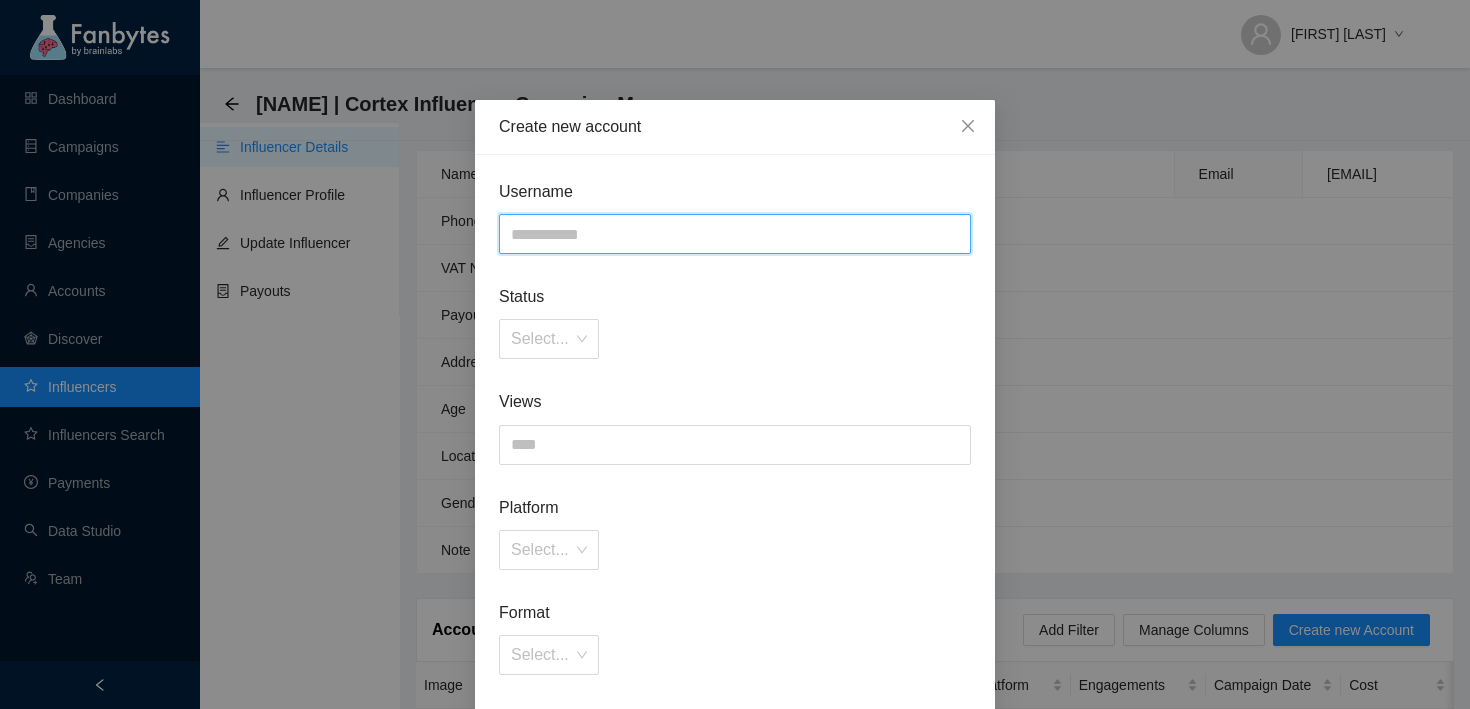 paste on "**********" 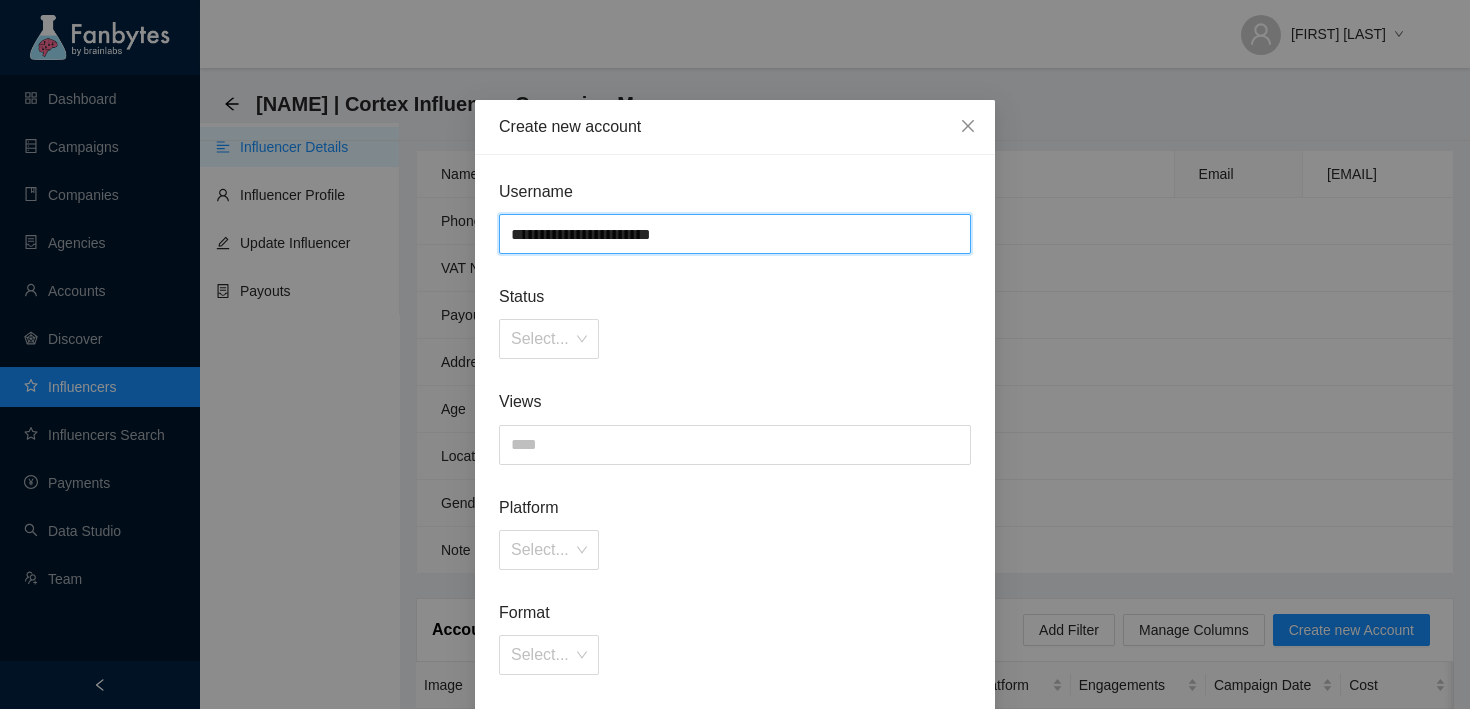 click on "**********" at bounding box center [735, 234] 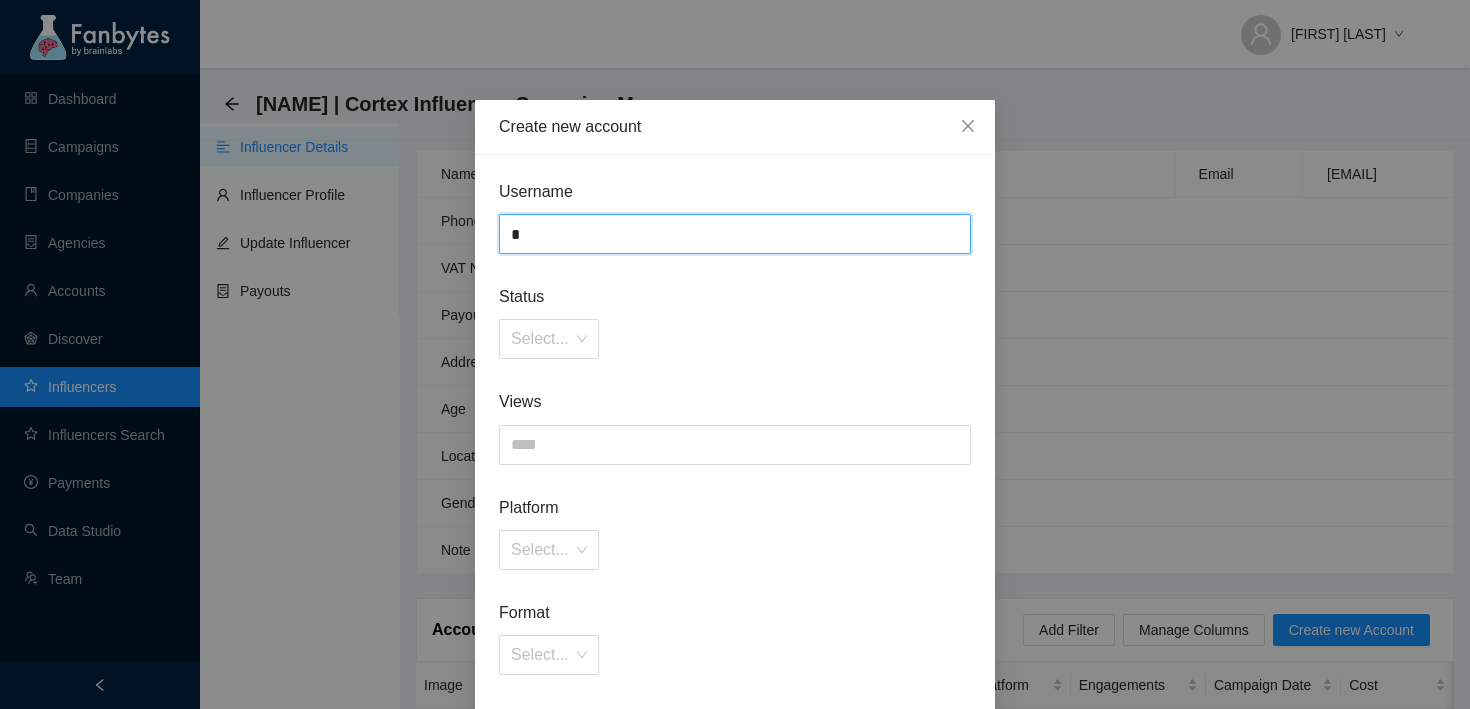 paste on "**********" 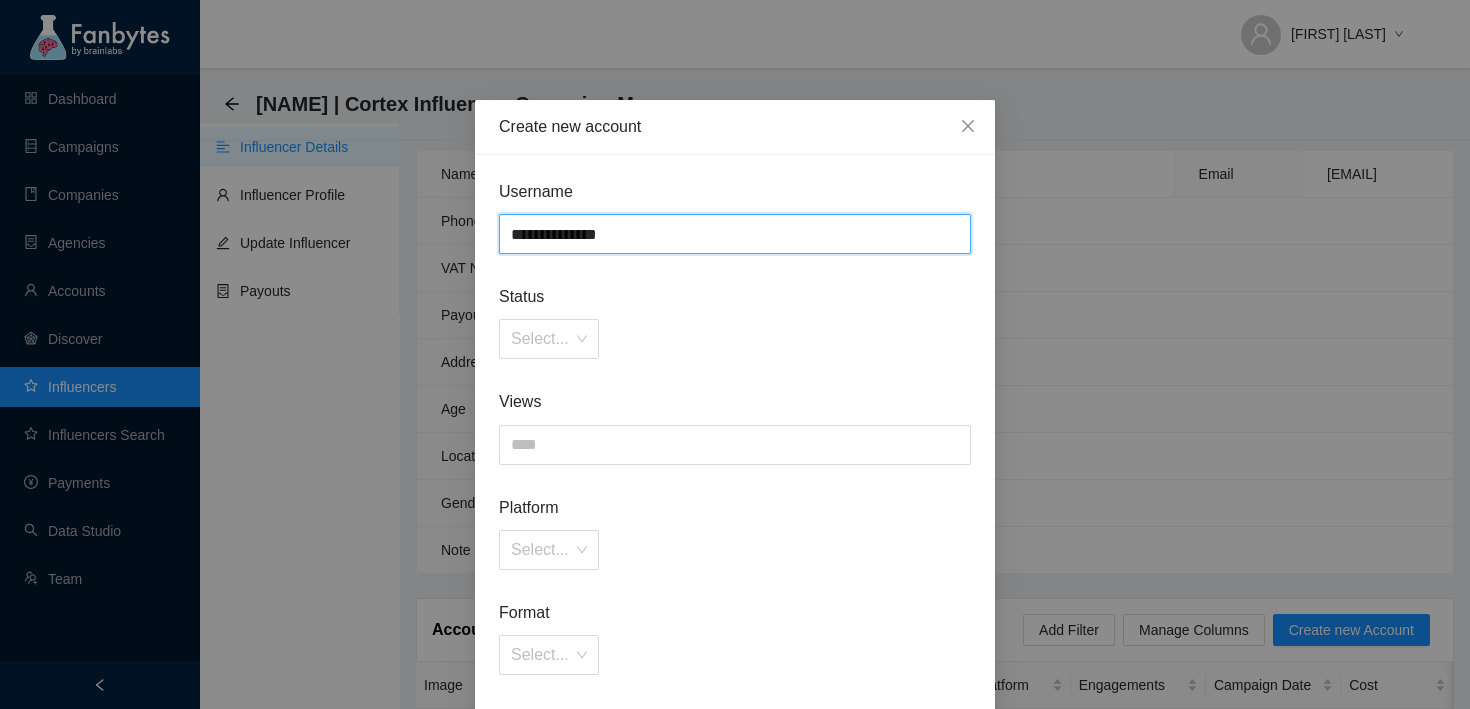 type on "**********" 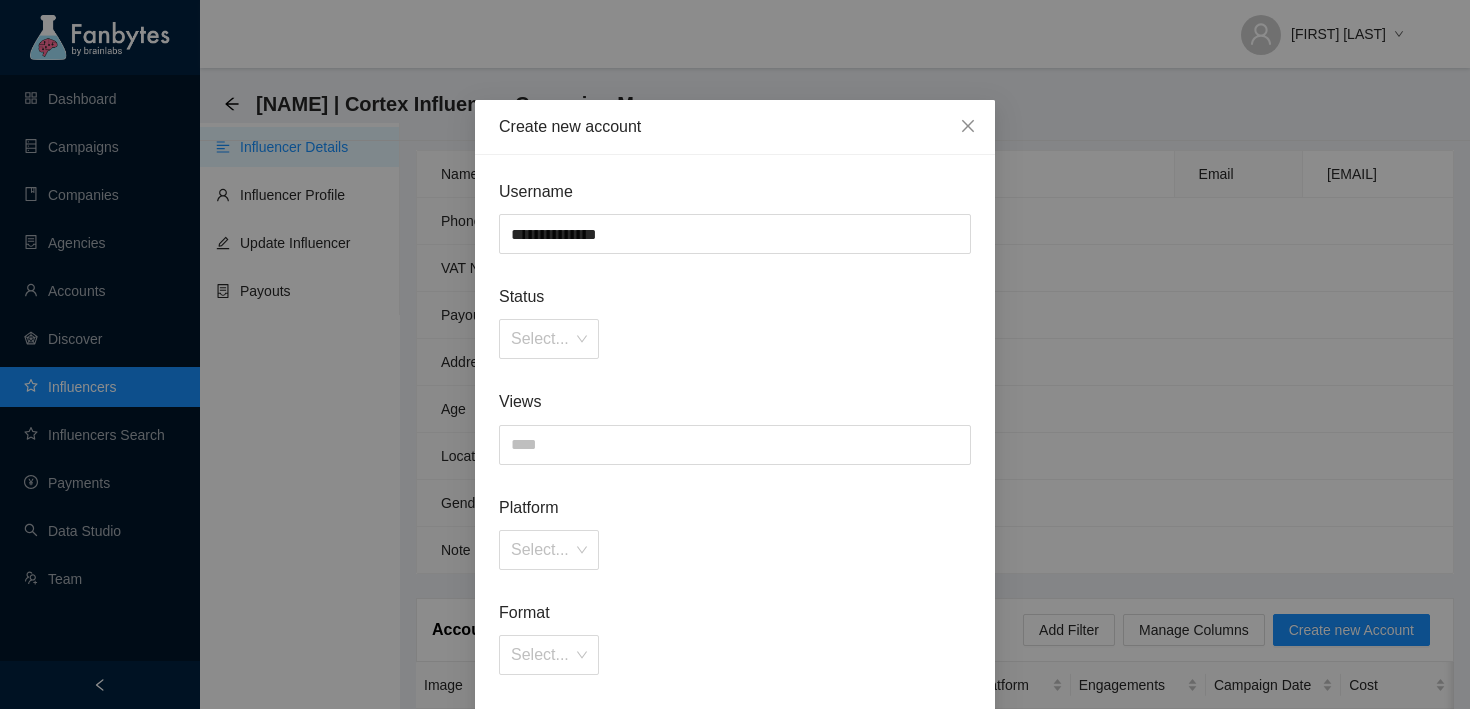 click on "Select..." at bounding box center (735, 339) 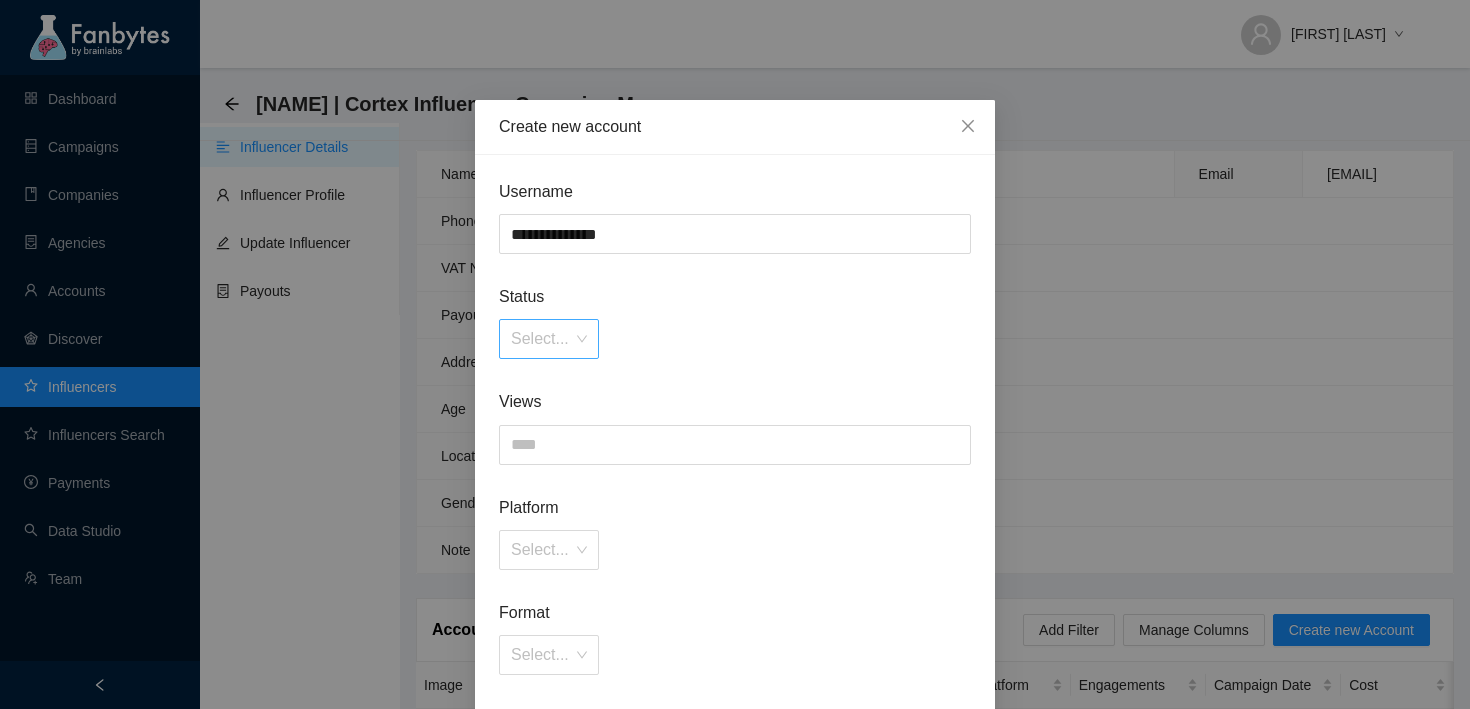 click on "Select..." at bounding box center [549, 339] 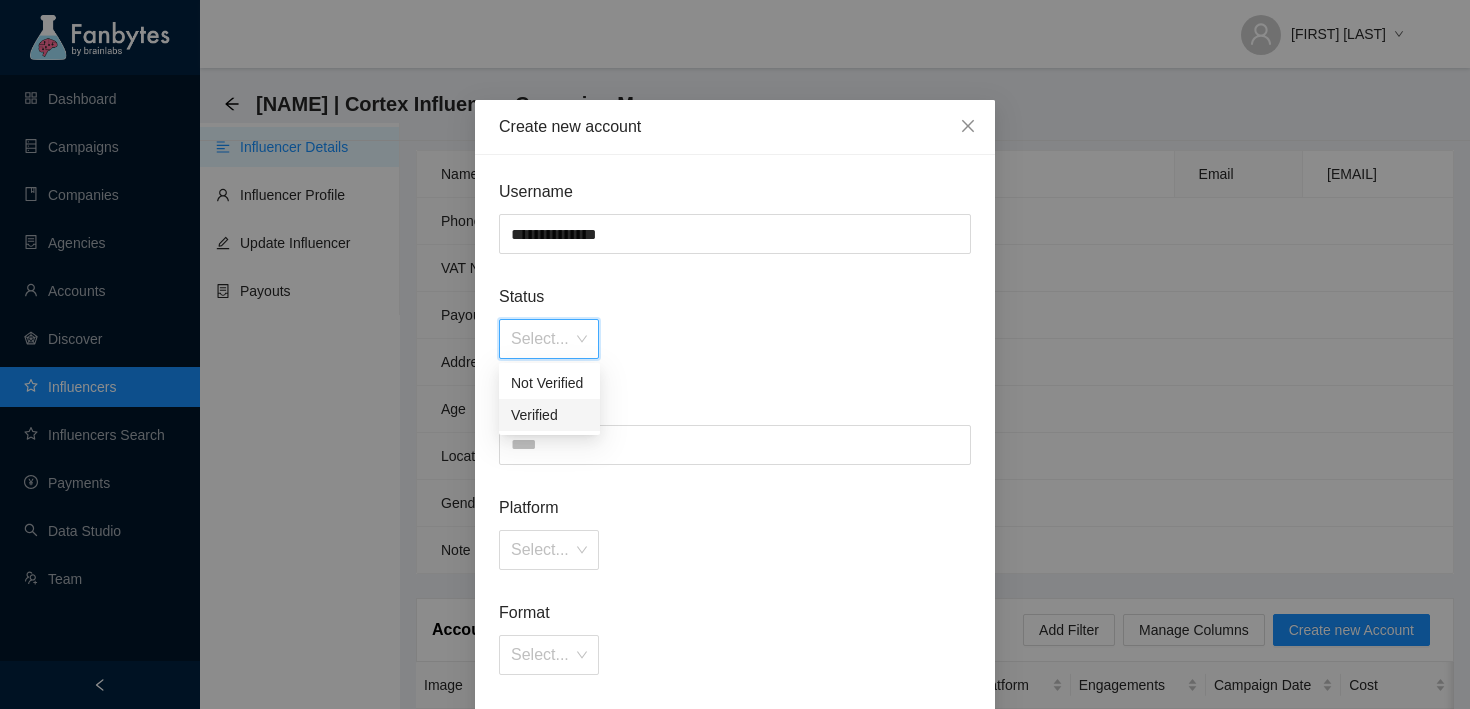 click on "Verified" at bounding box center (549, 415) 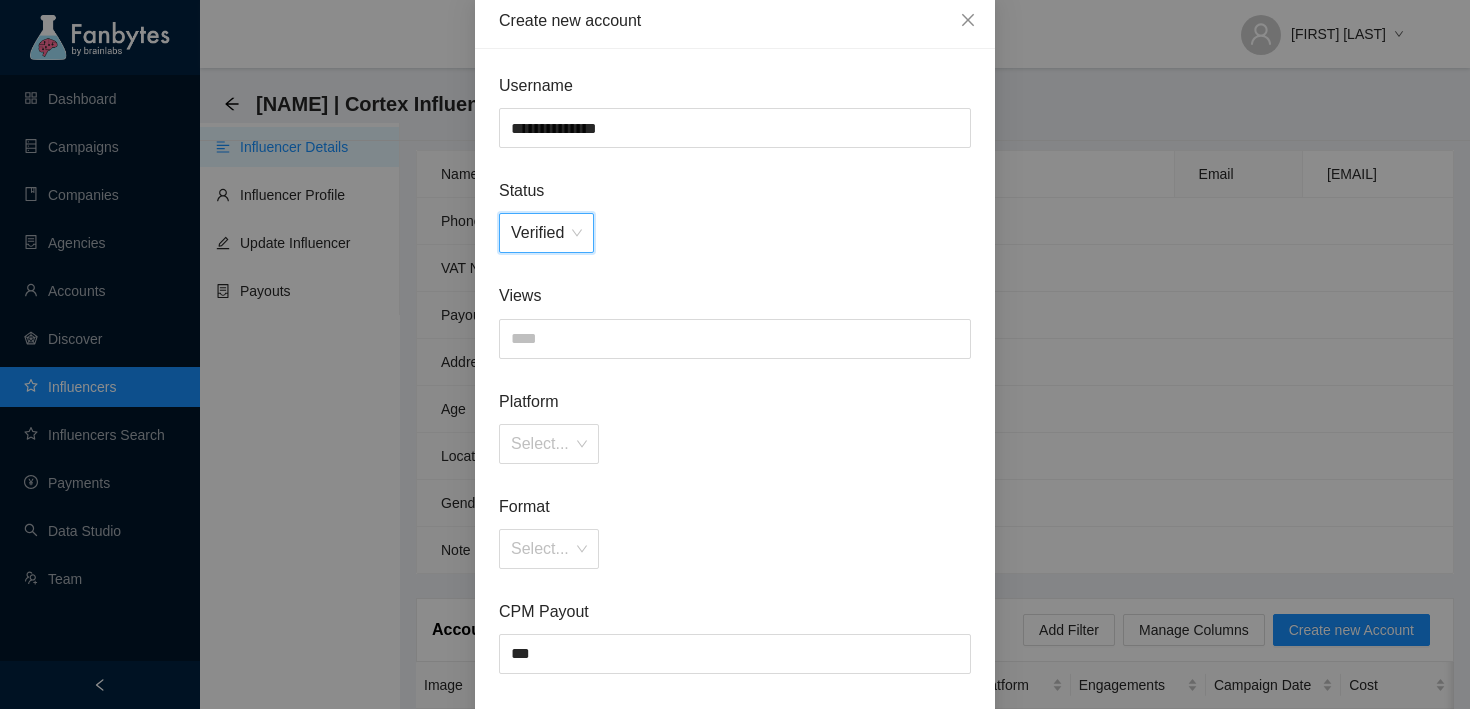 scroll, scrollTop: 130, scrollLeft: 0, axis: vertical 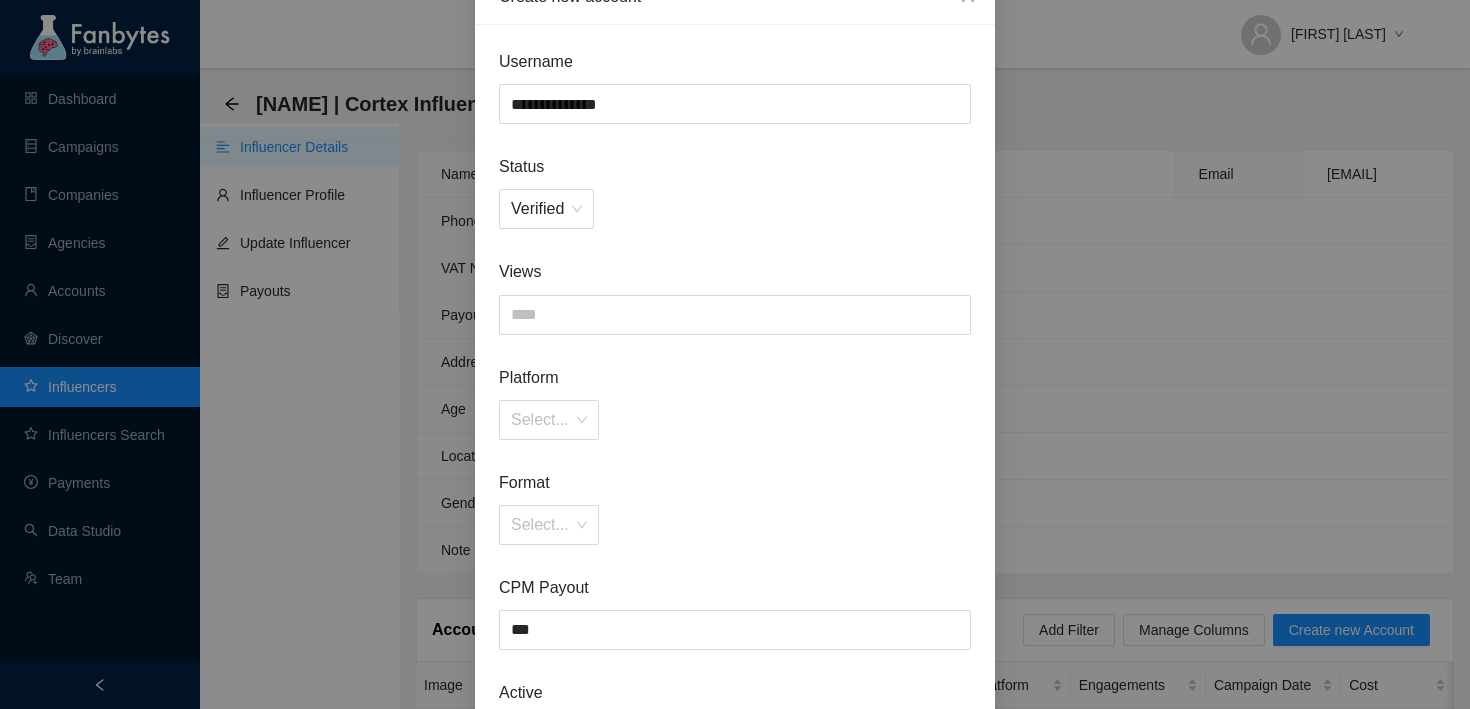 click on "**********" at bounding box center [735, 476] 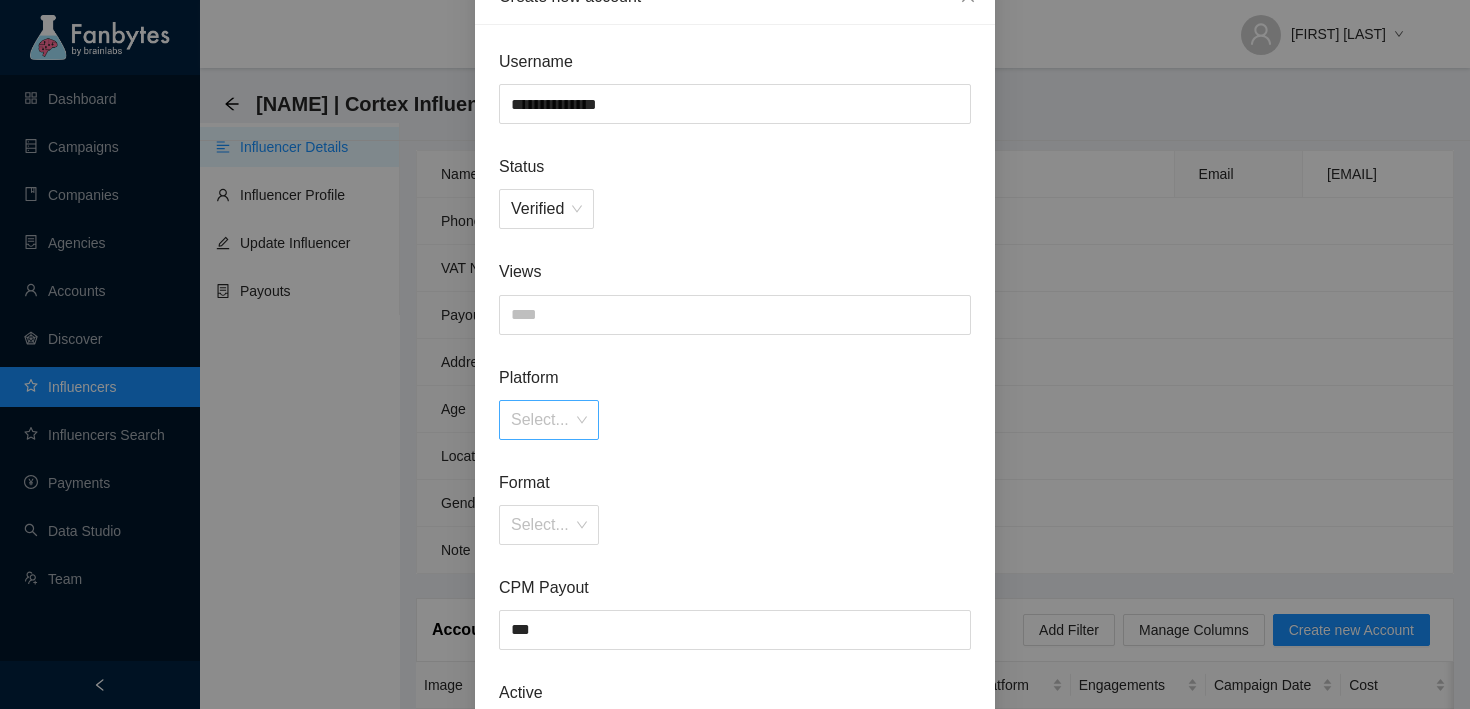 click at bounding box center (542, 420) 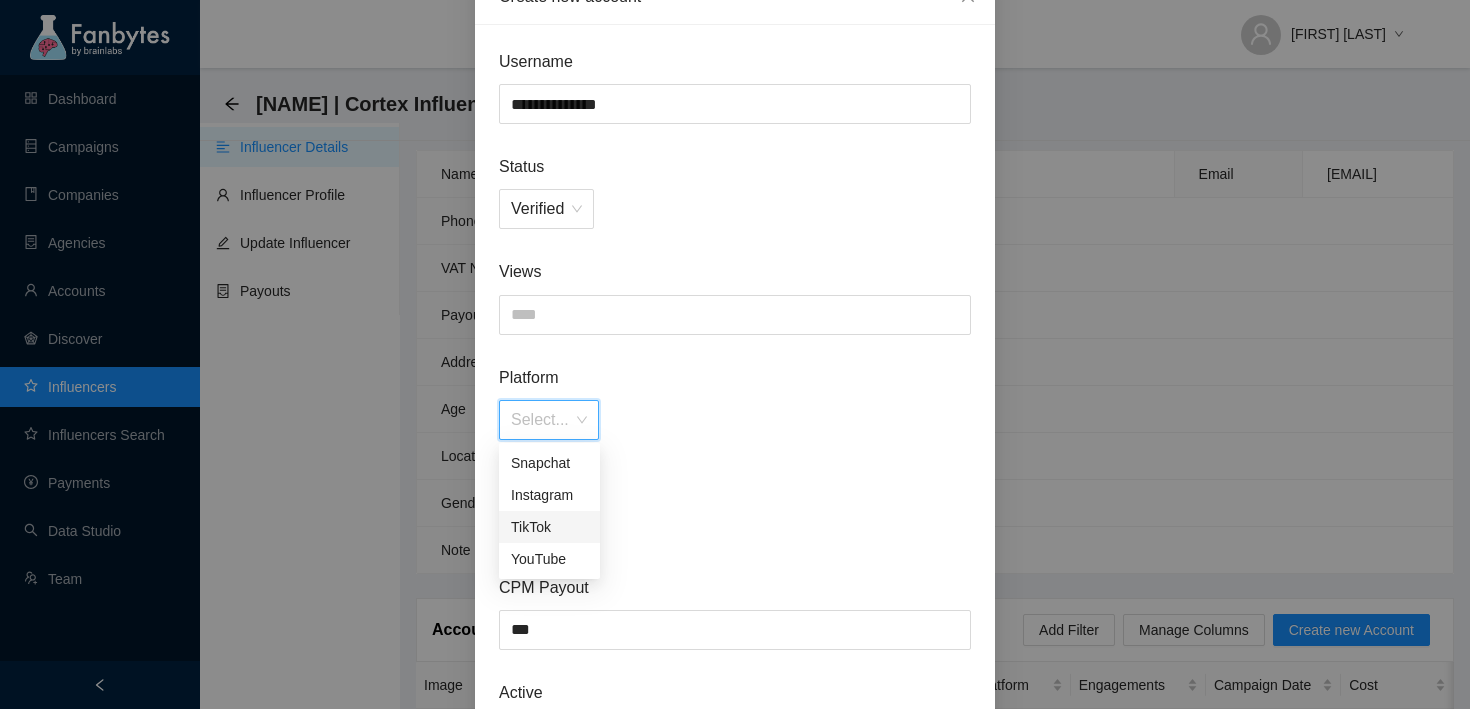 click on "TikTok" at bounding box center (549, 527) 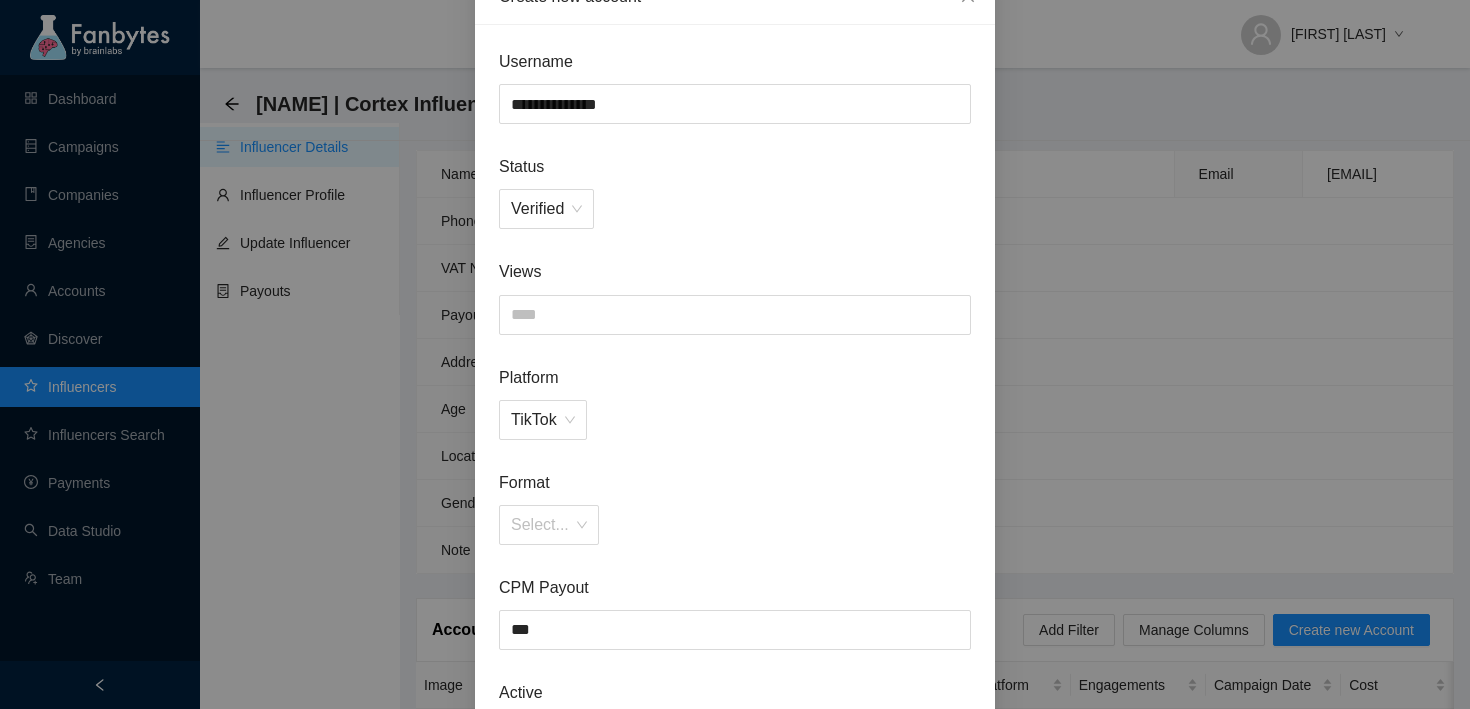 click on "Select..." at bounding box center (735, 525) 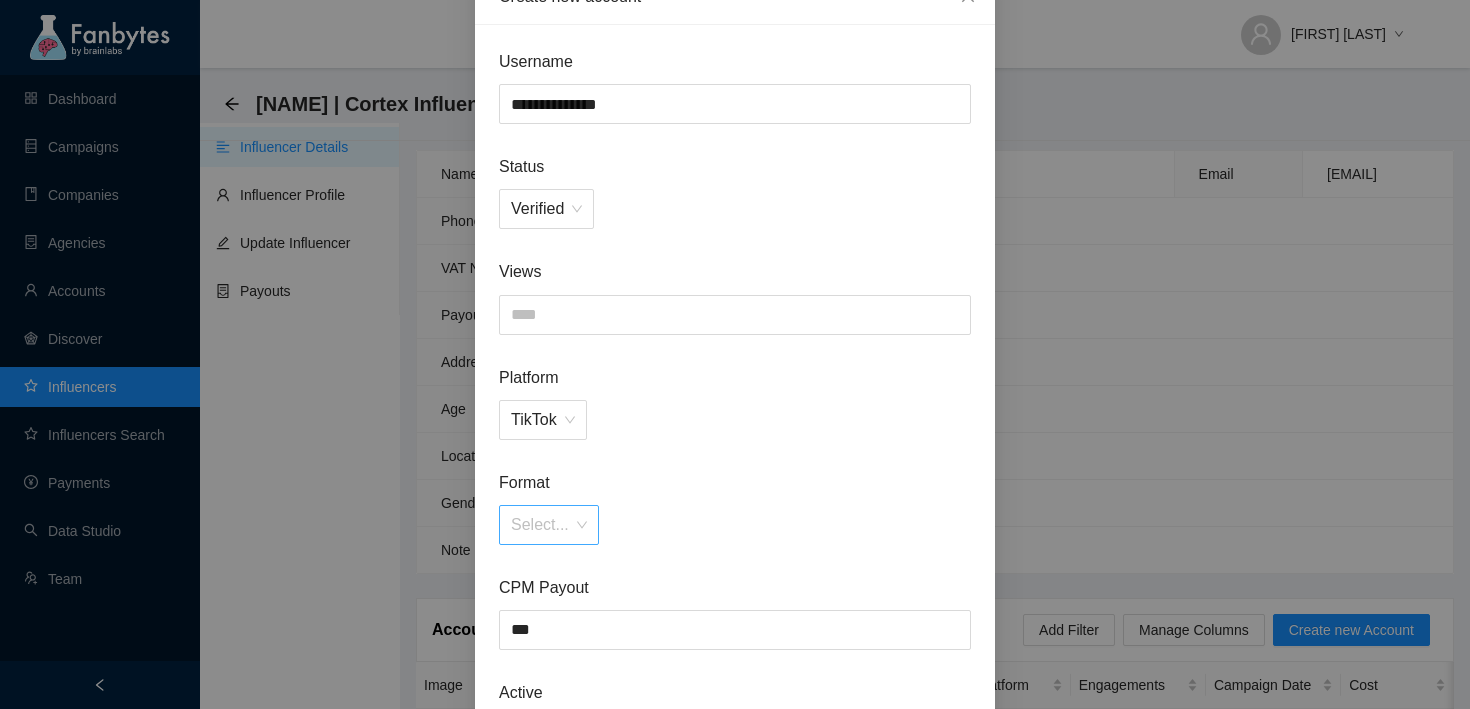 click on "Select..." at bounding box center [549, 525] 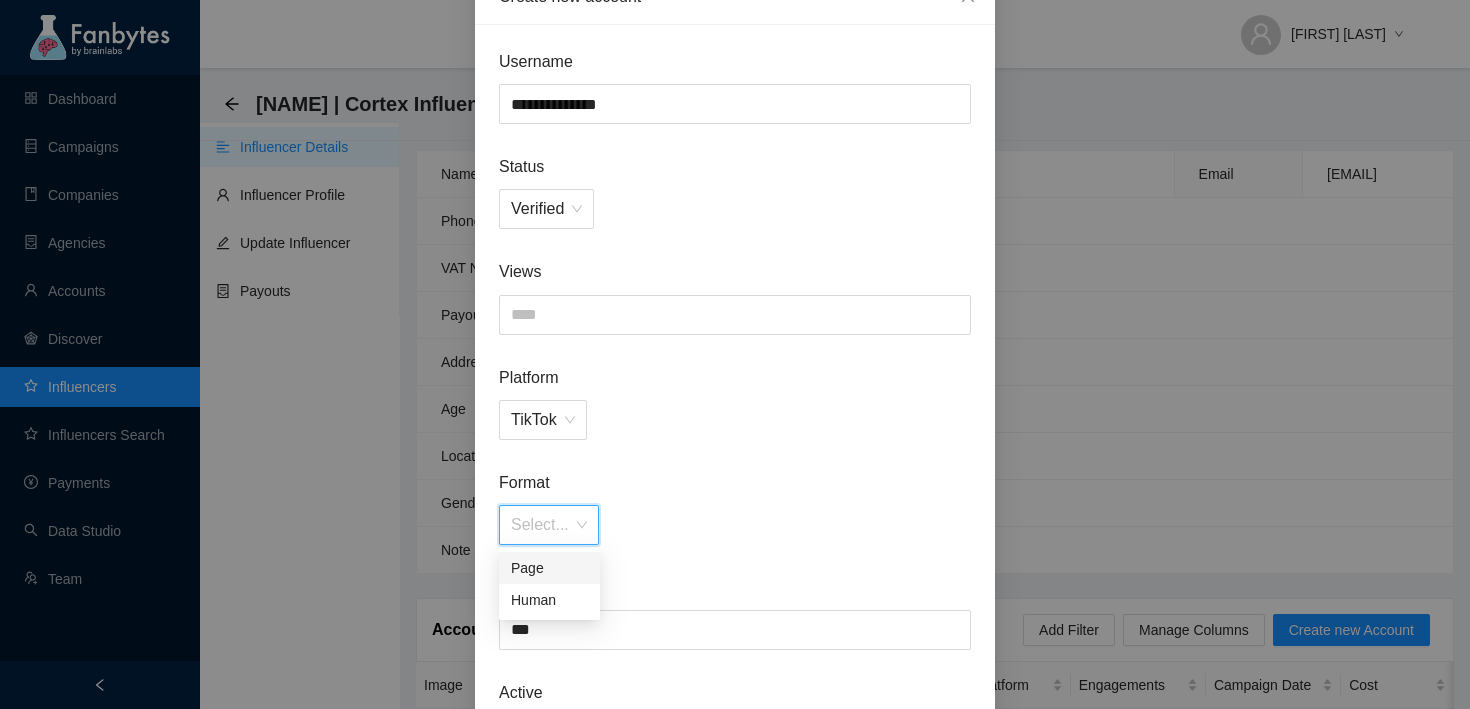 click on "Human" at bounding box center (549, 600) 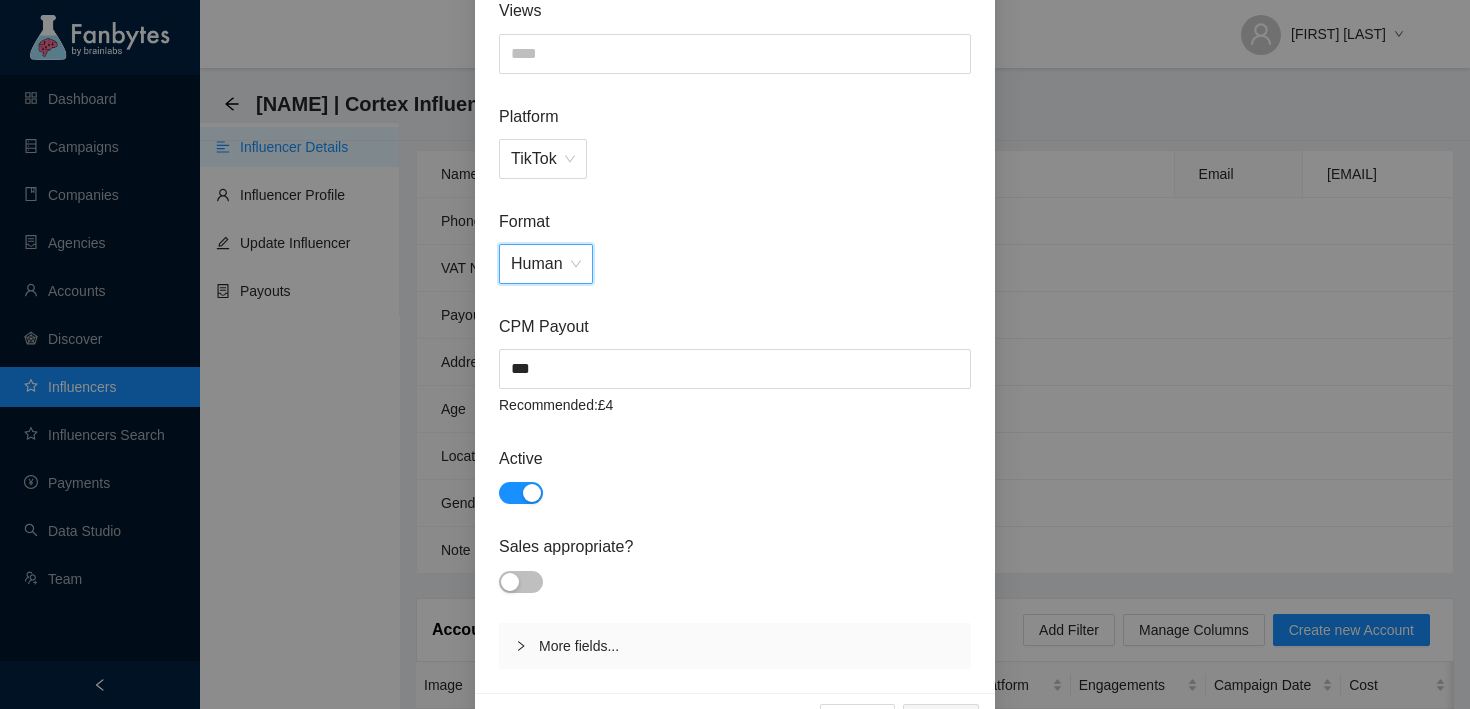 scroll, scrollTop: 452, scrollLeft: 0, axis: vertical 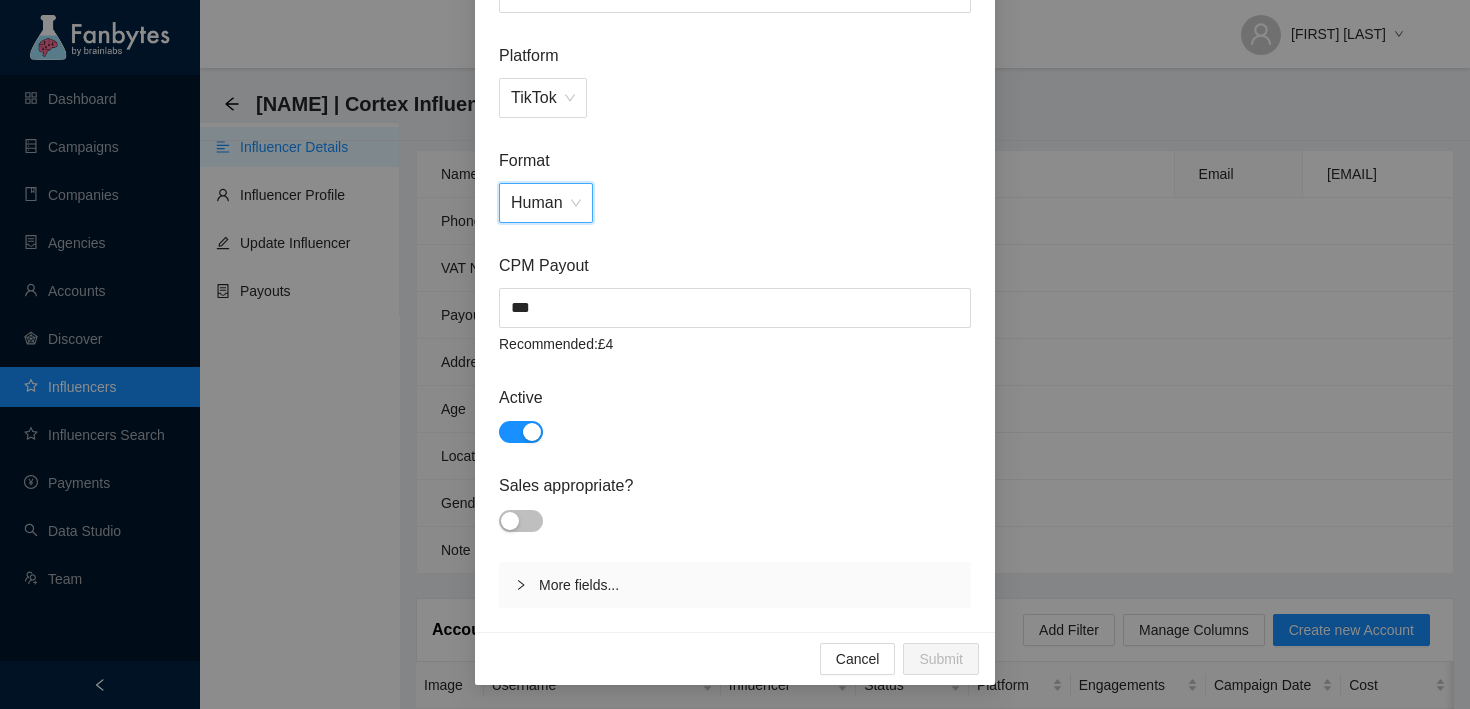 click on "*** Recommended:  £4" at bounding box center [735, 321] 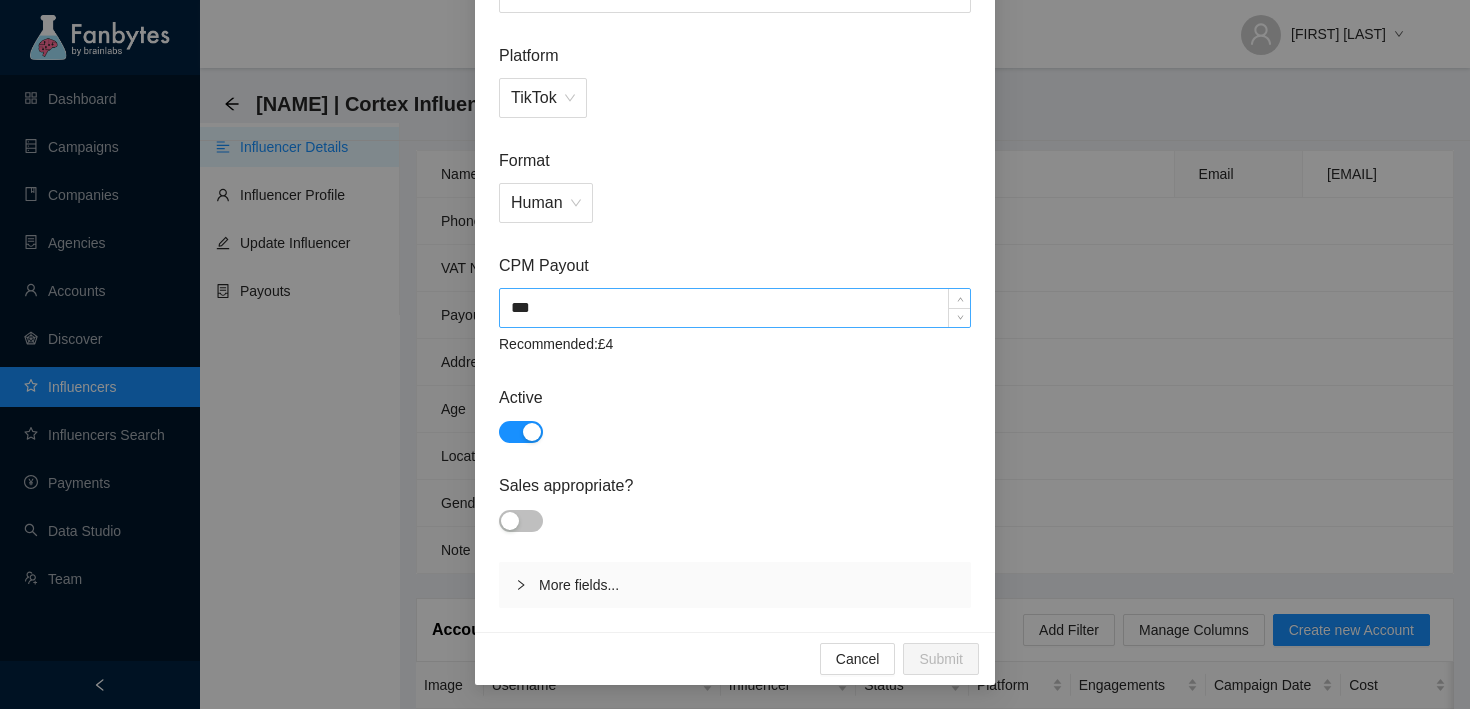 click on "***" at bounding box center (735, 308) 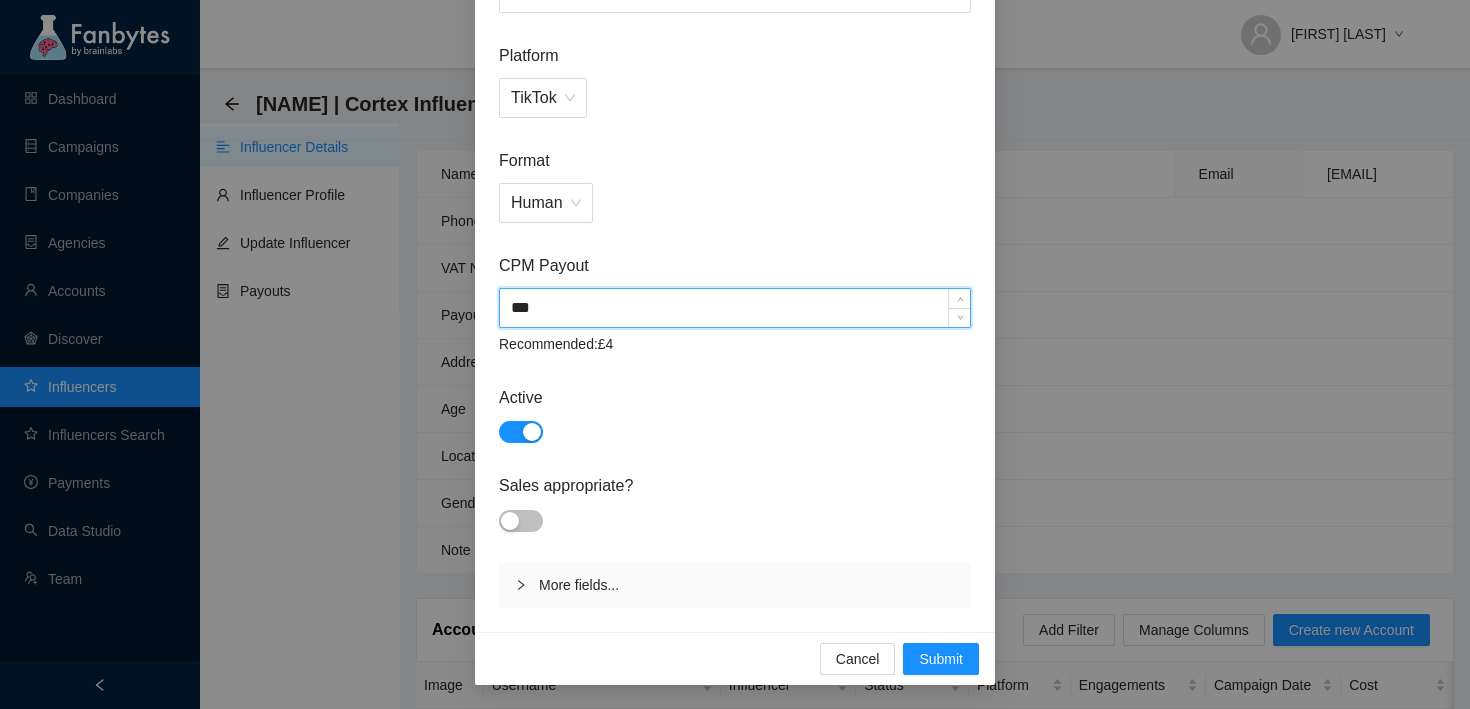 type on "***" 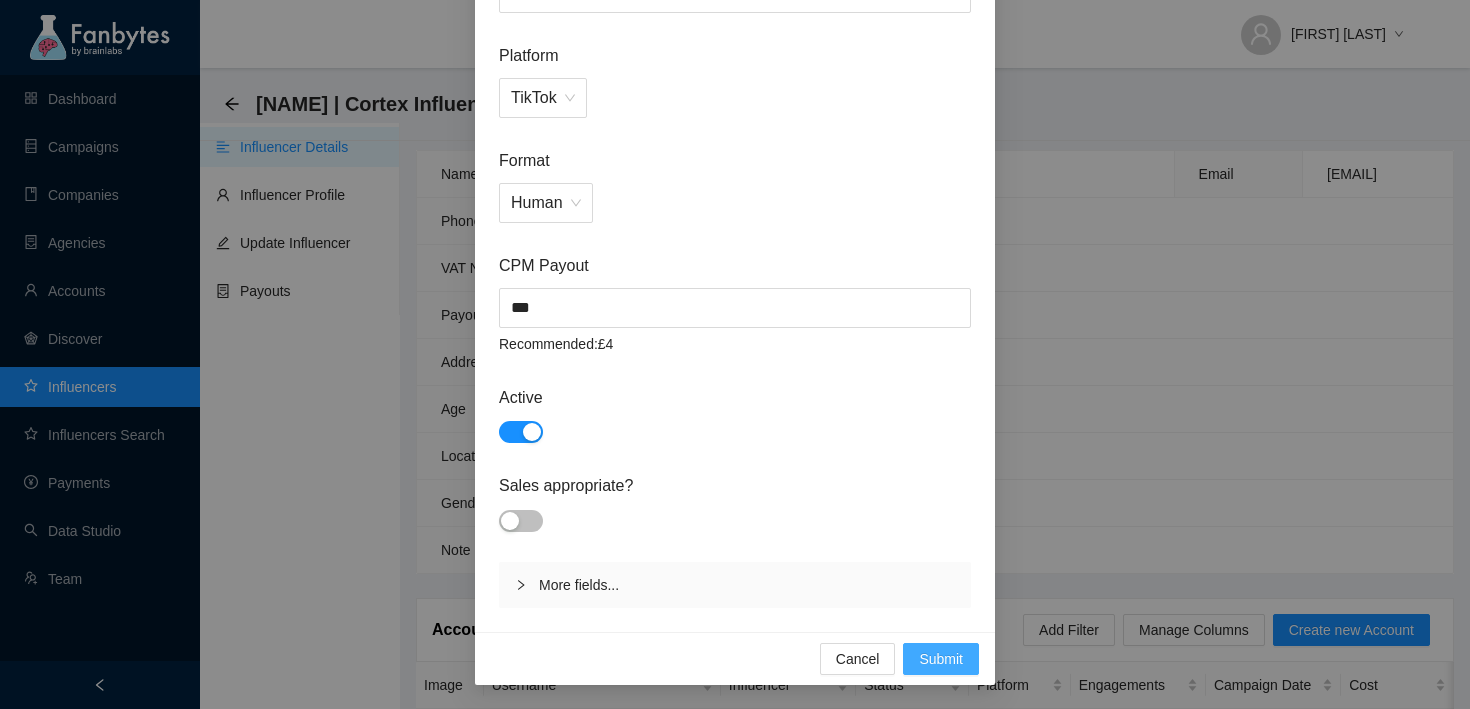 click on "Submit" at bounding box center [941, 659] 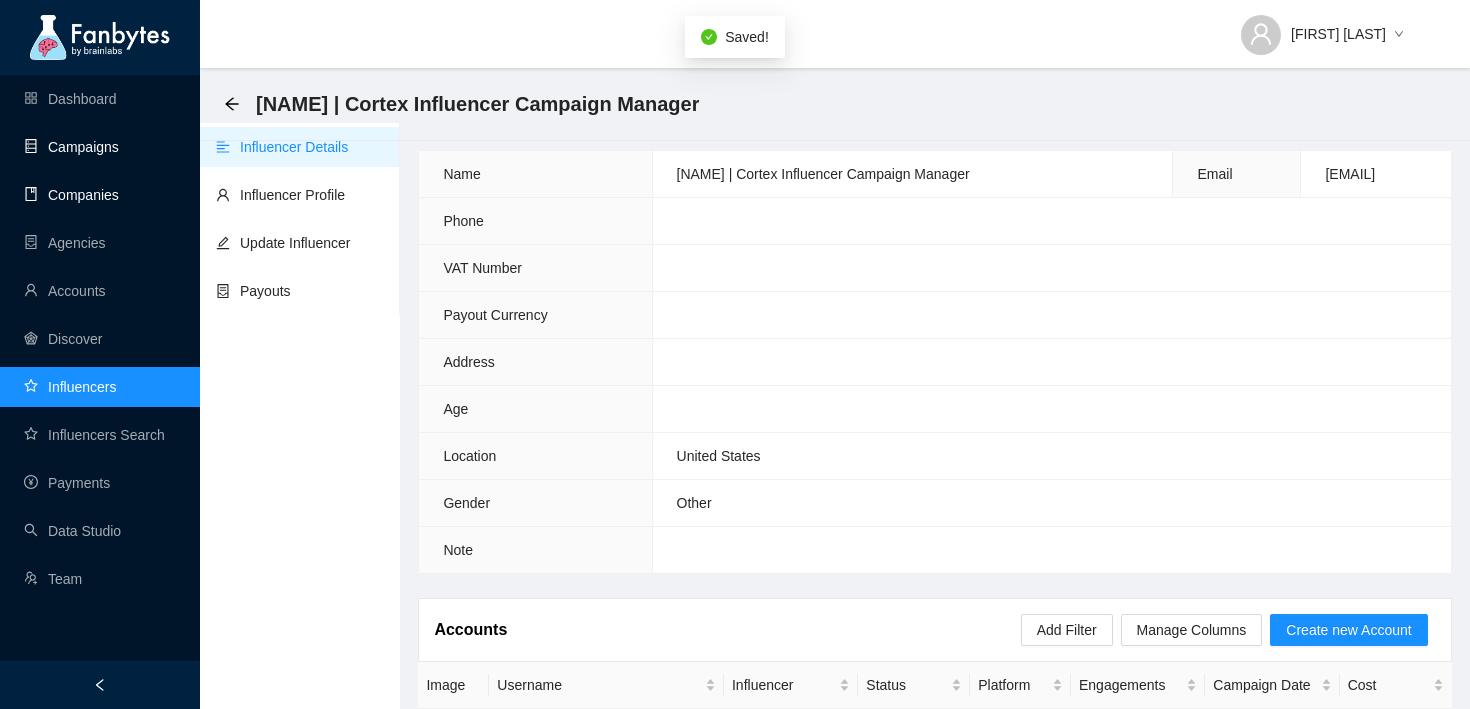 click on "Campaigns" at bounding box center (71, 147) 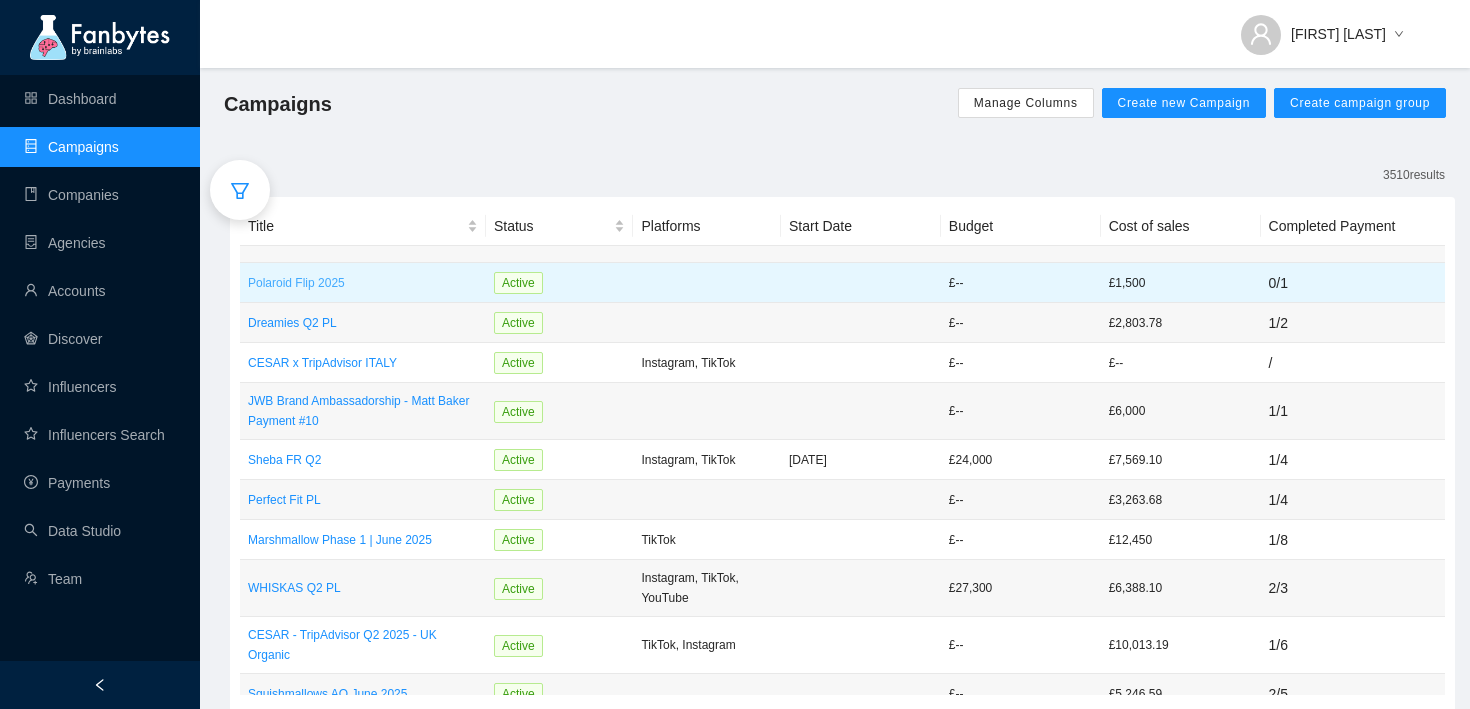 click on "Polaroid Flip 2025" at bounding box center (363, 283) 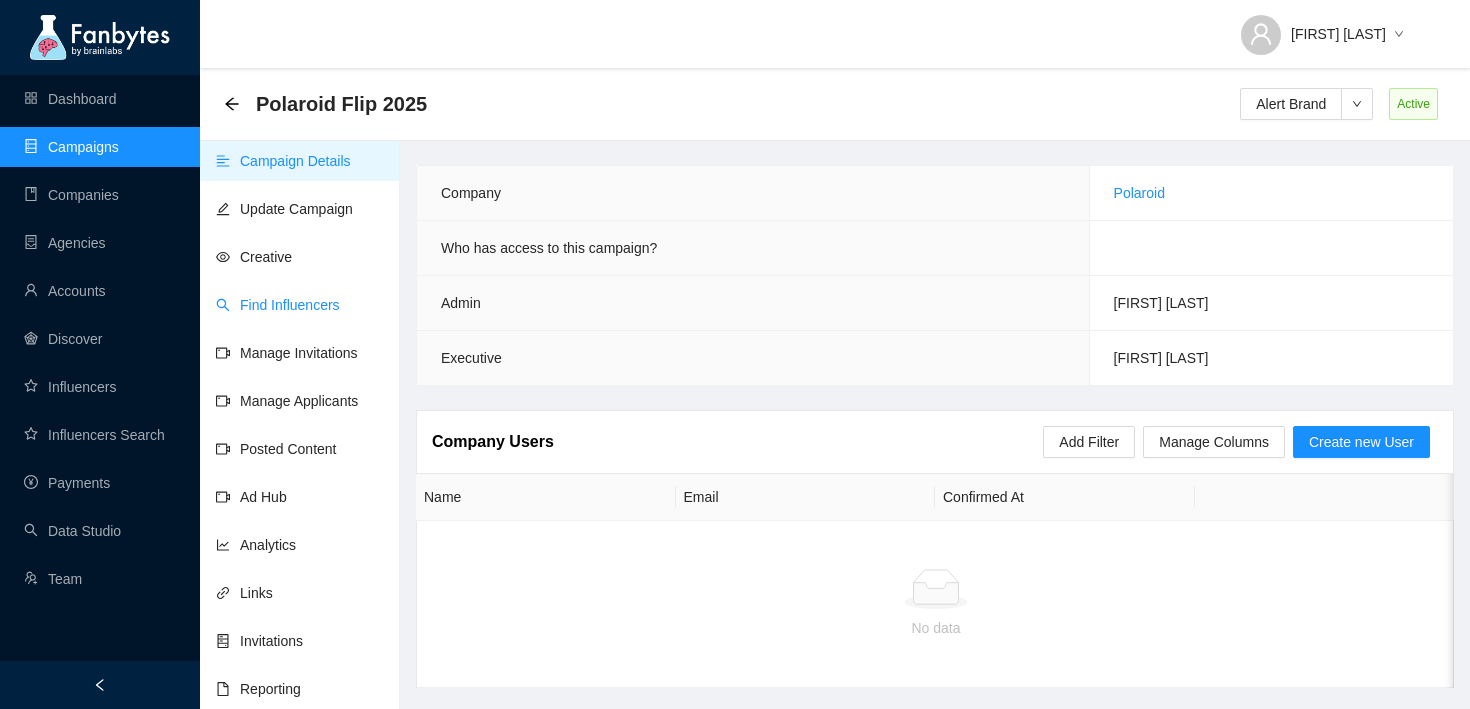 click on "Find Influencers" at bounding box center [278, 305] 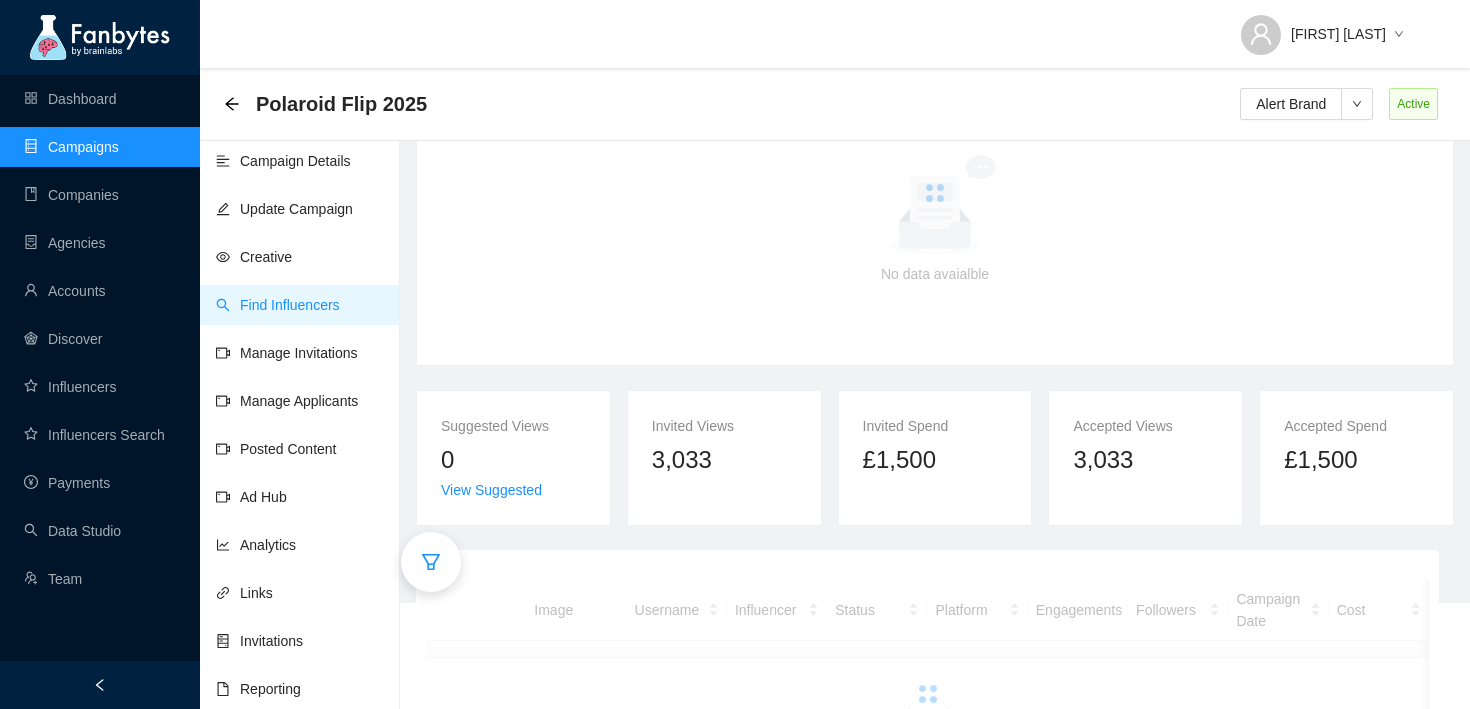 scroll, scrollTop: 230, scrollLeft: 0, axis: vertical 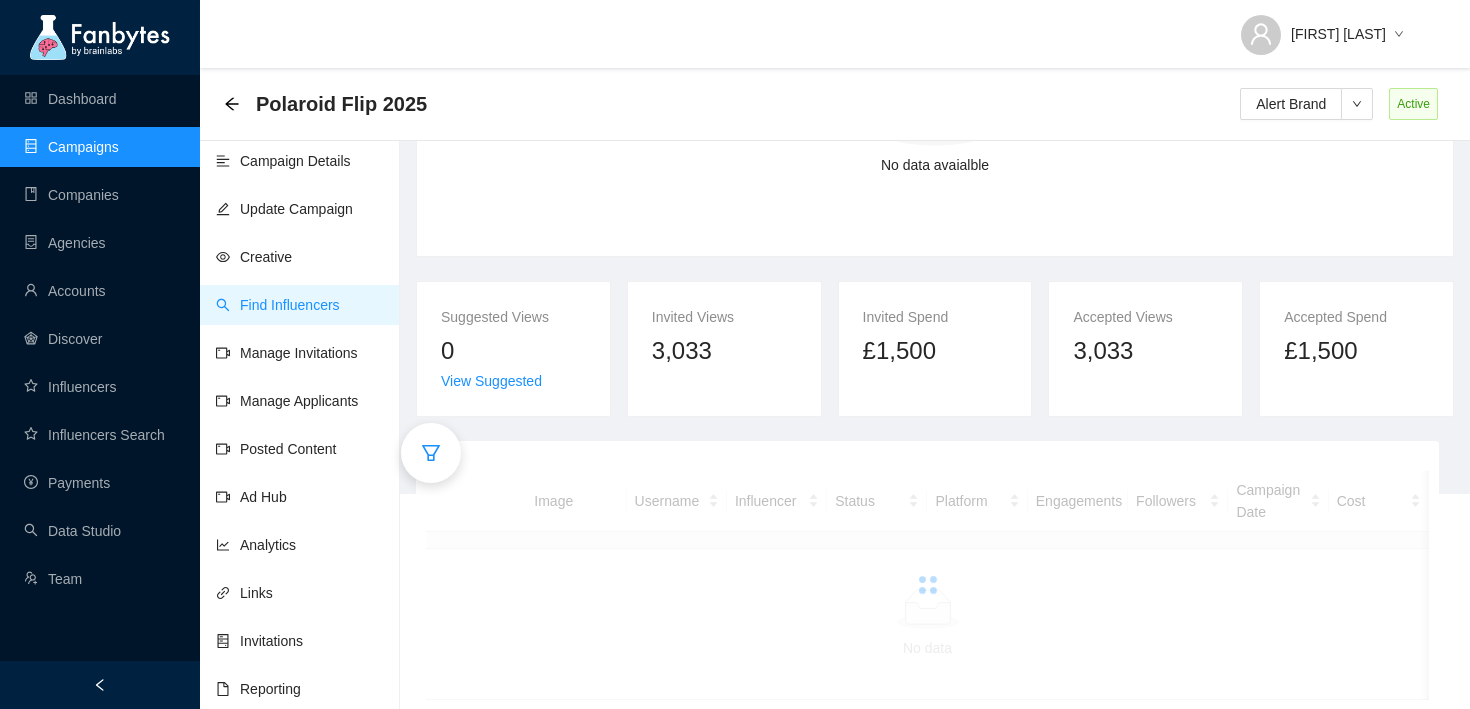 click at bounding box center (431, 453) 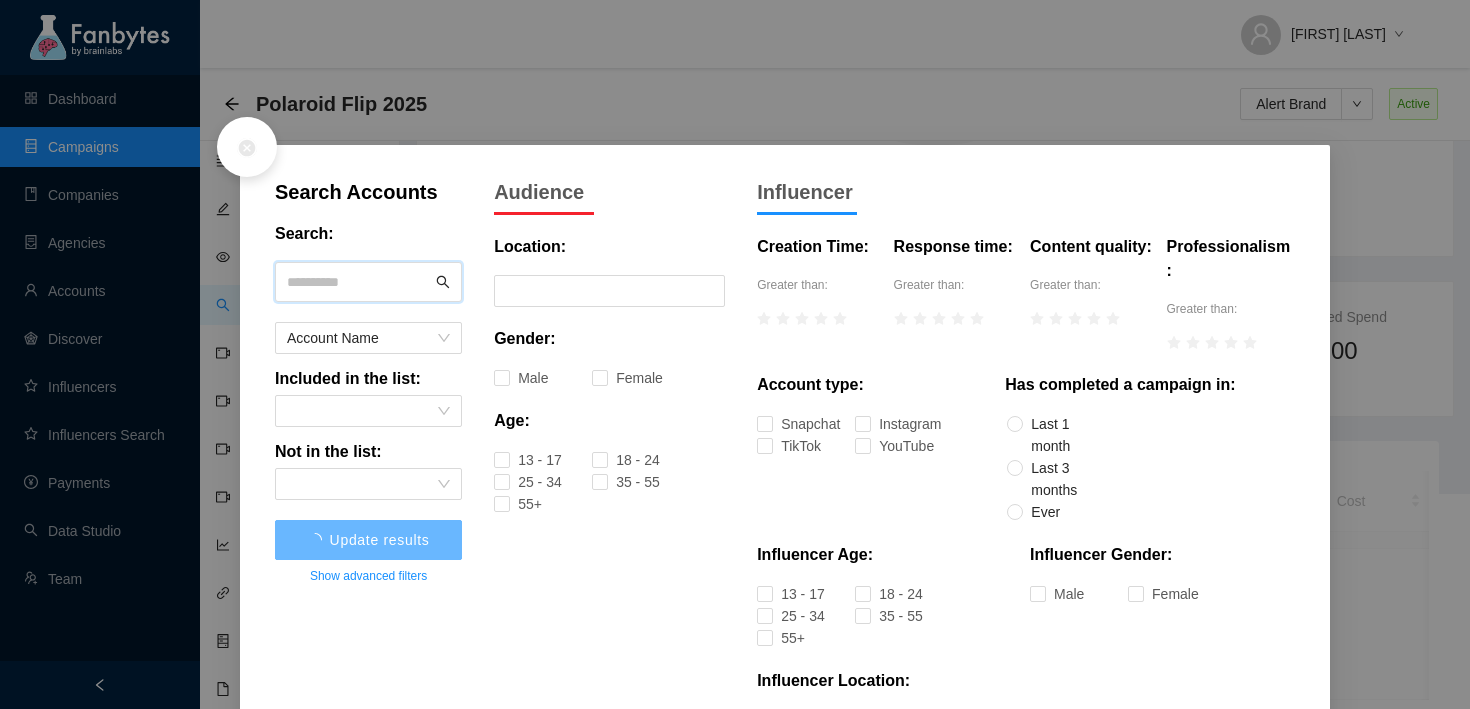 click at bounding box center (359, 282) 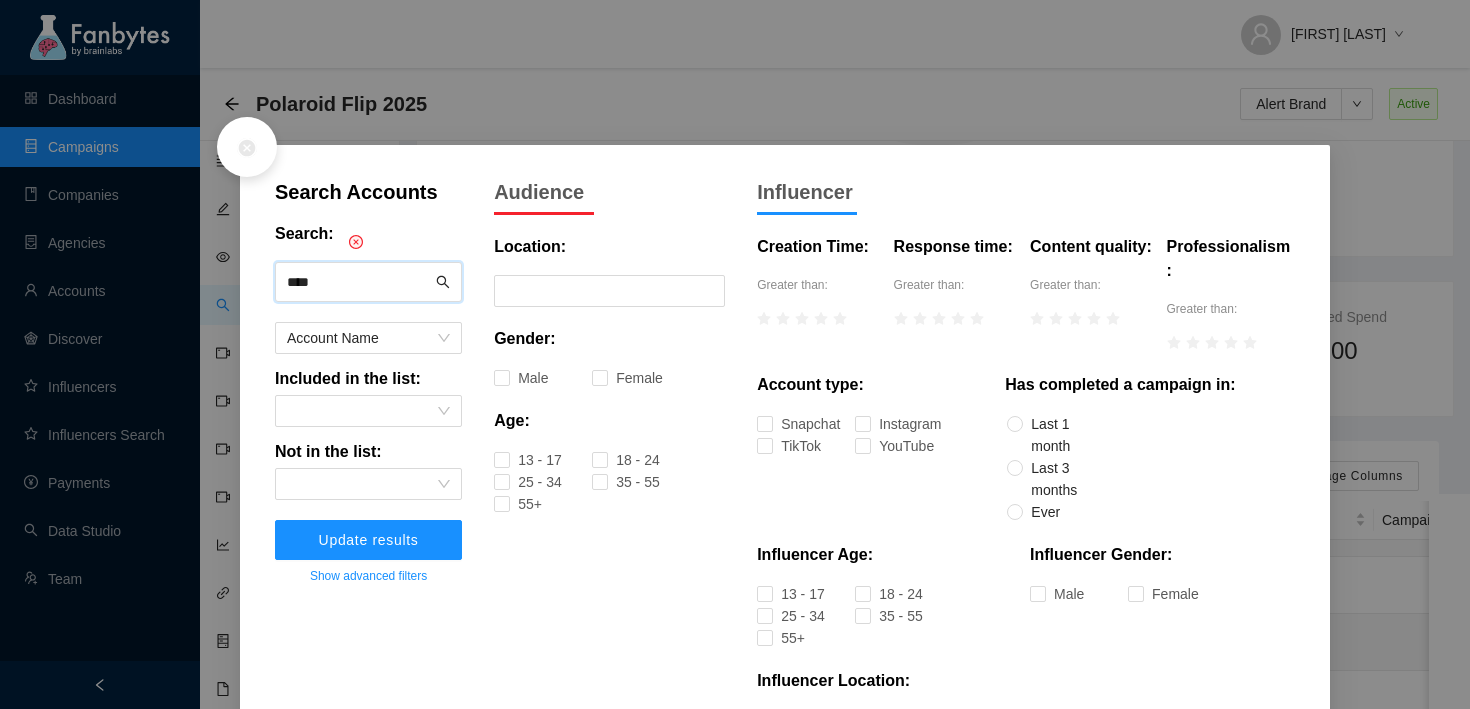 type on "****" 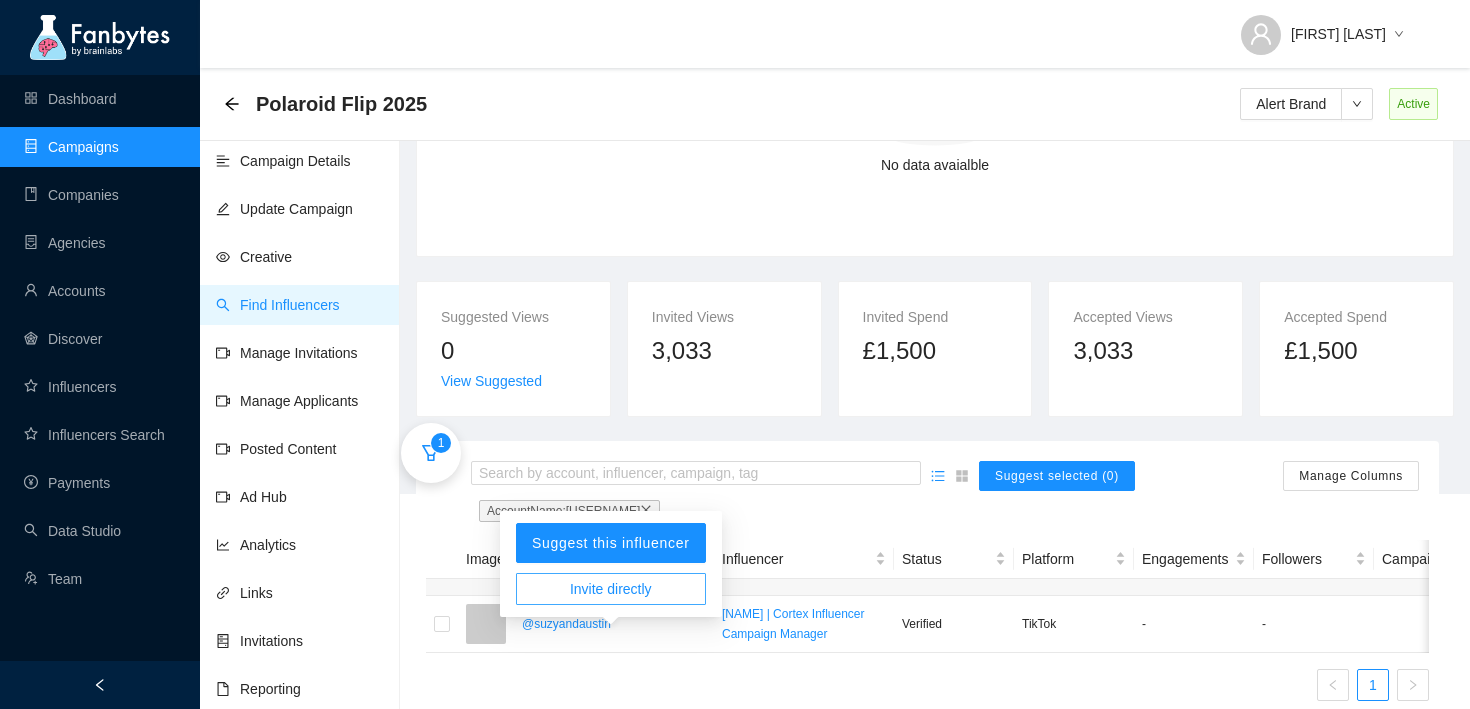 click on "Invite directly" at bounding box center [611, 589] 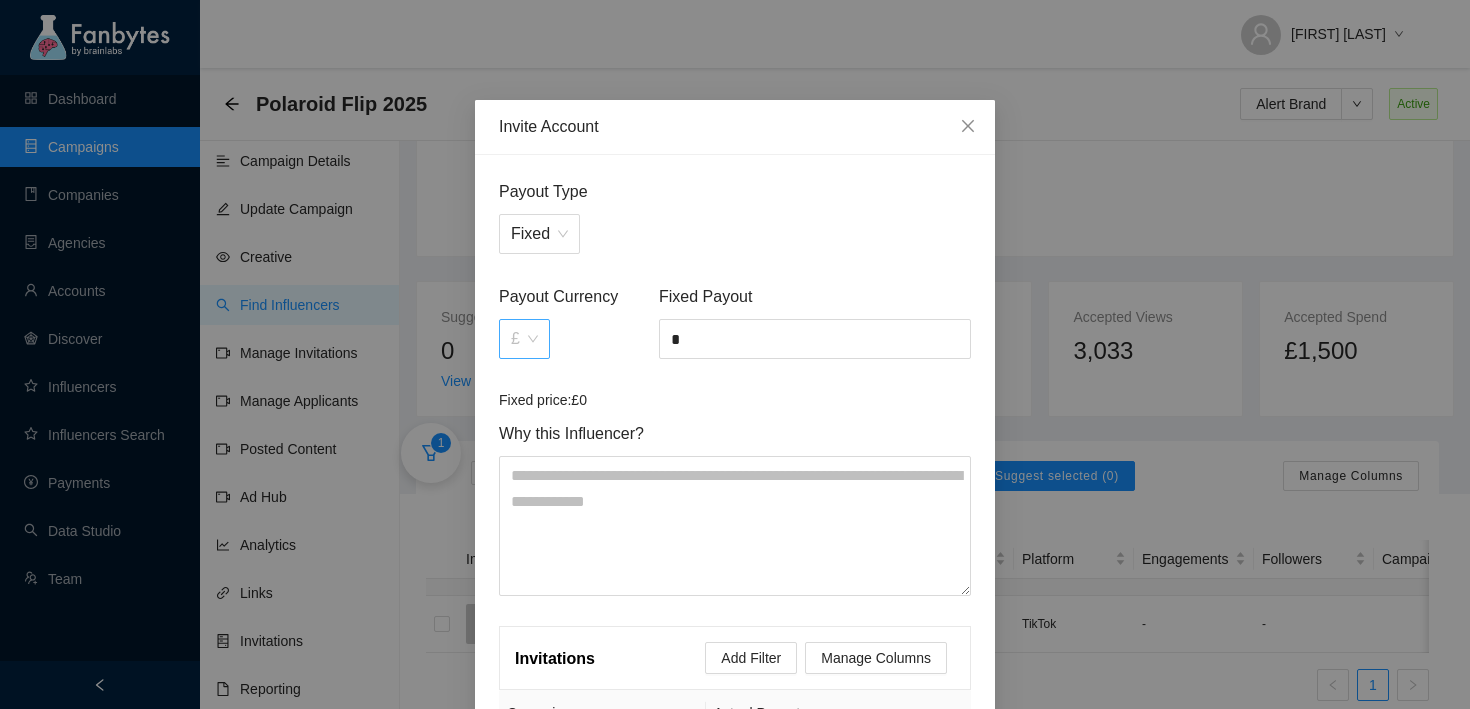 click on "£" at bounding box center (524, 339) 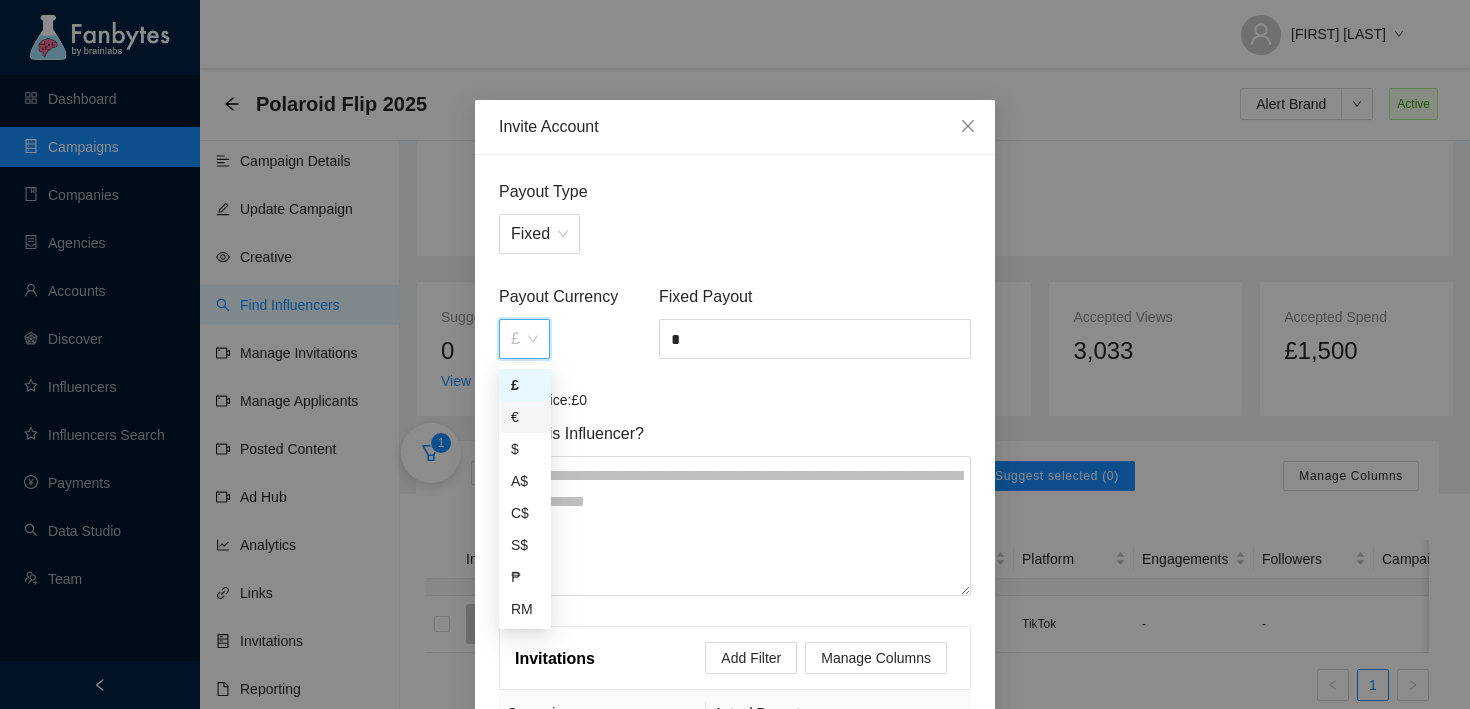 click on "€" at bounding box center (525, 417) 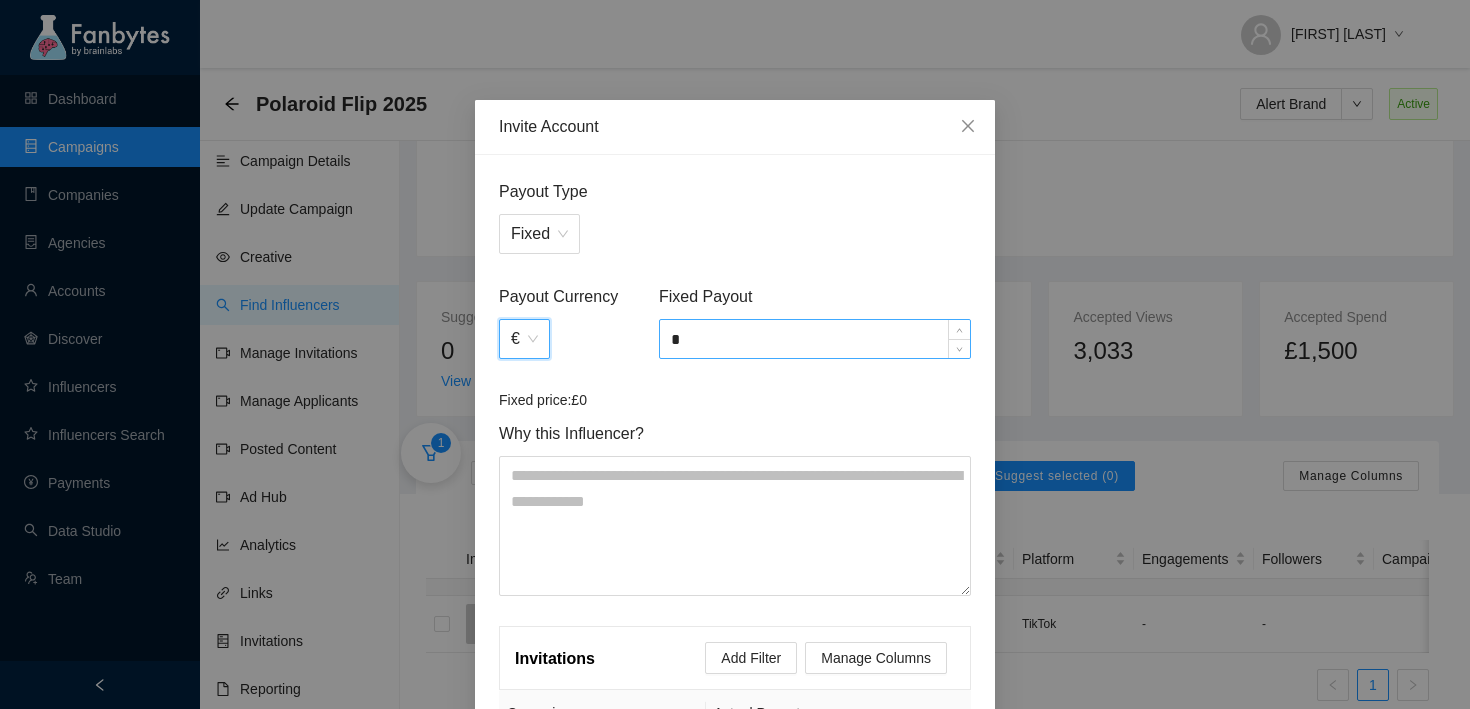 click on "*" at bounding box center [815, 339] 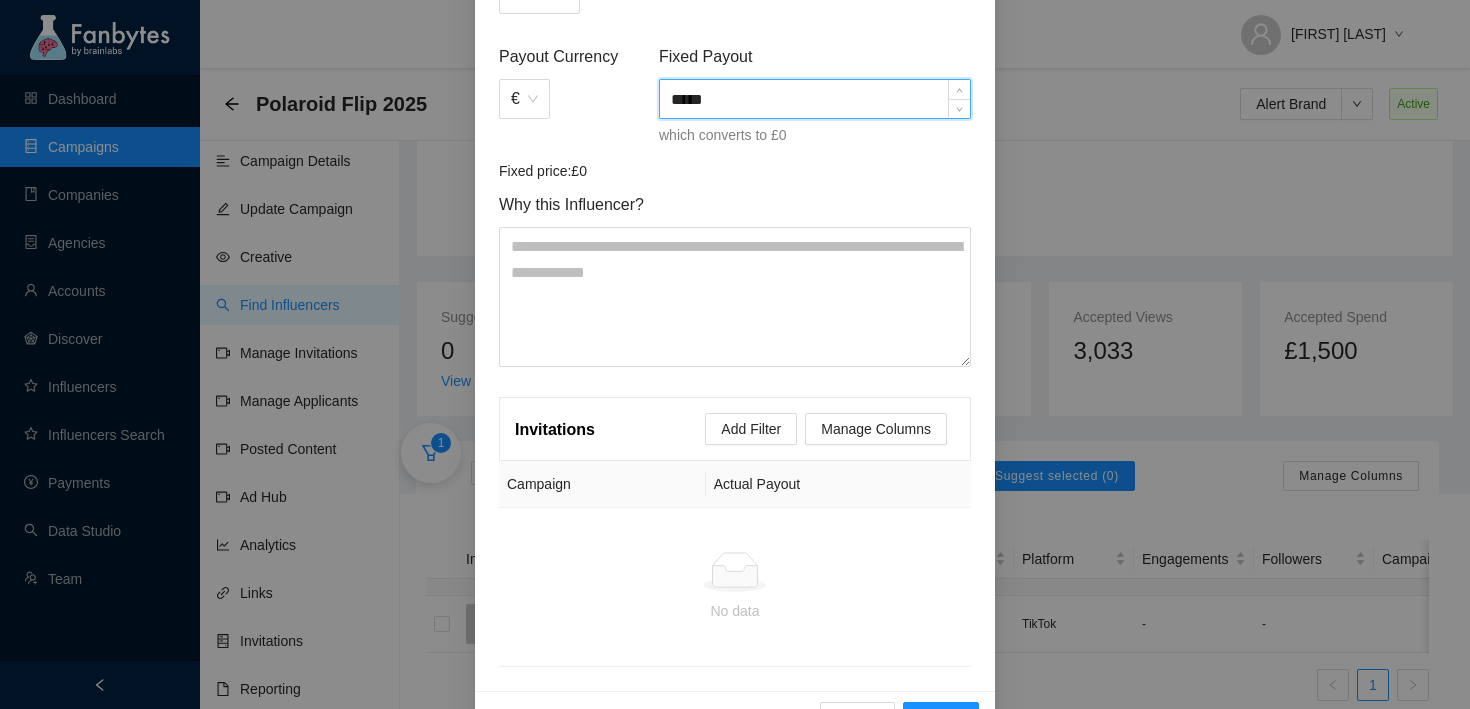 scroll, scrollTop: 299, scrollLeft: 0, axis: vertical 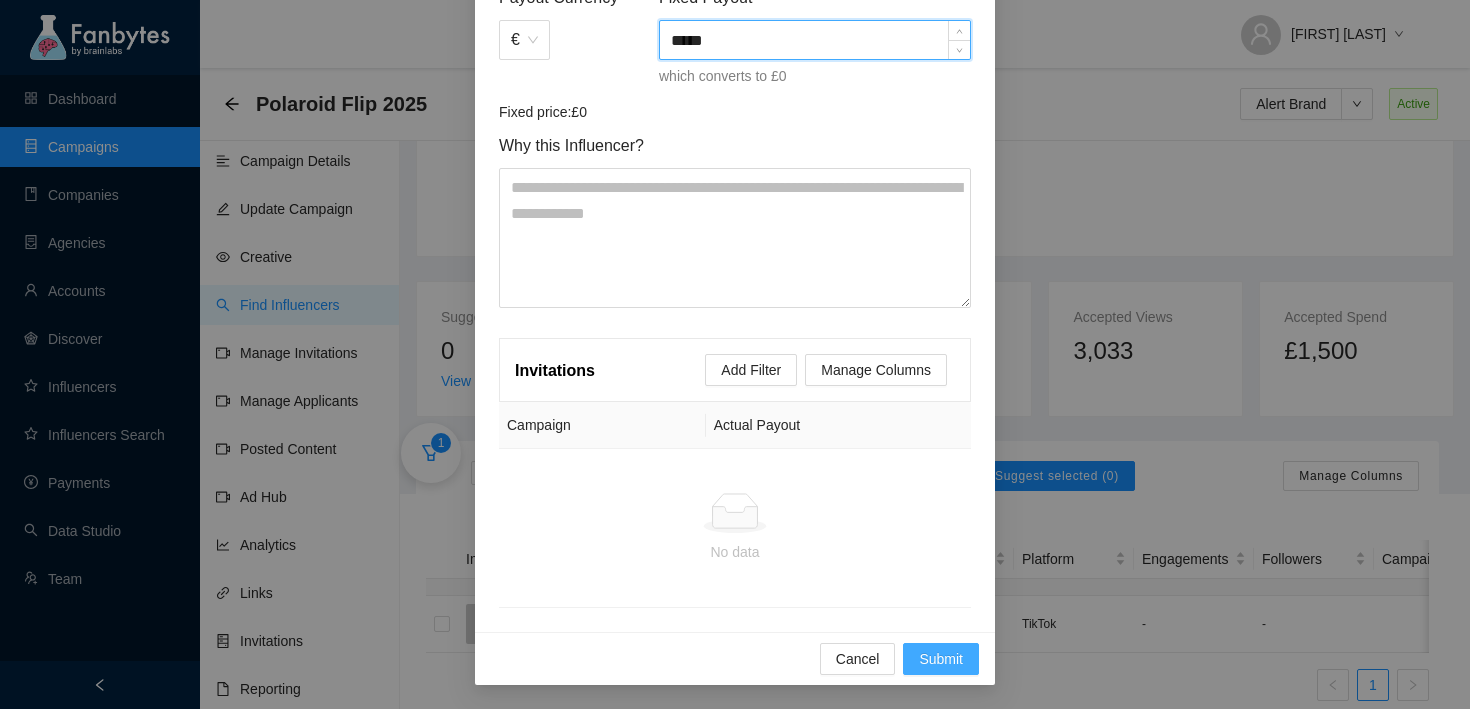 type on "*****" 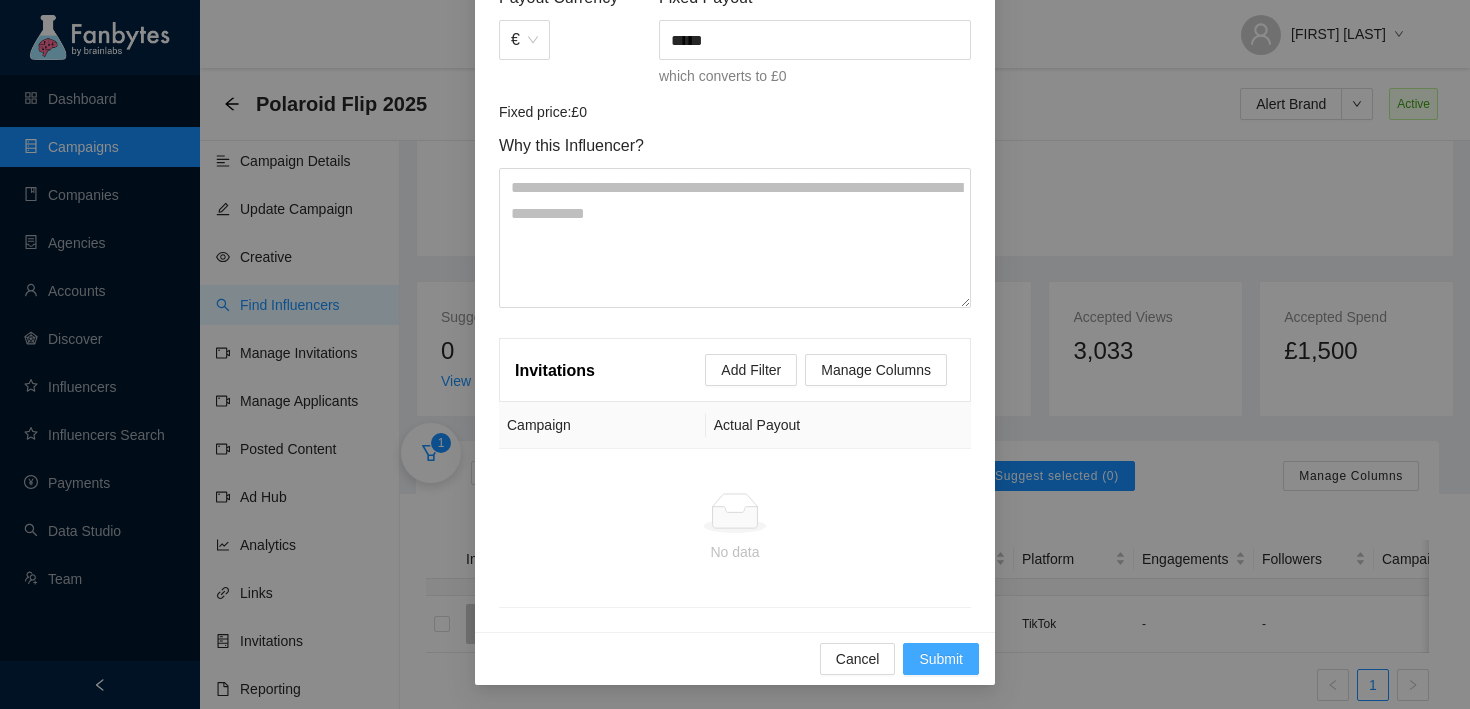 click on "Submit" at bounding box center (941, 659) 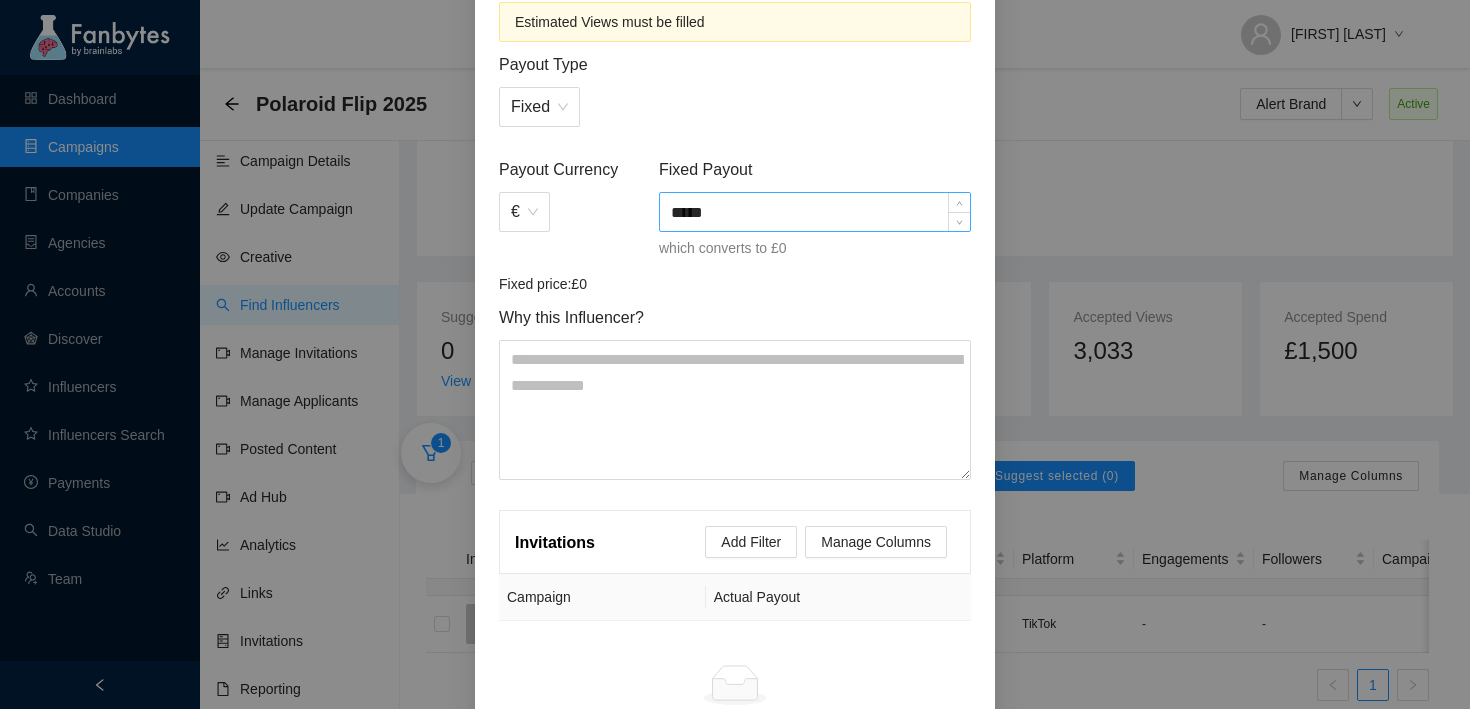 scroll, scrollTop: 349, scrollLeft: 0, axis: vertical 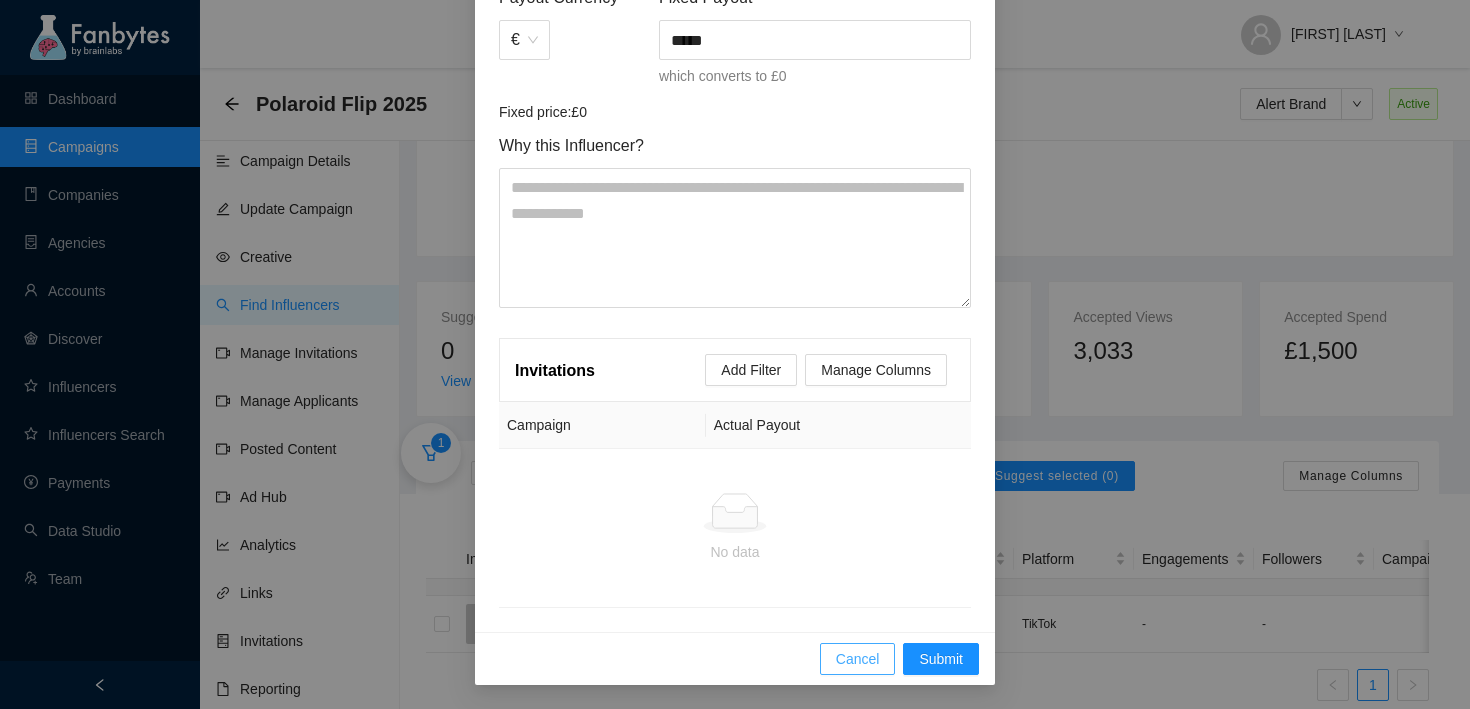 click on "Cancel" at bounding box center [858, 659] 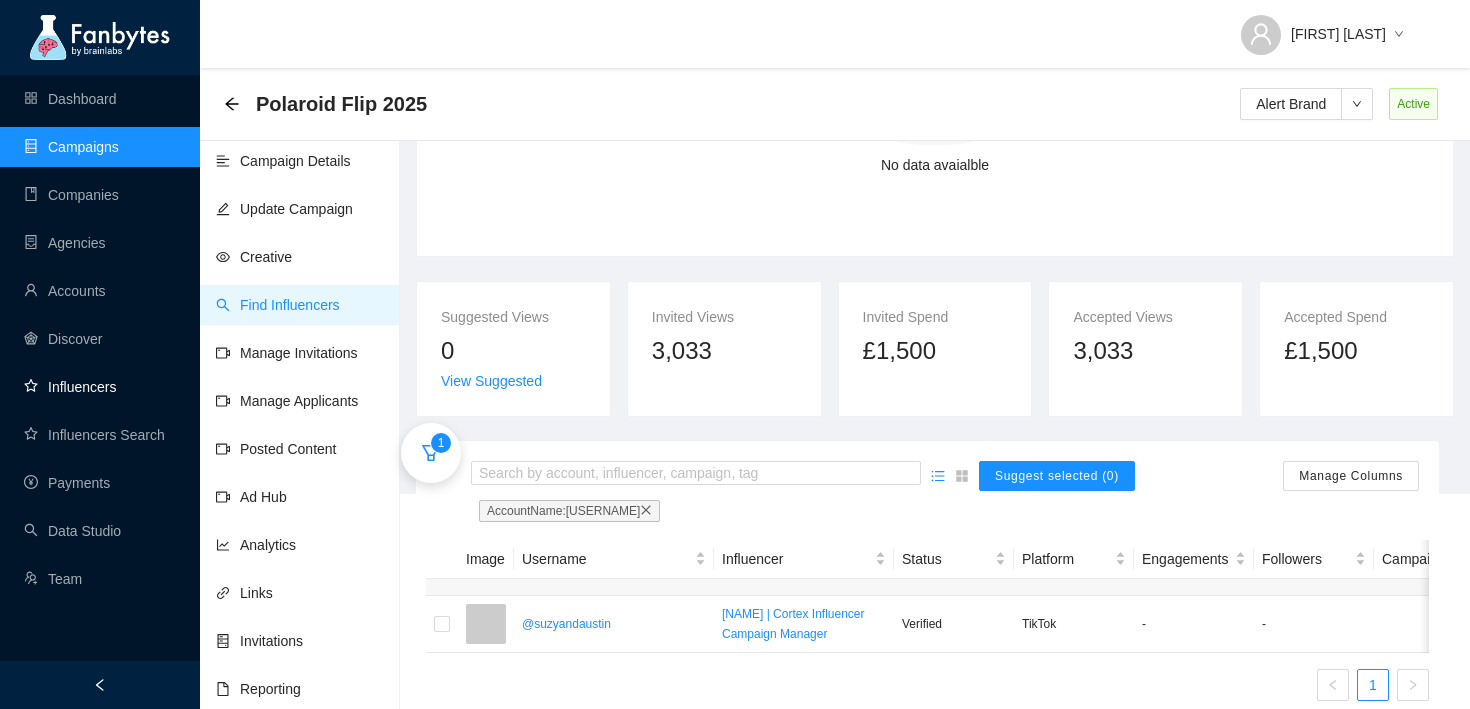 click on "Influencers" at bounding box center [70, 387] 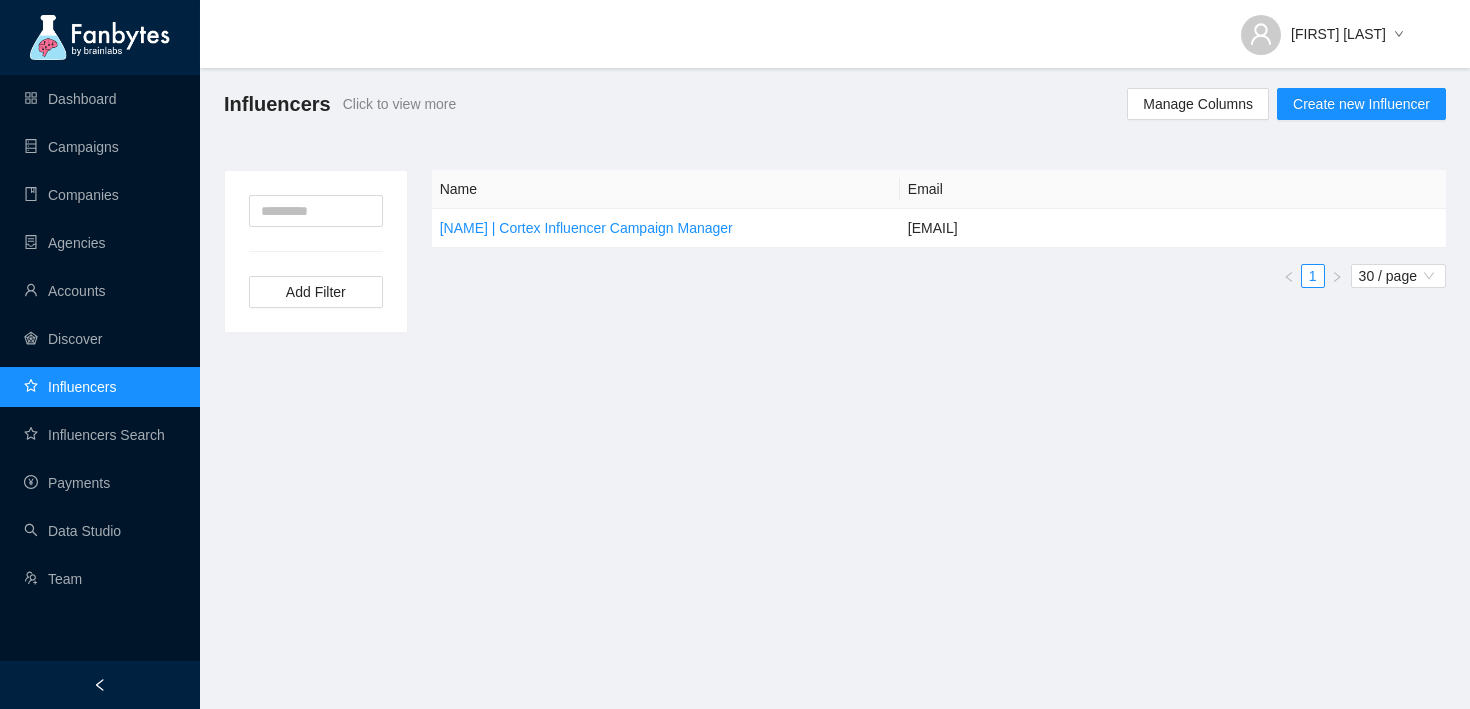 scroll, scrollTop: 0, scrollLeft: 0, axis: both 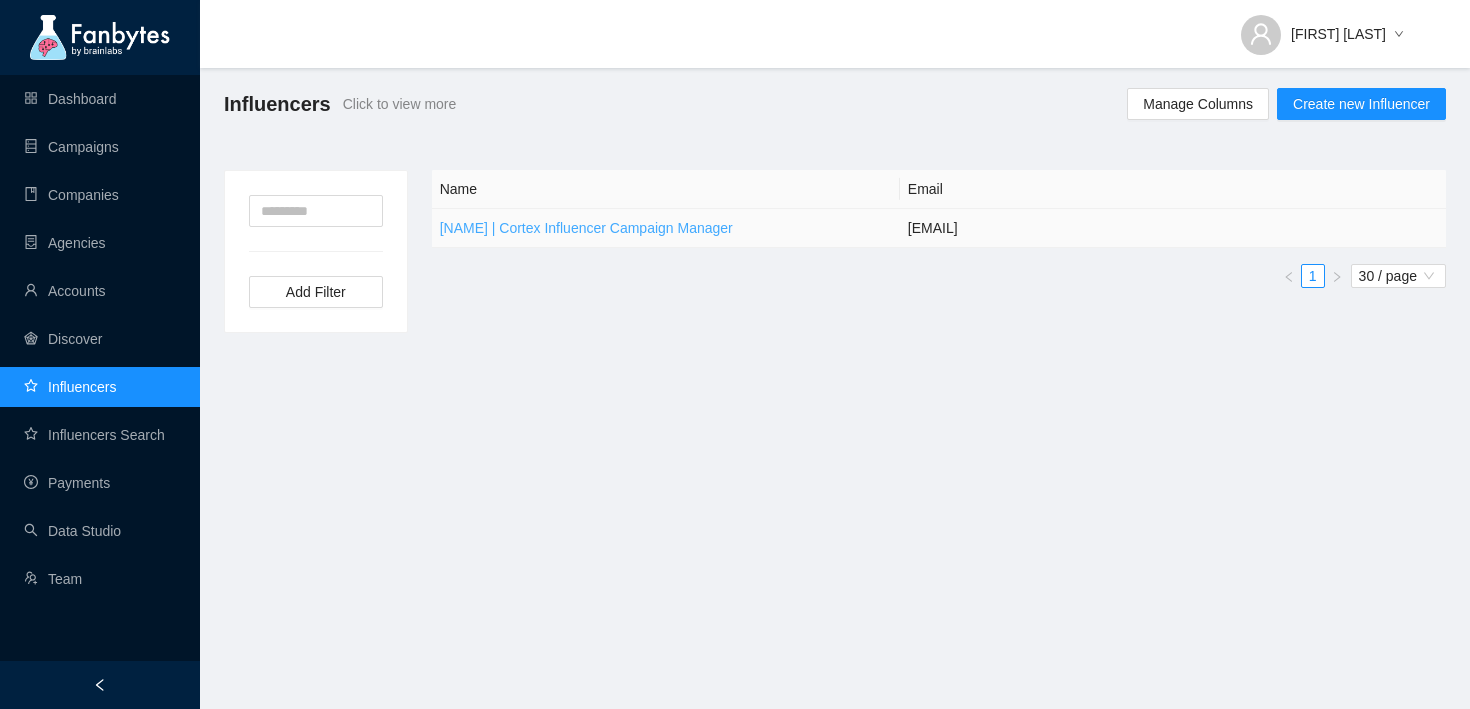 click on "[NAME] | Cortex Influencer Campaign Manager" at bounding box center [586, 228] 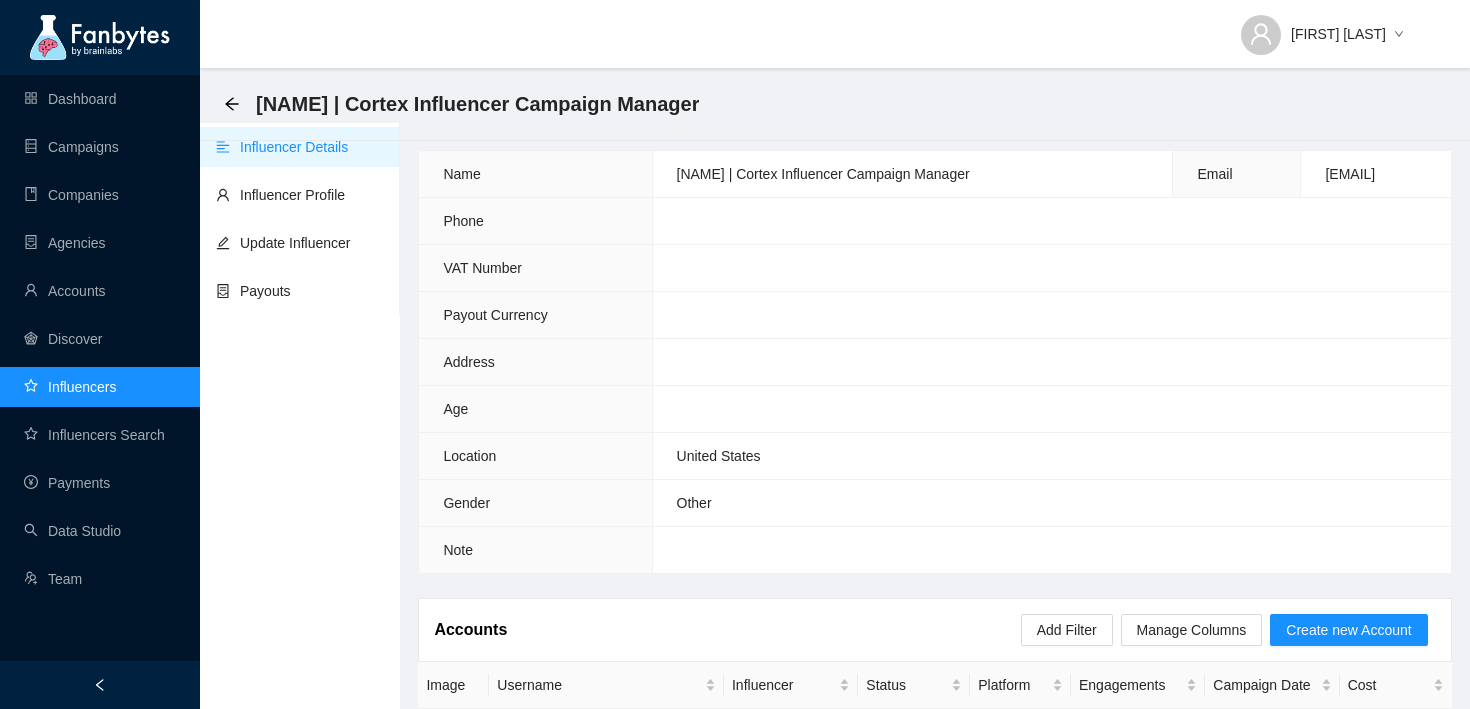 scroll, scrollTop: 30, scrollLeft: 0, axis: vertical 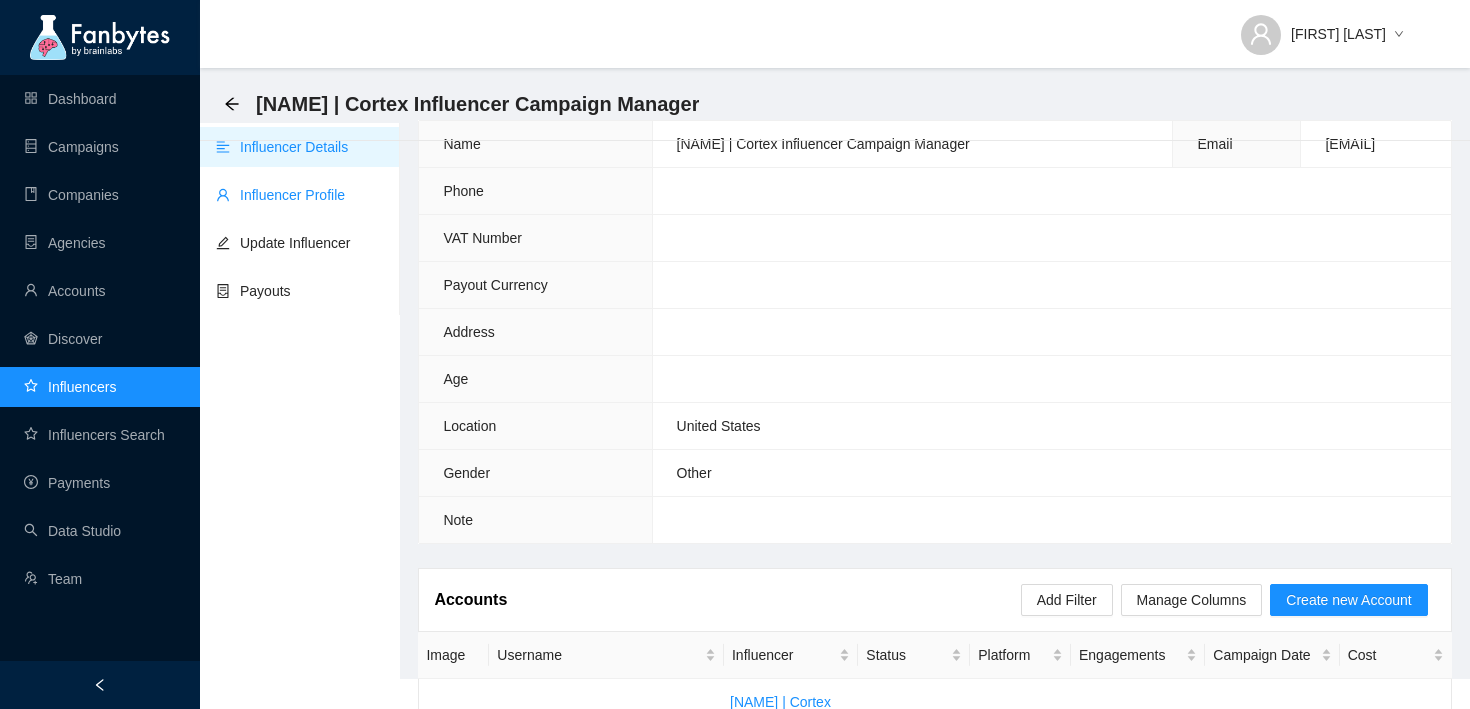 click on "Influencer Profile" at bounding box center [280, 195] 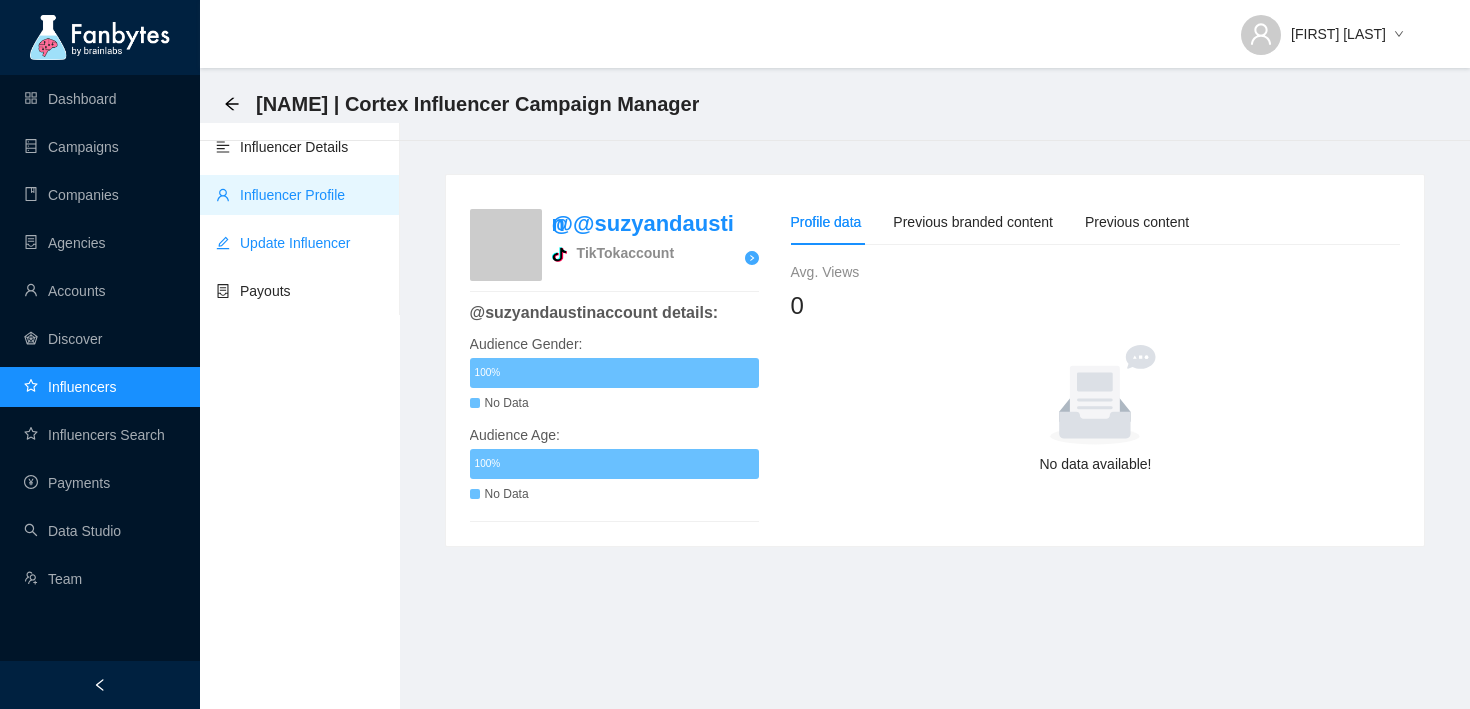 click on "Update Influencer" at bounding box center (283, 243) 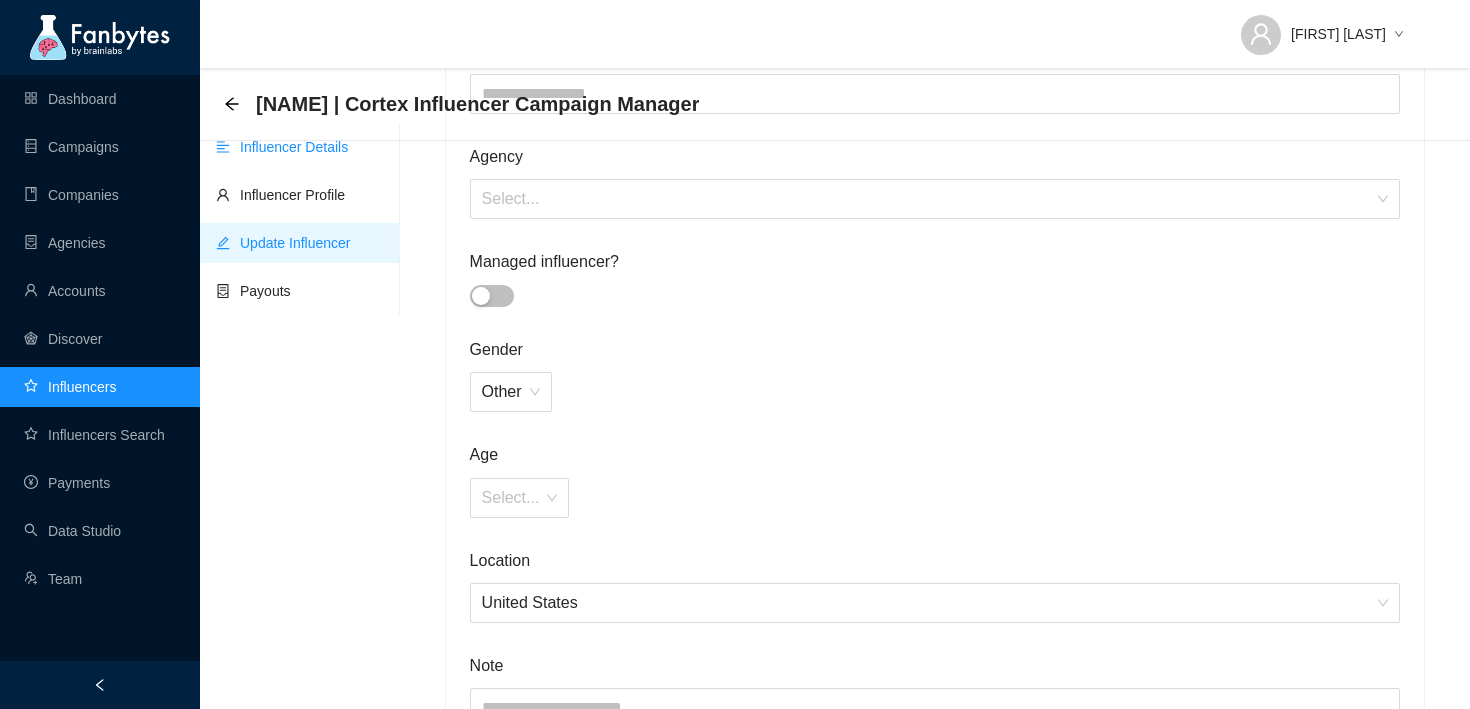 click on "Influencer Details" at bounding box center [282, 147] 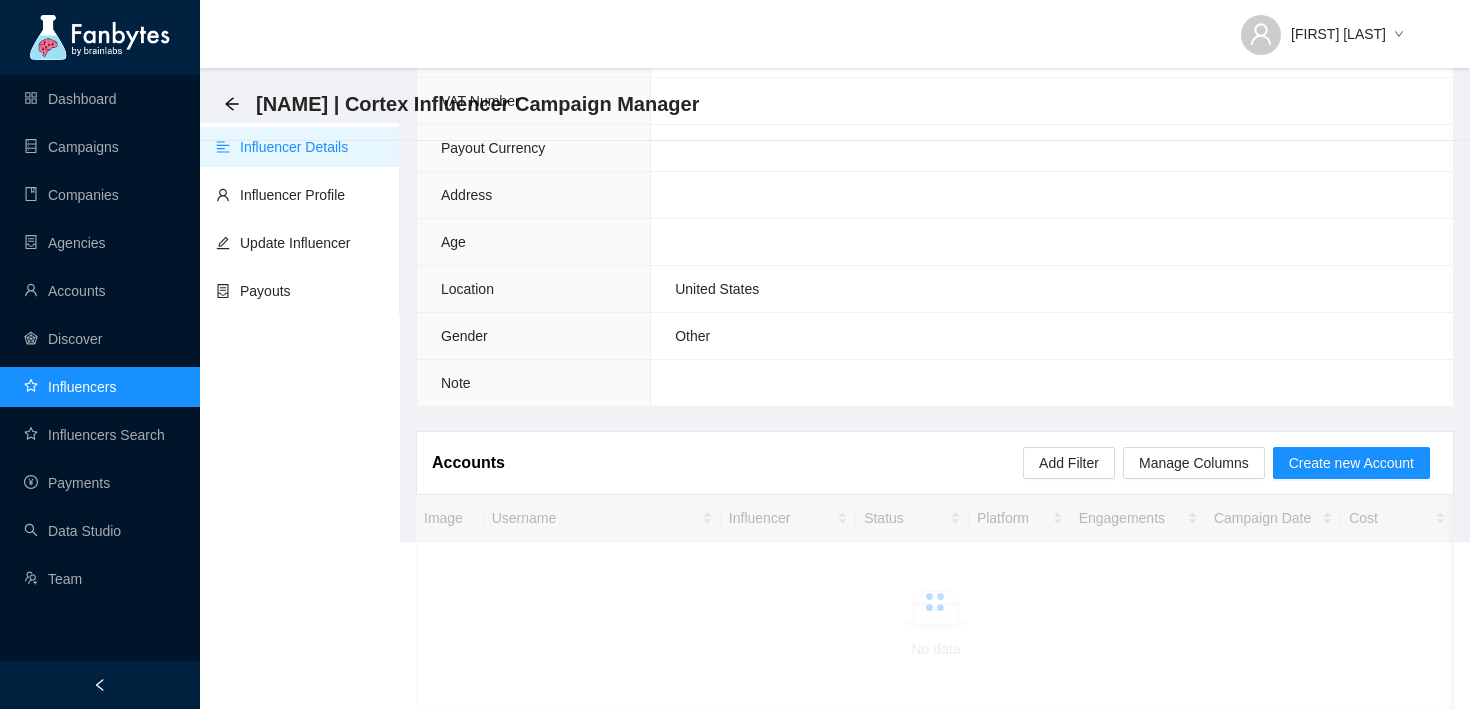 scroll, scrollTop: 125, scrollLeft: 0, axis: vertical 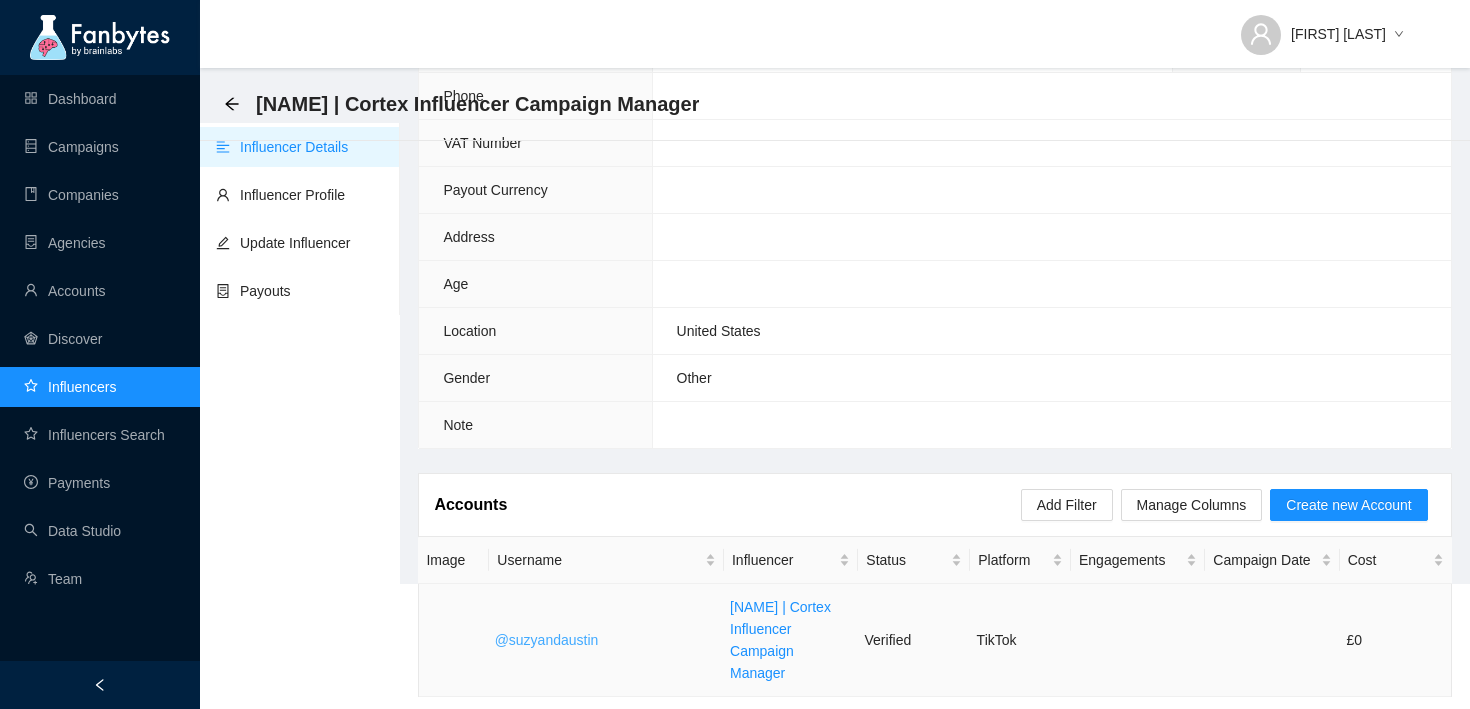 click on "@suzyandaustin" at bounding box center (547, 640) 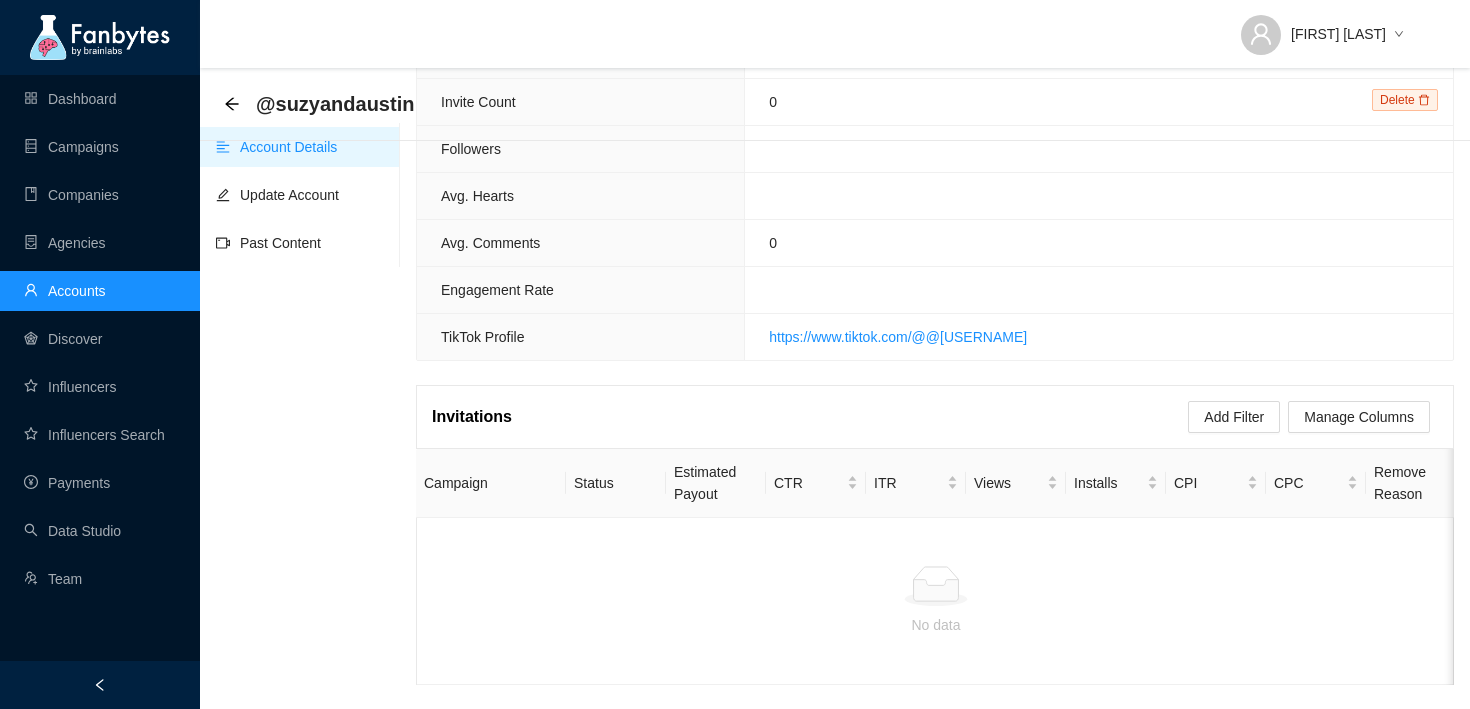 scroll, scrollTop: 584, scrollLeft: 0, axis: vertical 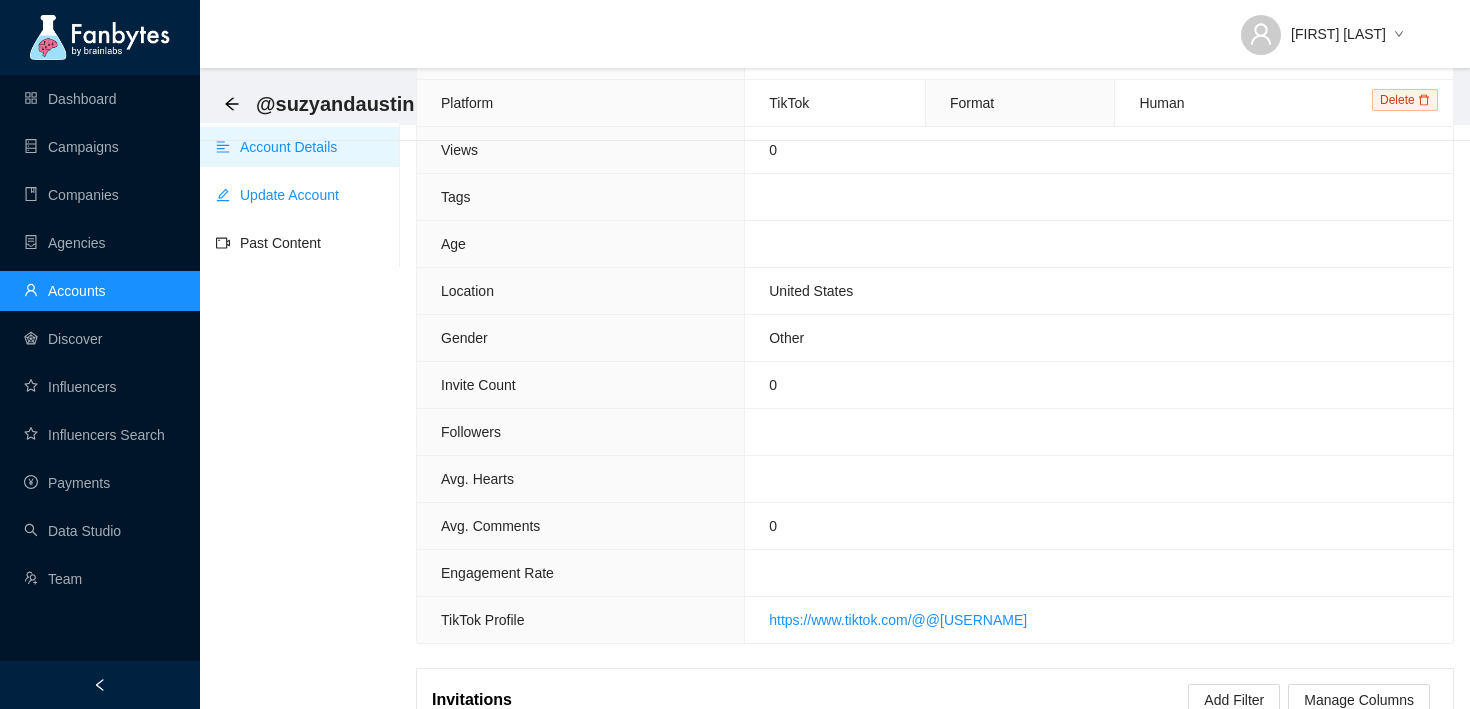 click on "Update Account" at bounding box center [277, 195] 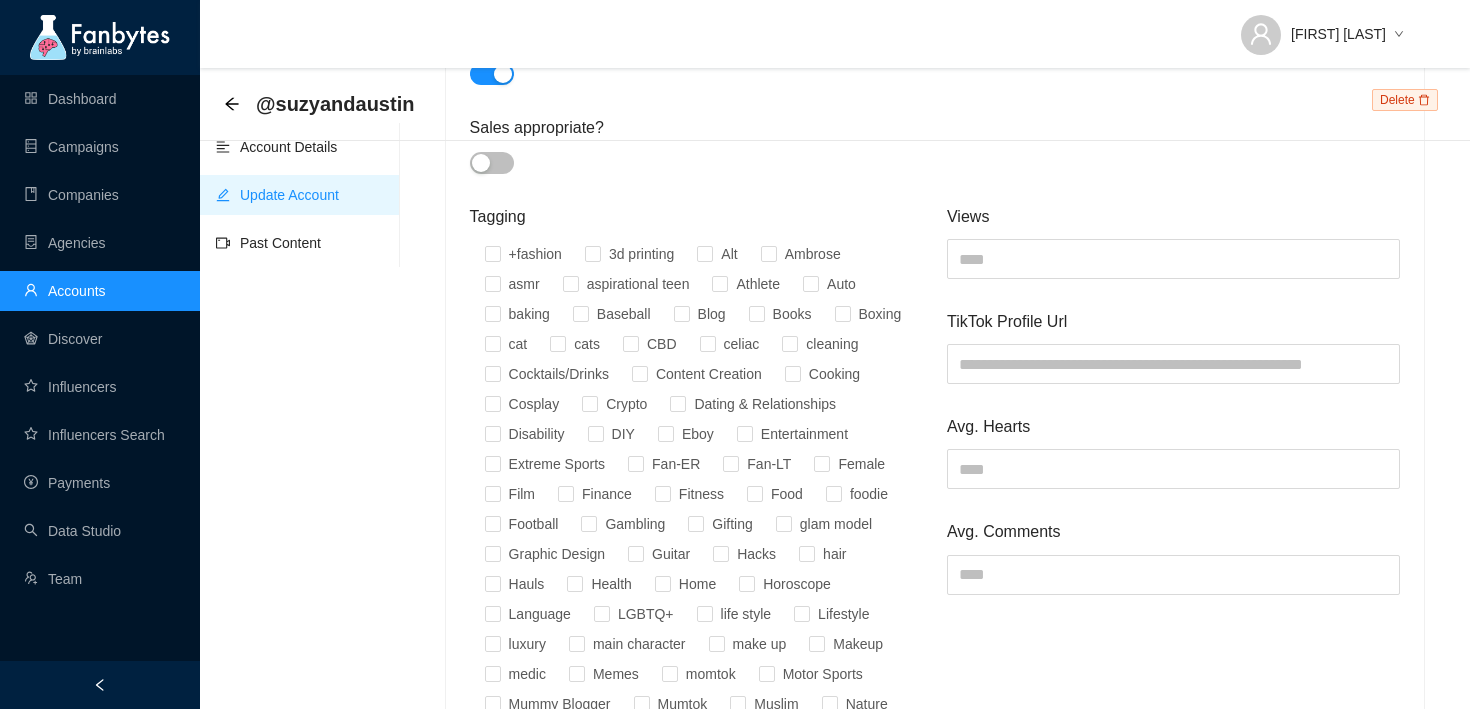 scroll, scrollTop: 976, scrollLeft: 0, axis: vertical 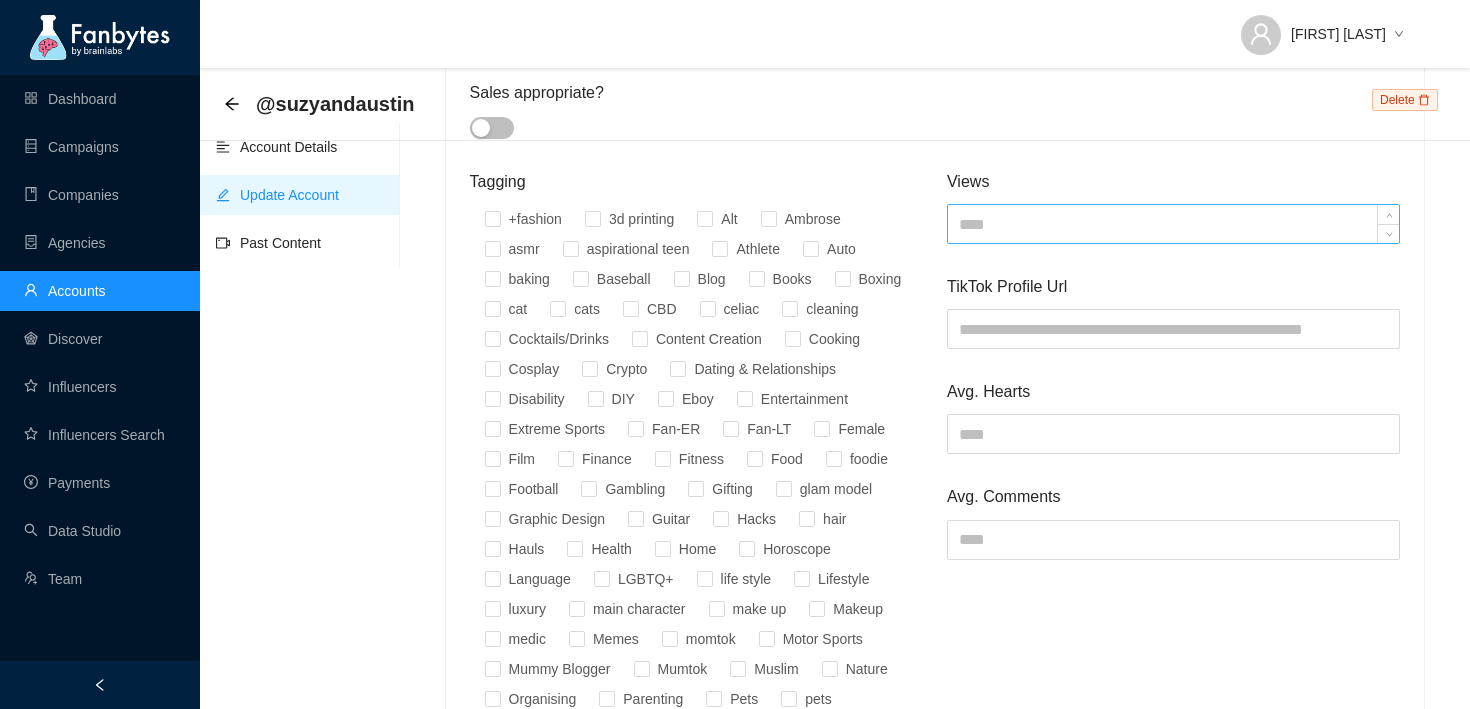 click at bounding box center [1173, 224] 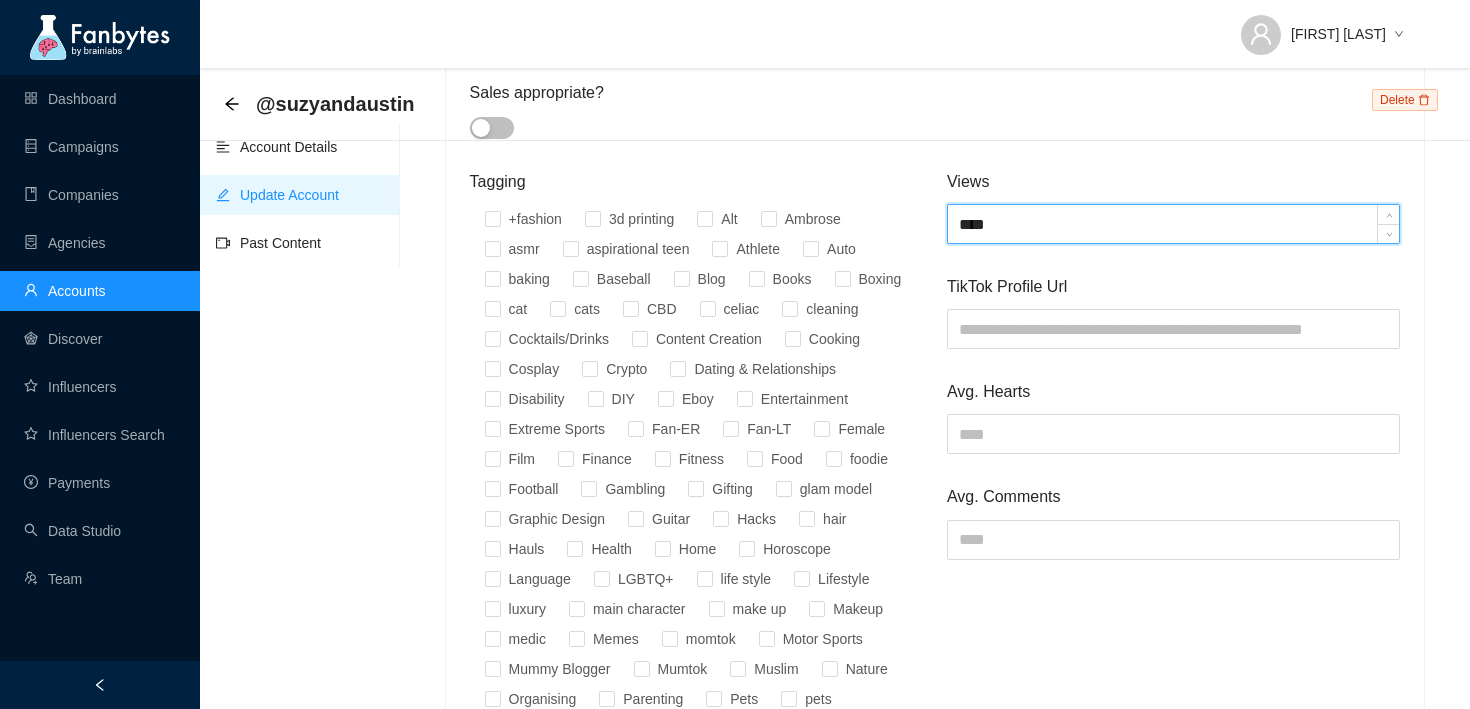 type on "****" 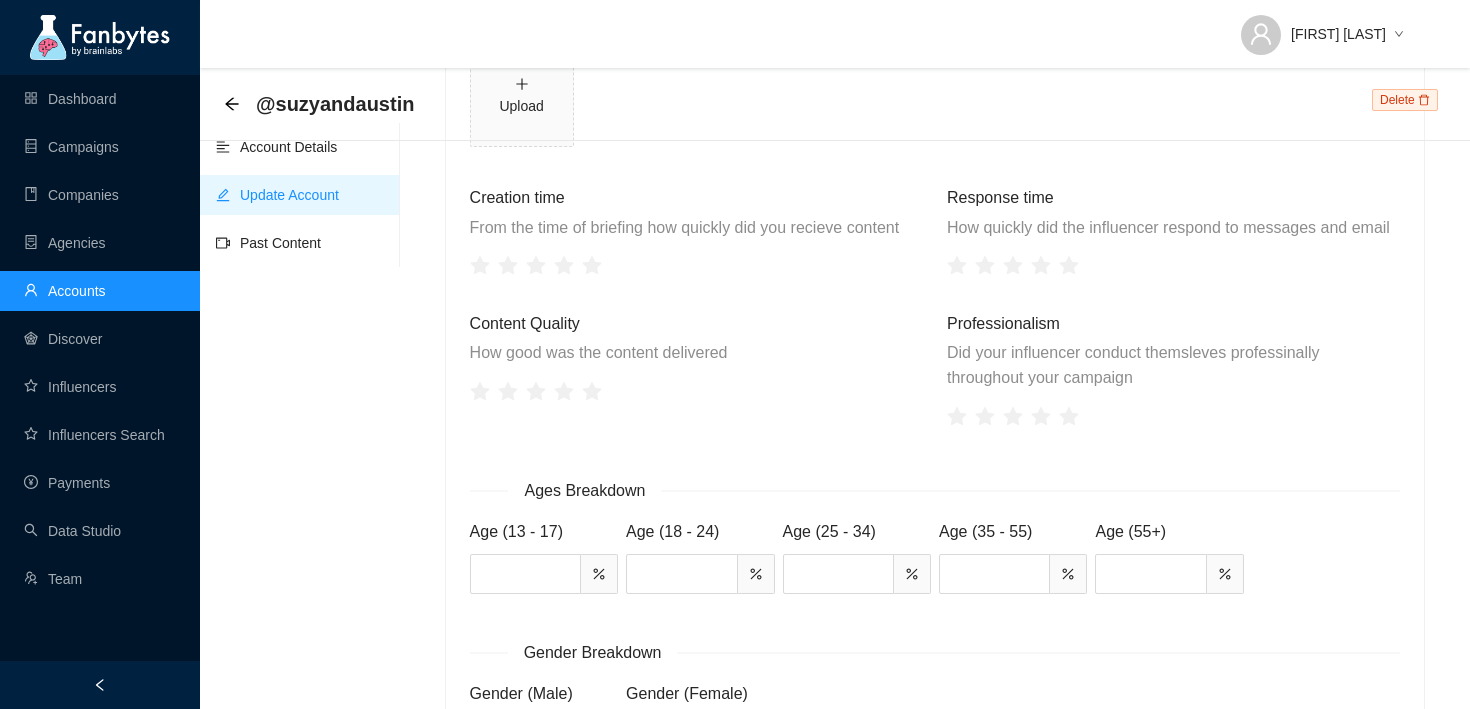 scroll, scrollTop: 2350, scrollLeft: 0, axis: vertical 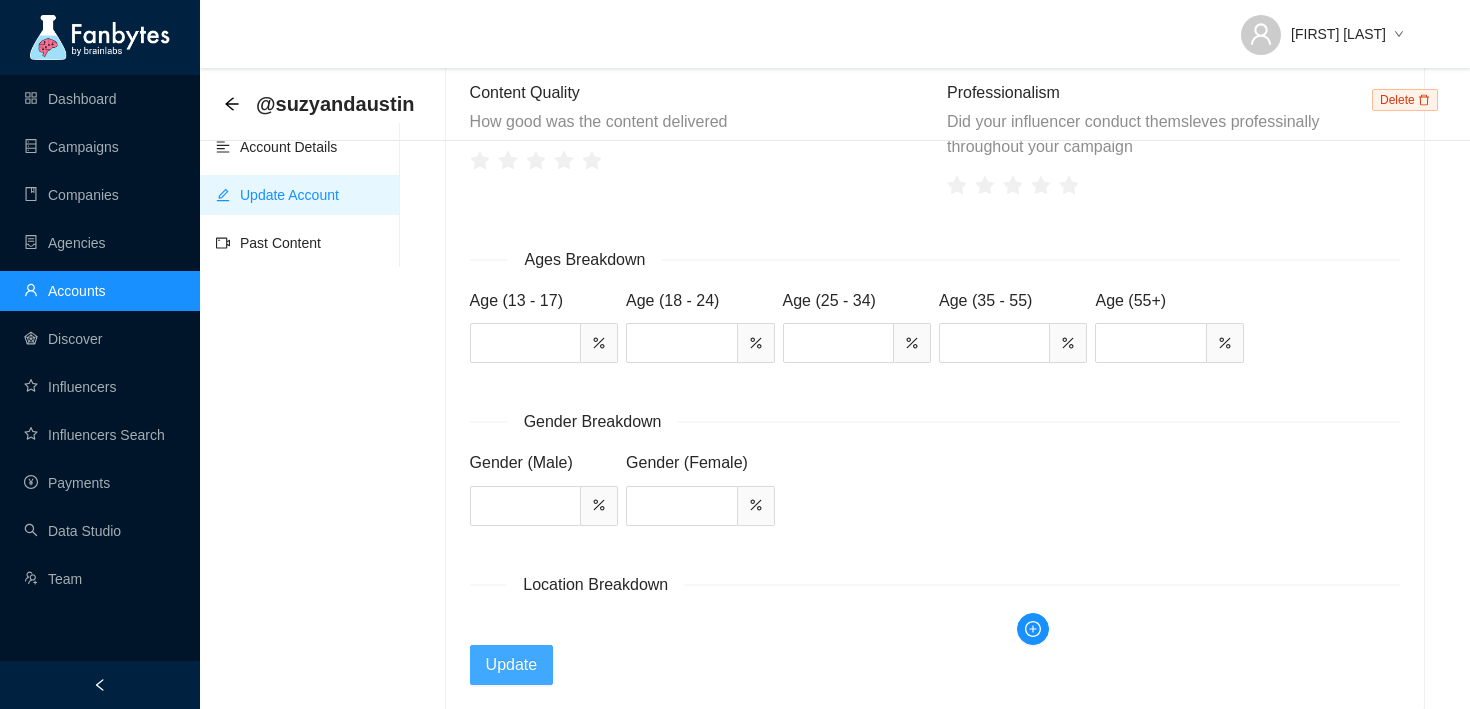 click on "Update" at bounding box center [512, 664] 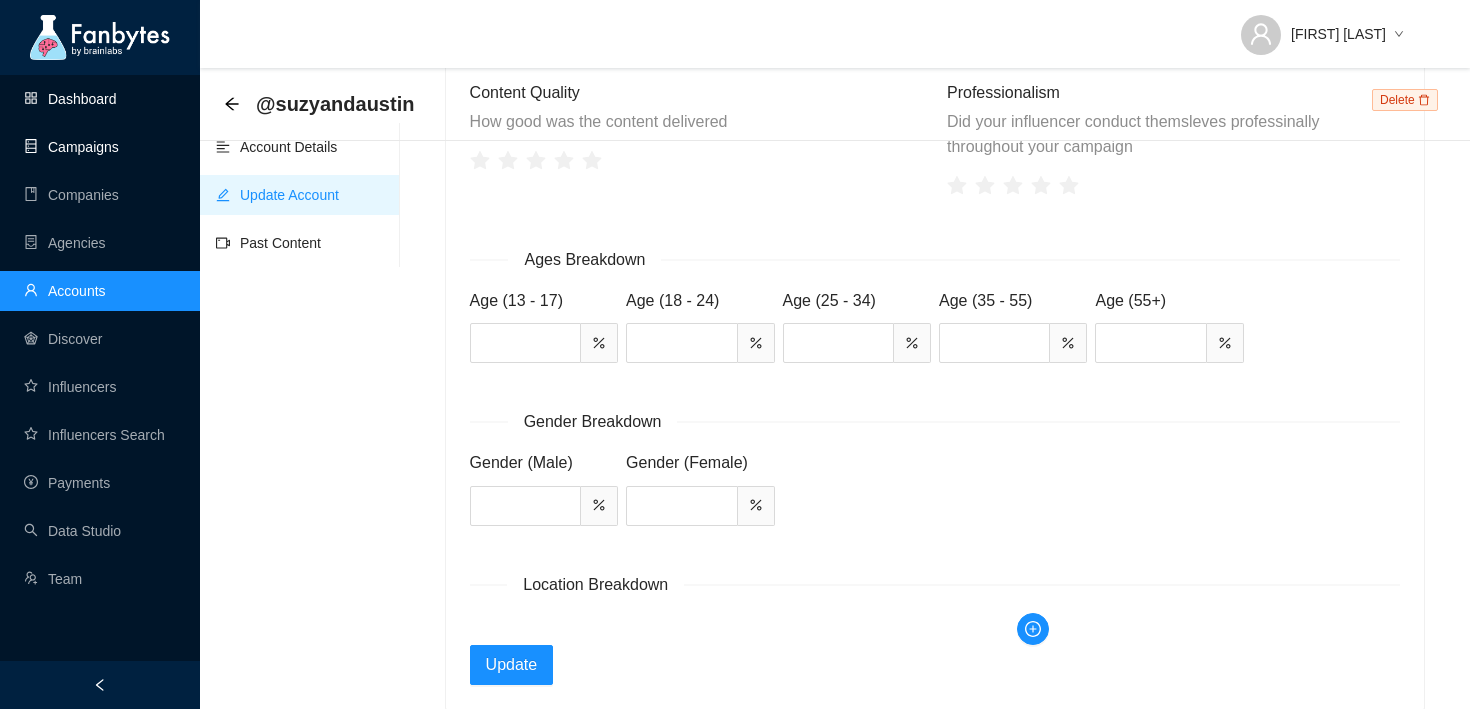 click on "Campaigns" at bounding box center (71, 147) 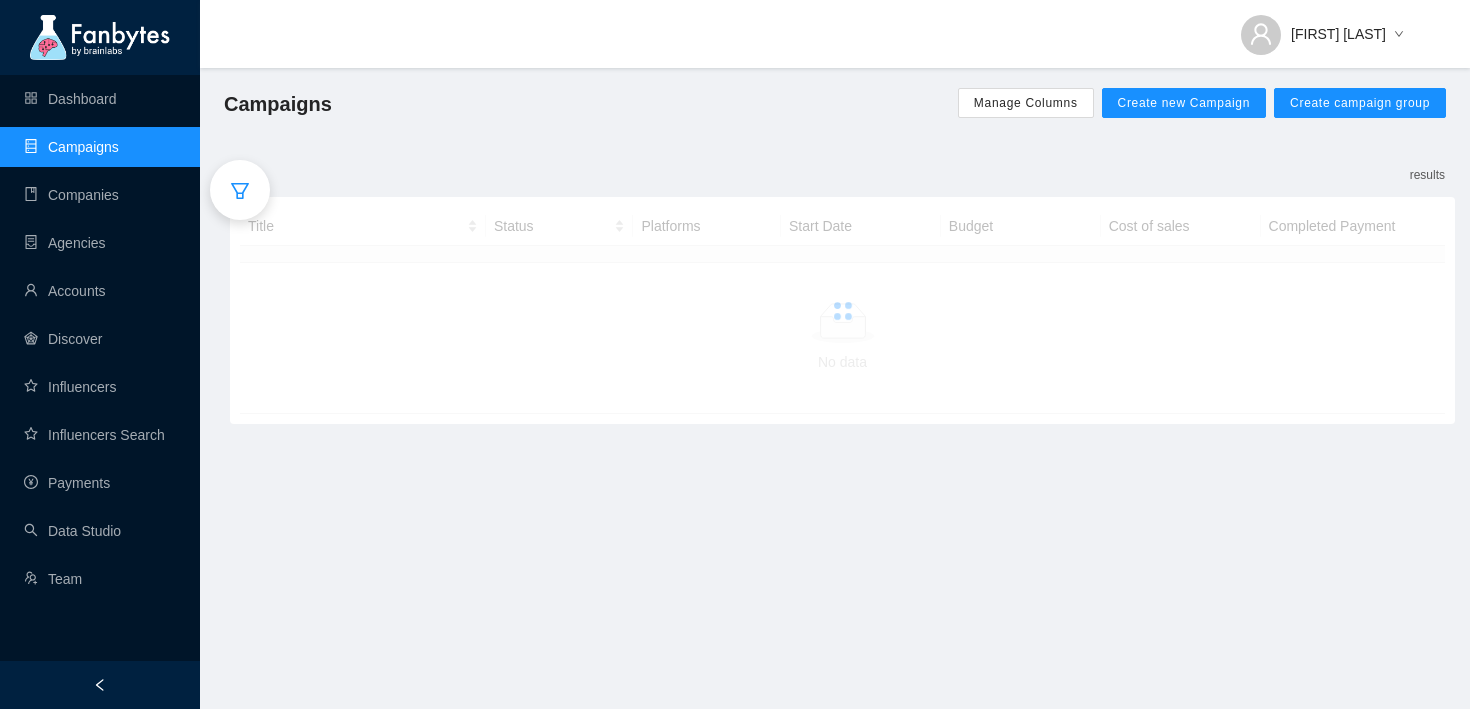 scroll, scrollTop: 0, scrollLeft: 0, axis: both 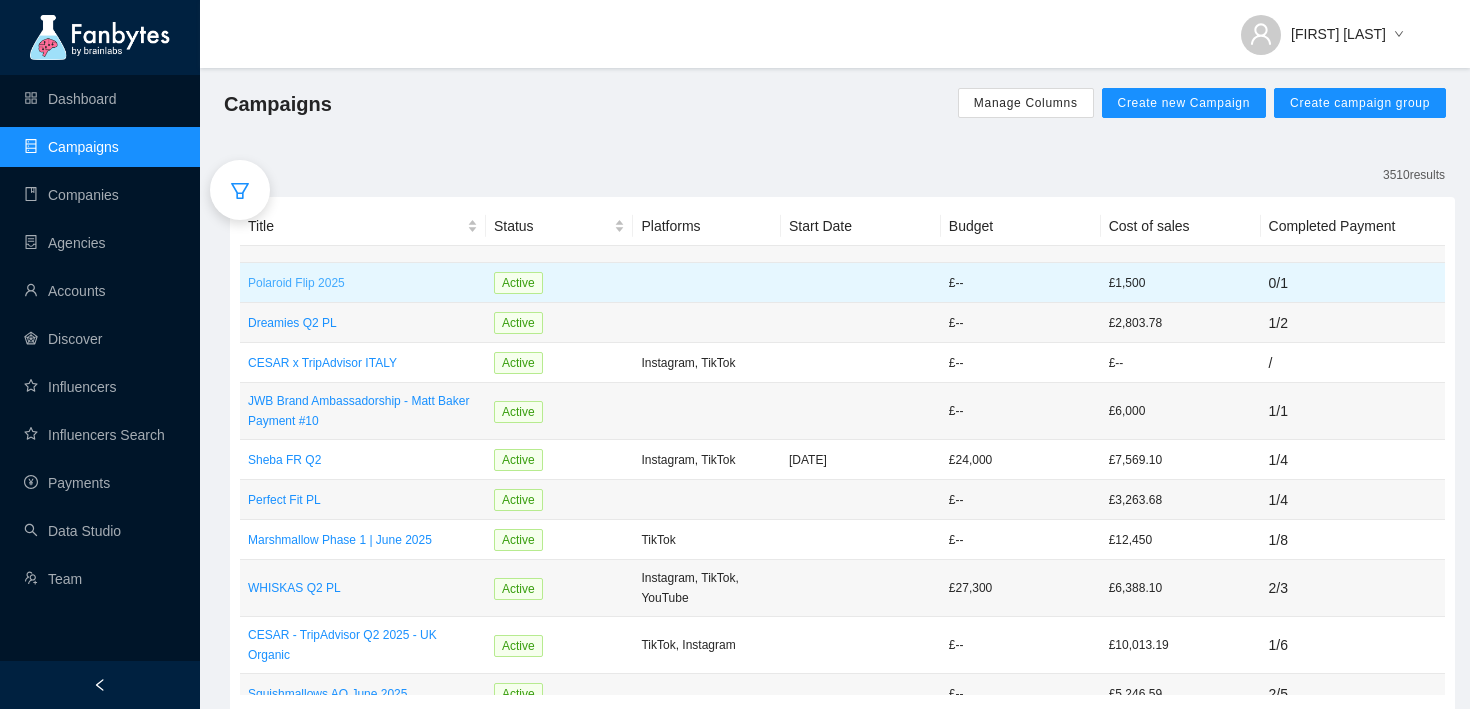 click on "Polaroid Flip 2025" at bounding box center (363, 283) 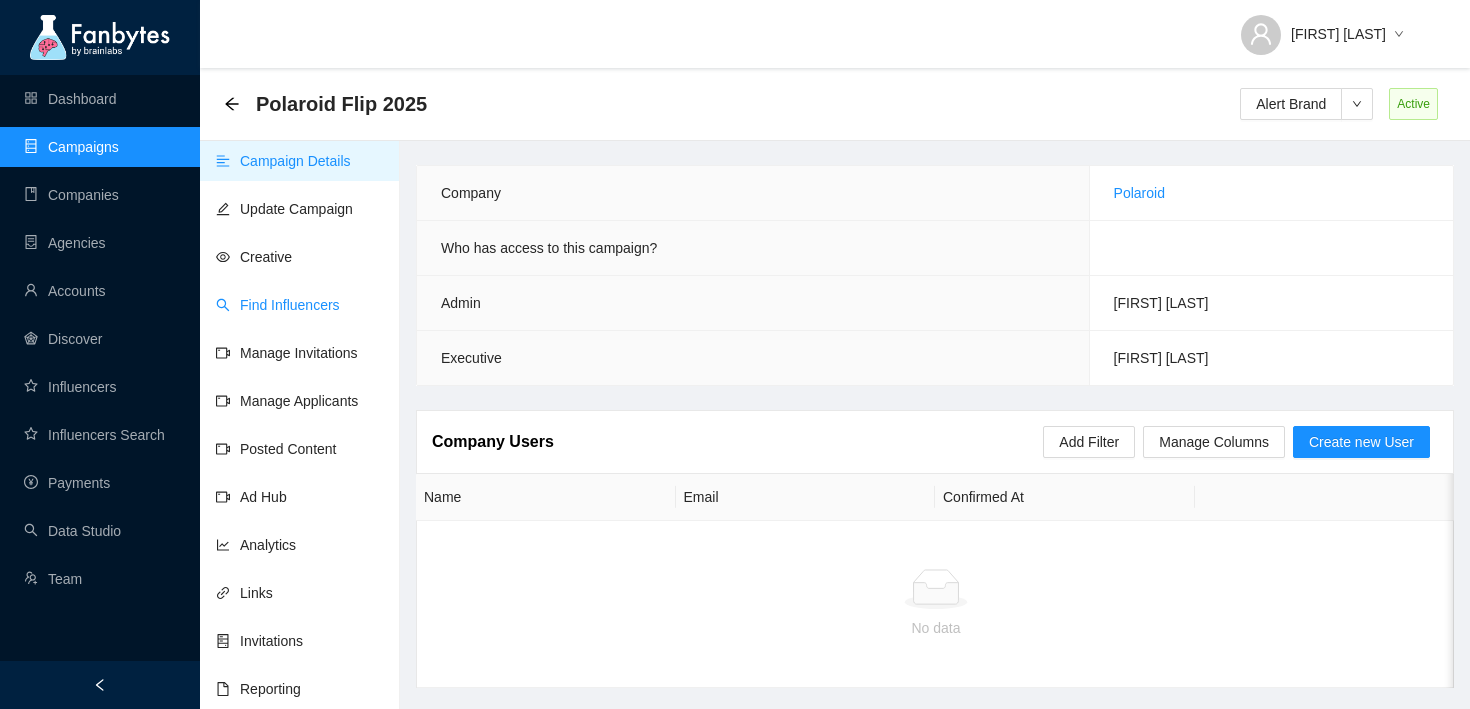 click on "Find Influencers" at bounding box center [278, 305] 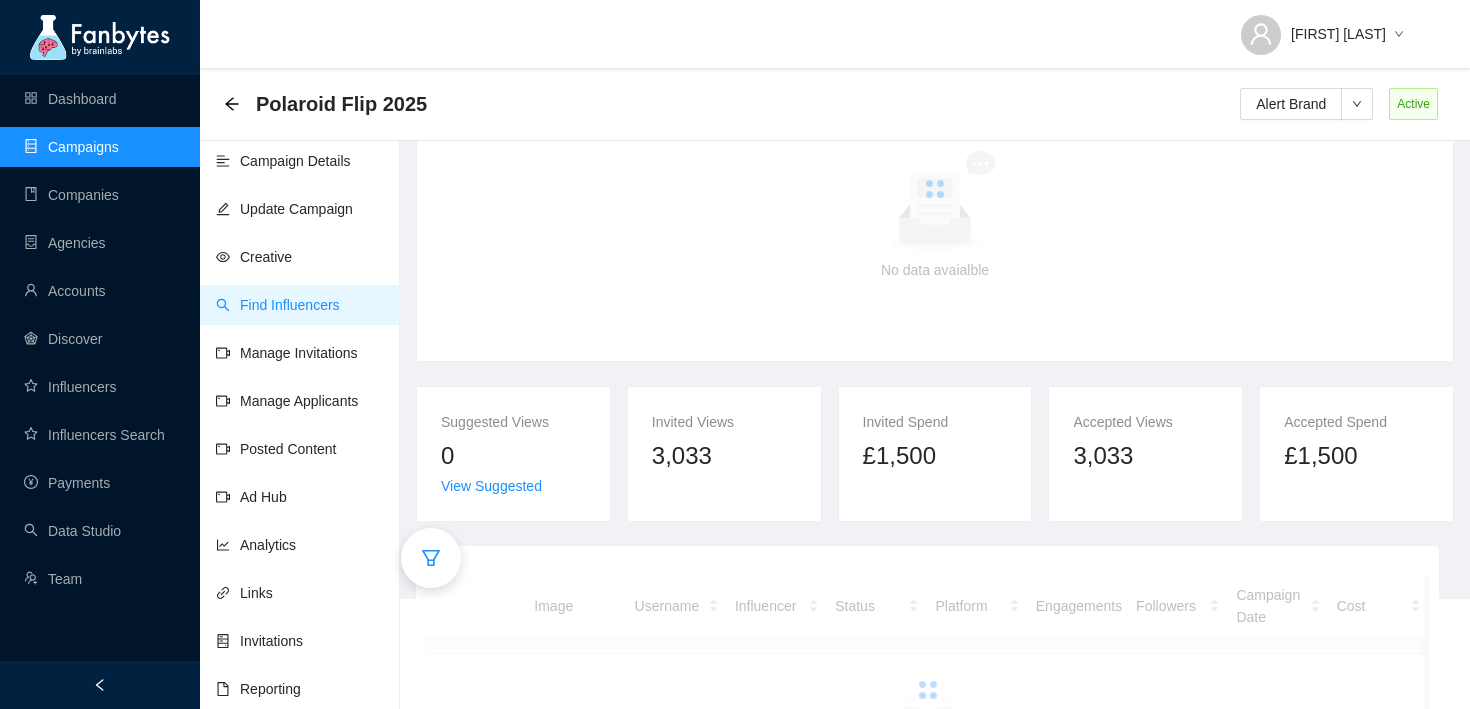 scroll, scrollTop: 230, scrollLeft: 0, axis: vertical 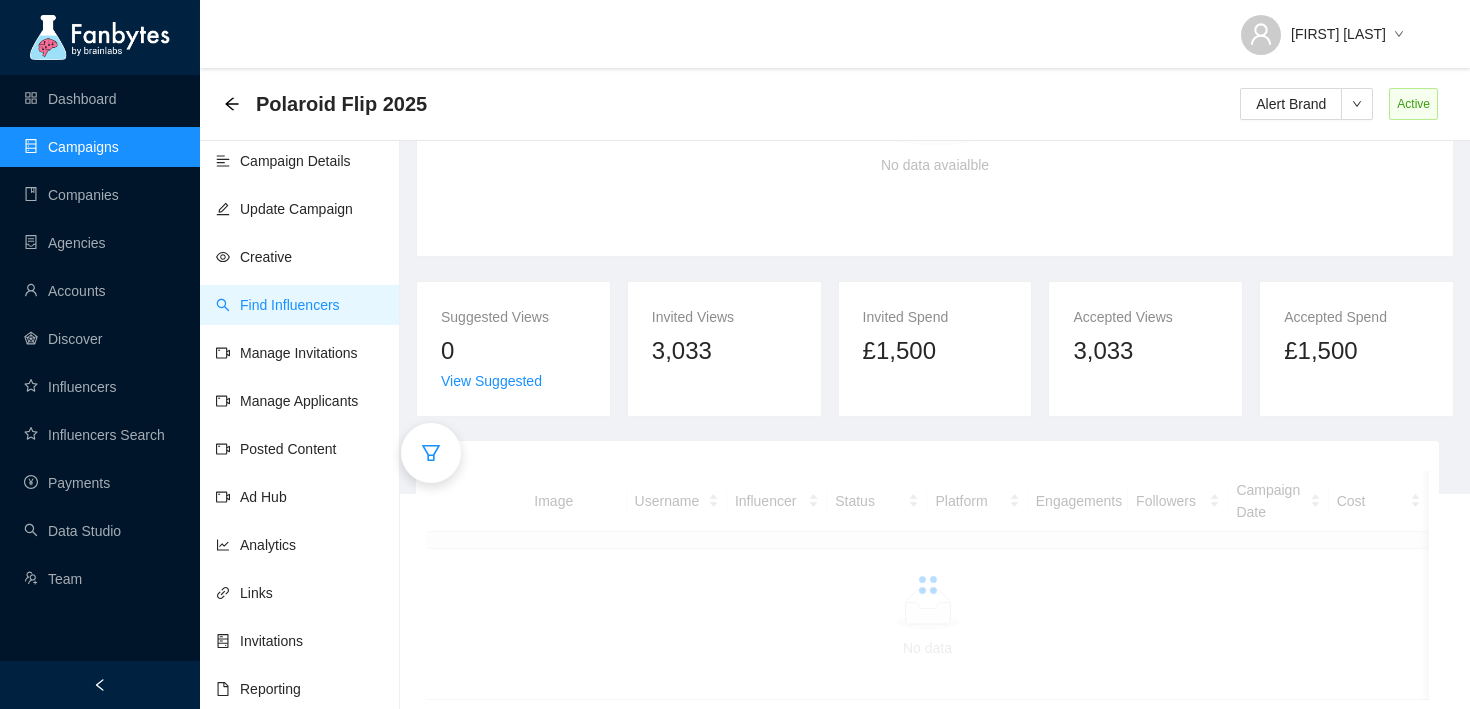 click at bounding box center (431, 453) 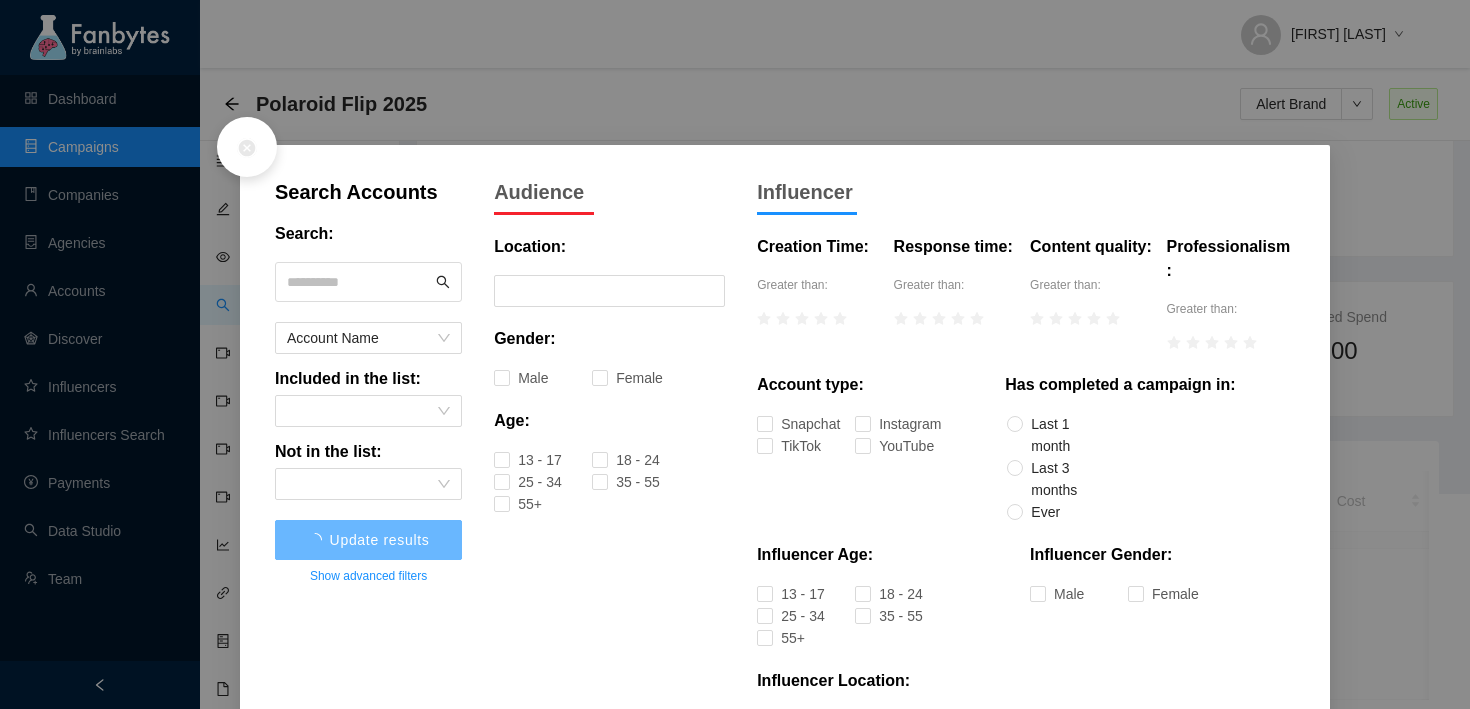 click at bounding box center (368, 282) 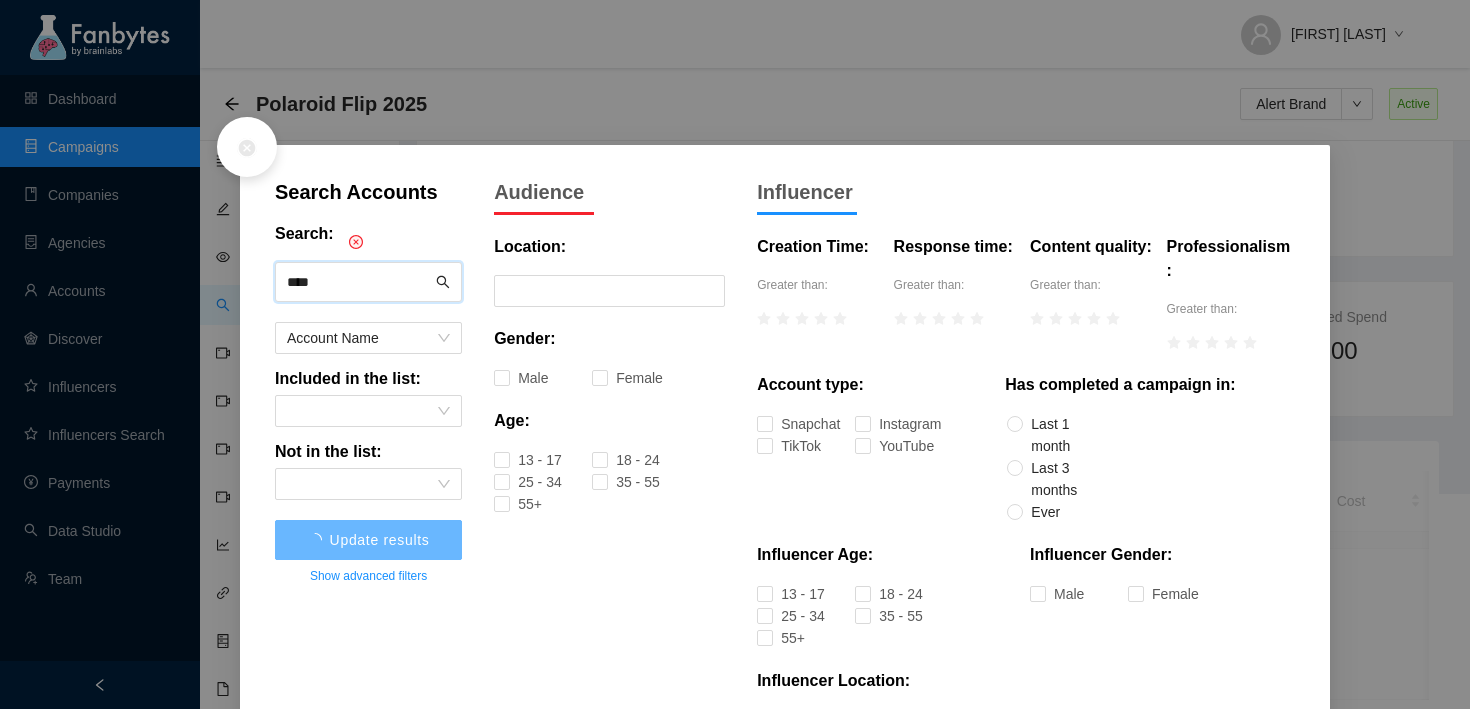 type on "****" 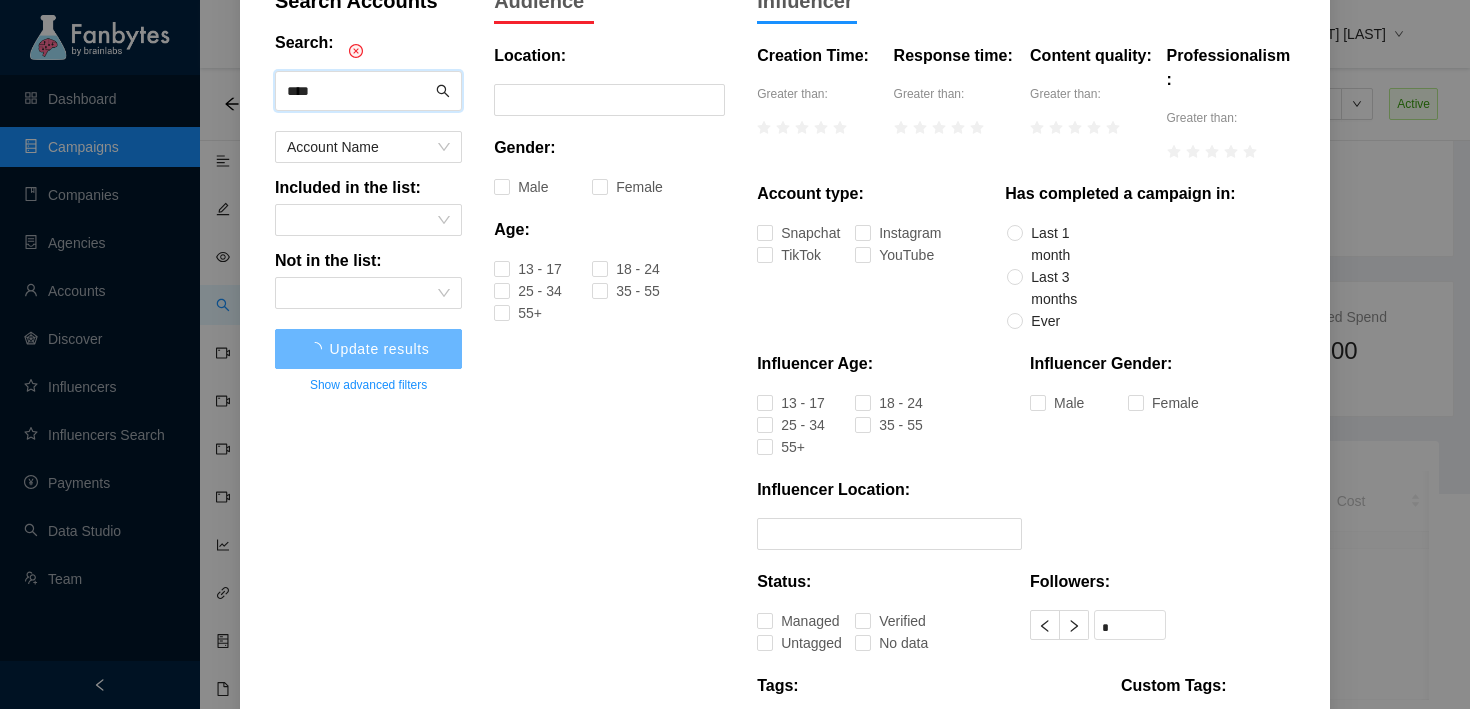 scroll, scrollTop: 119, scrollLeft: 0, axis: vertical 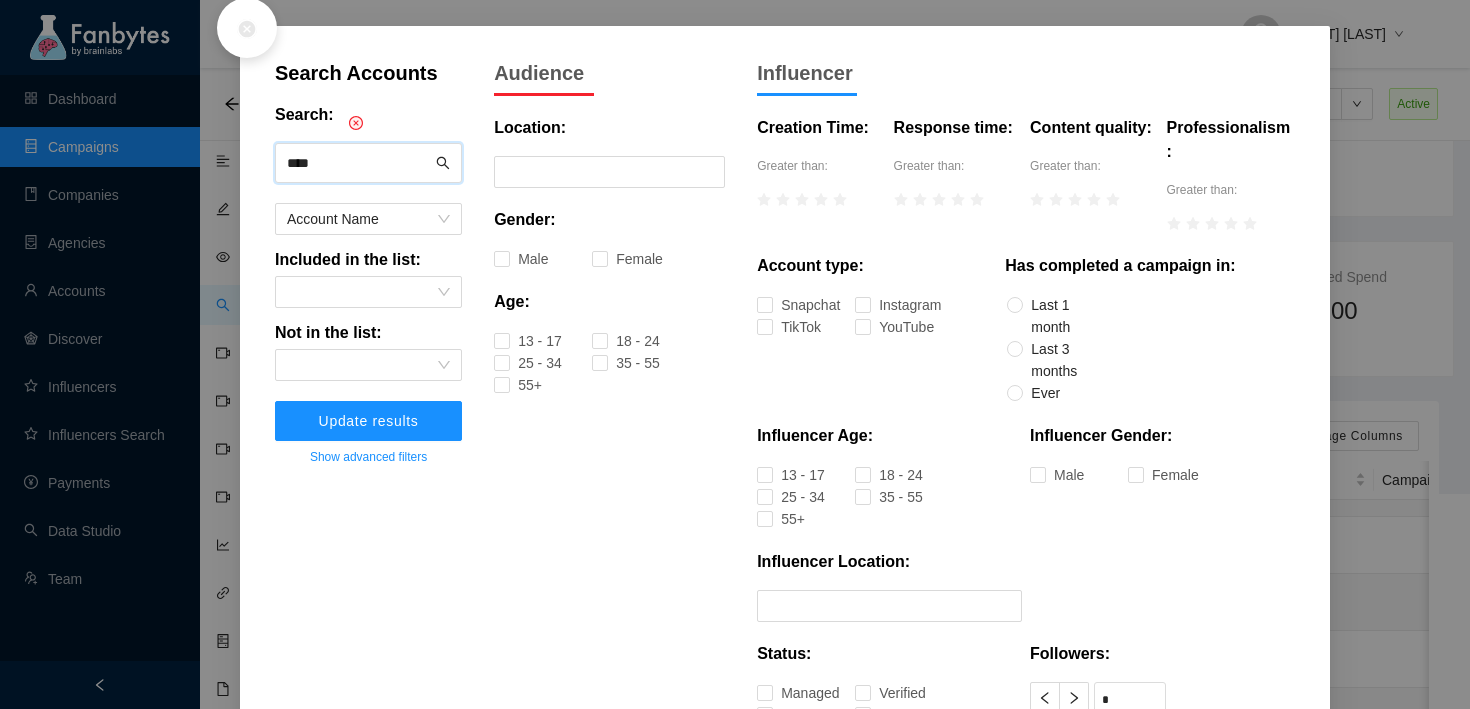 click on "****" at bounding box center [359, 163] 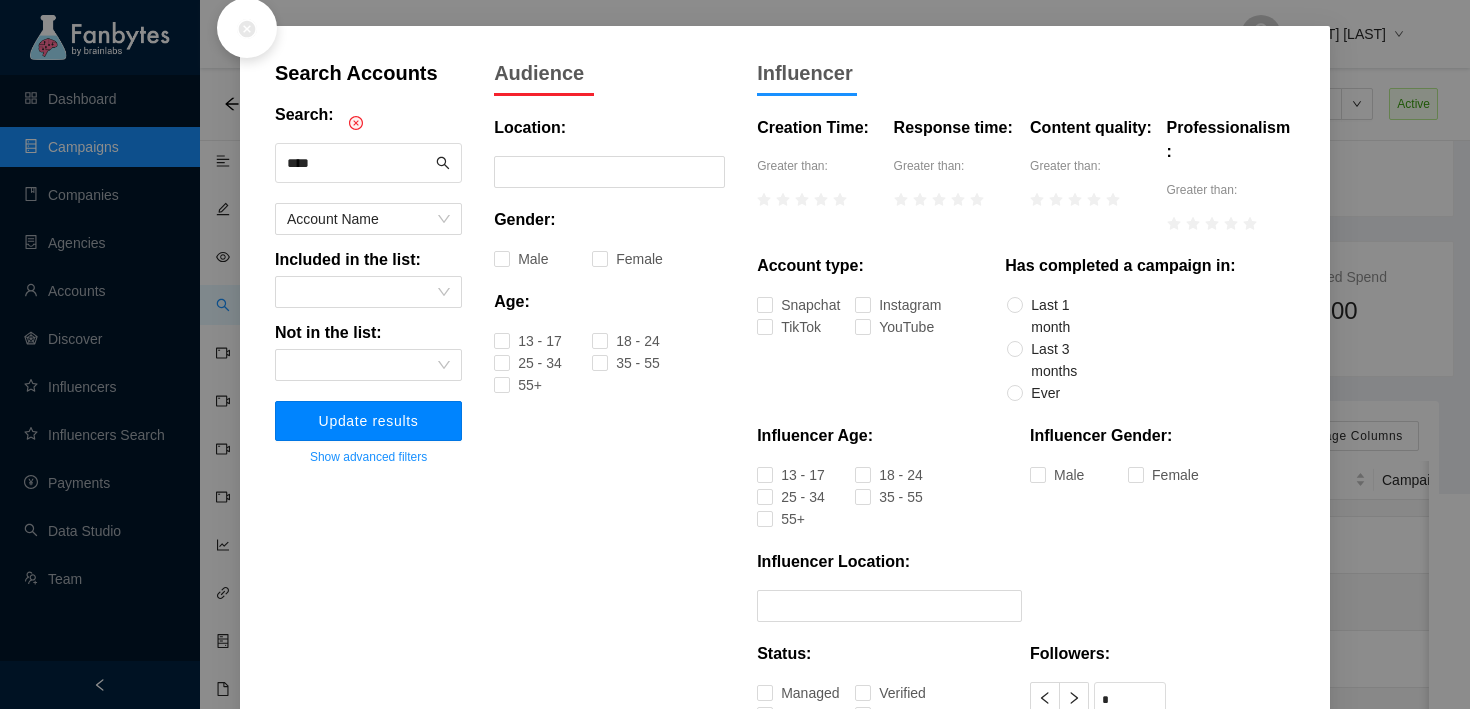 click on "Update results" at bounding box center (368, 421) 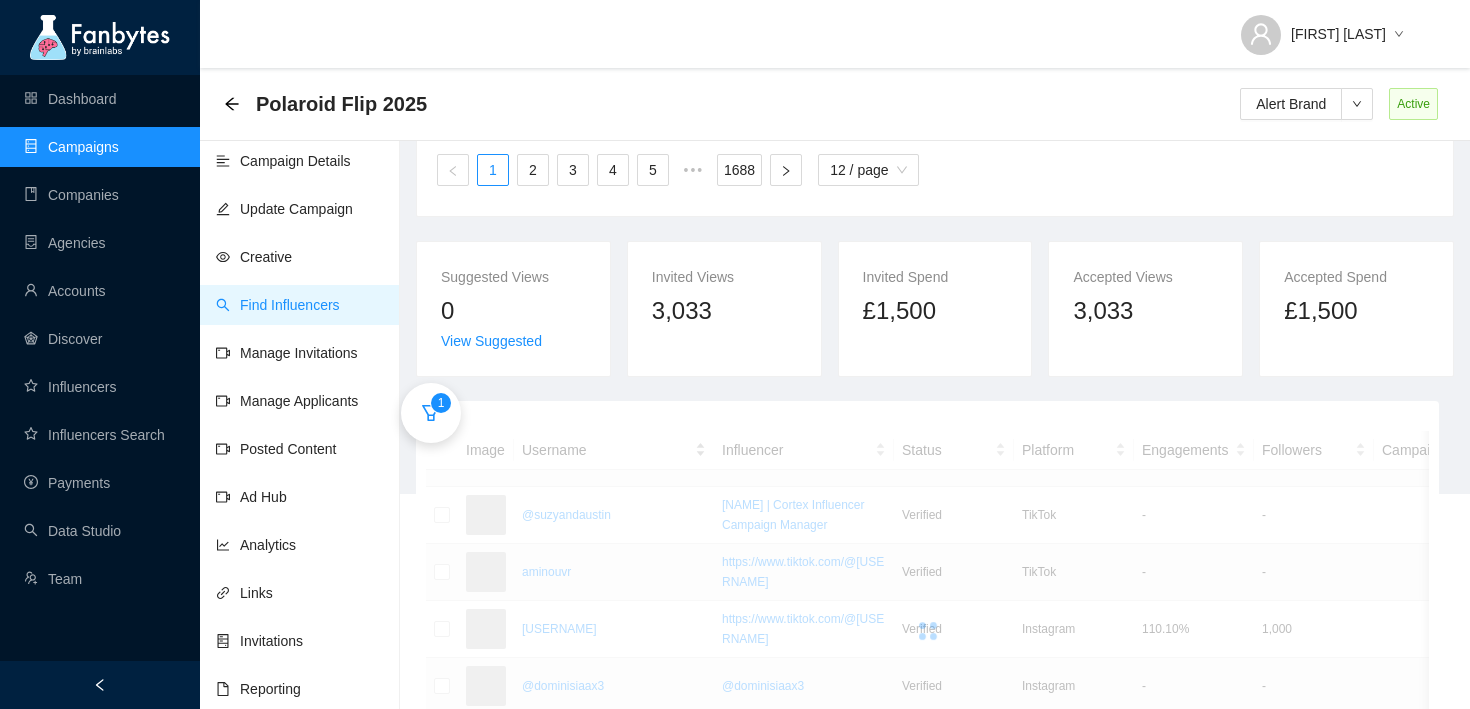scroll, scrollTop: 229, scrollLeft: 0, axis: vertical 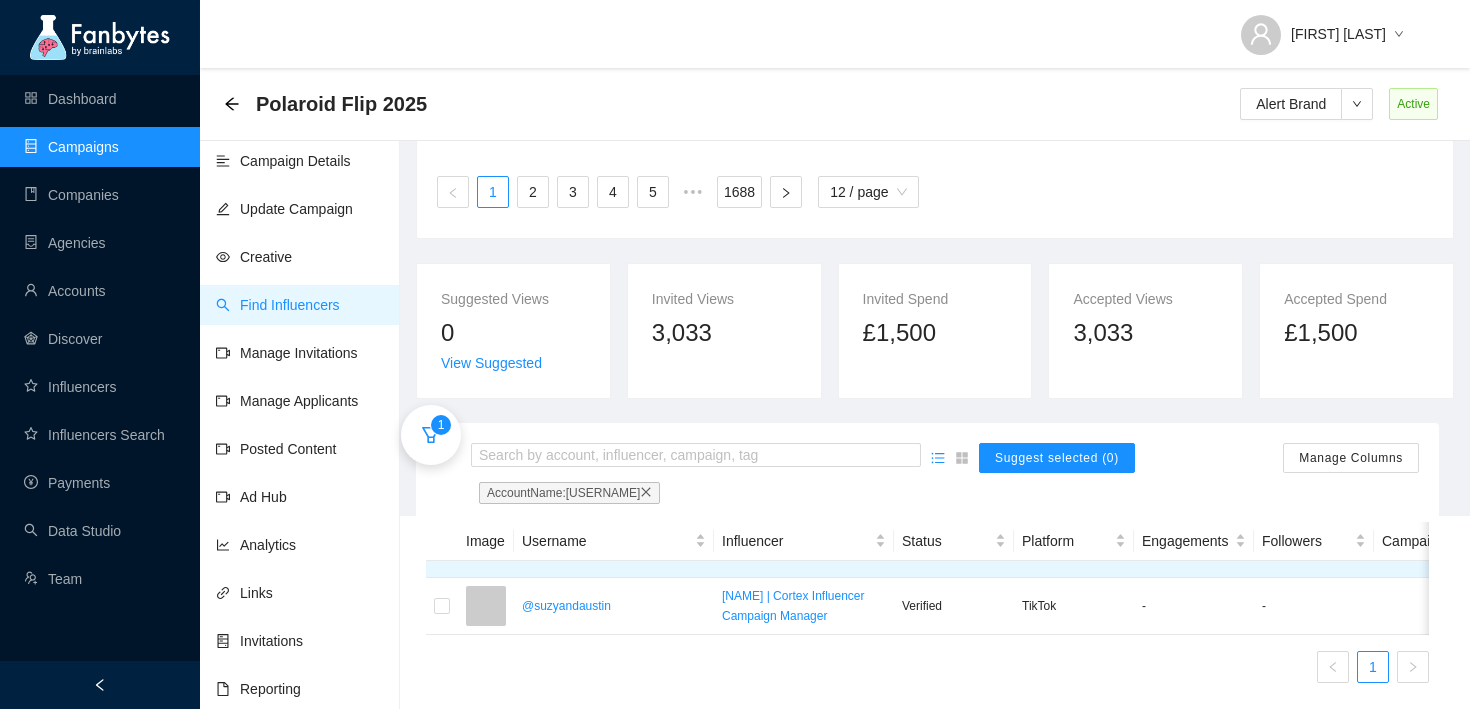 drag, startPoint x: 557, startPoint y: 546, endPoint x: 556, endPoint y: 561, distance: 15.033297 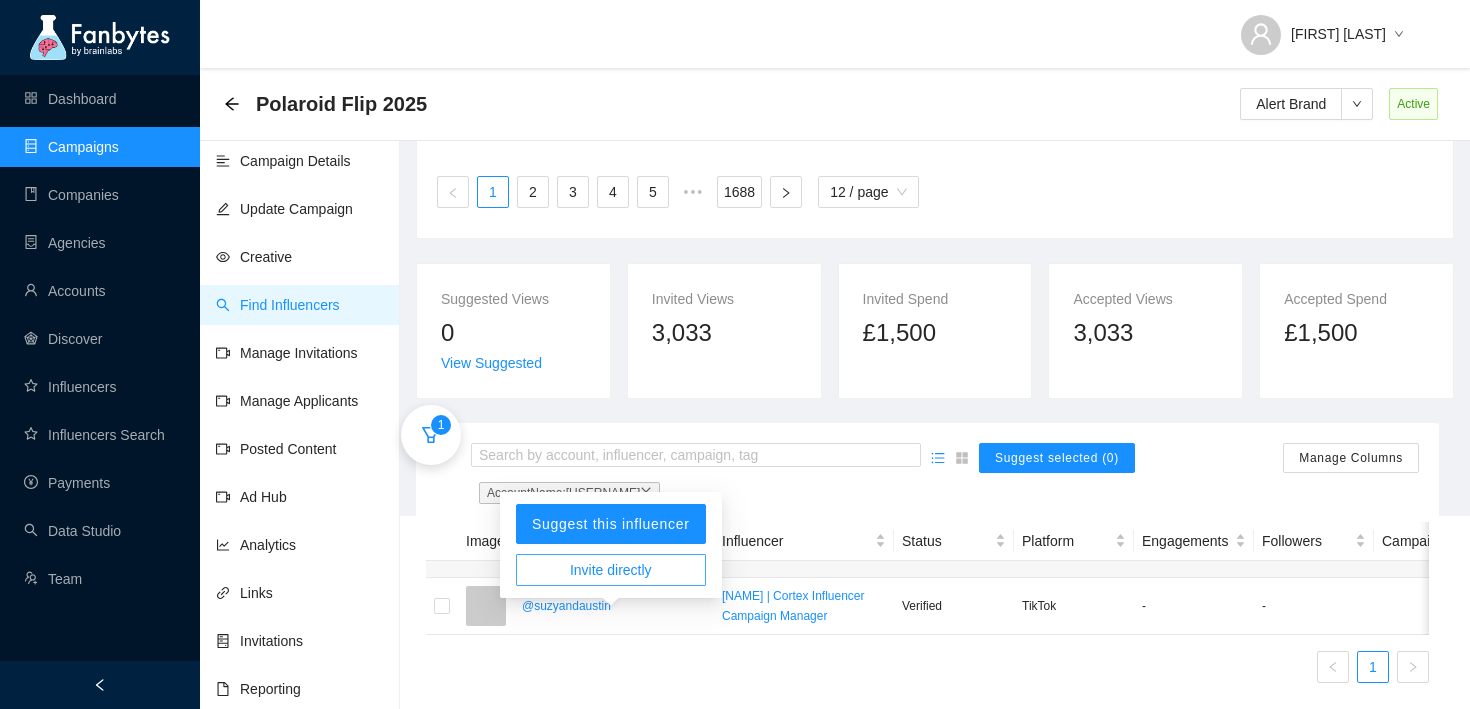 click on "Invite directly" at bounding box center [611, 570] 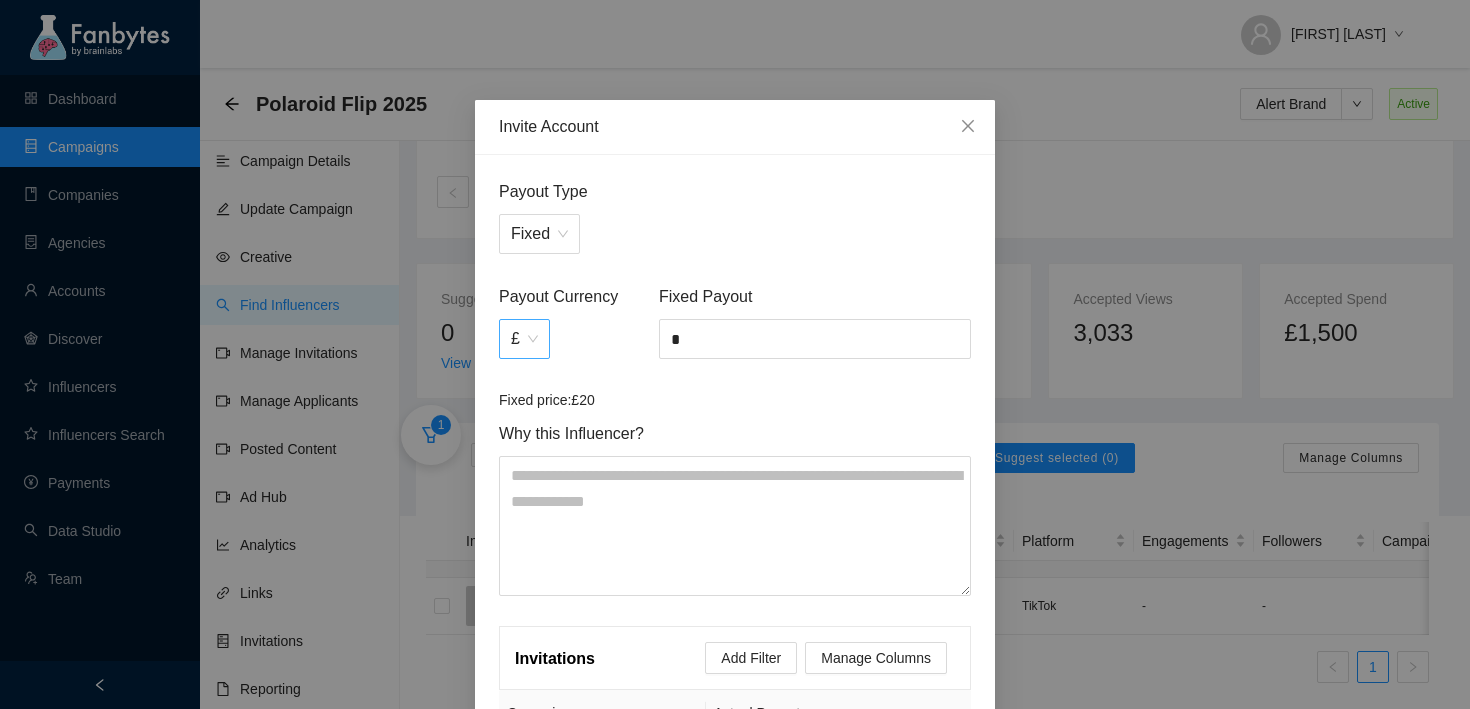 click on "£" at bounding box center (524, 339) 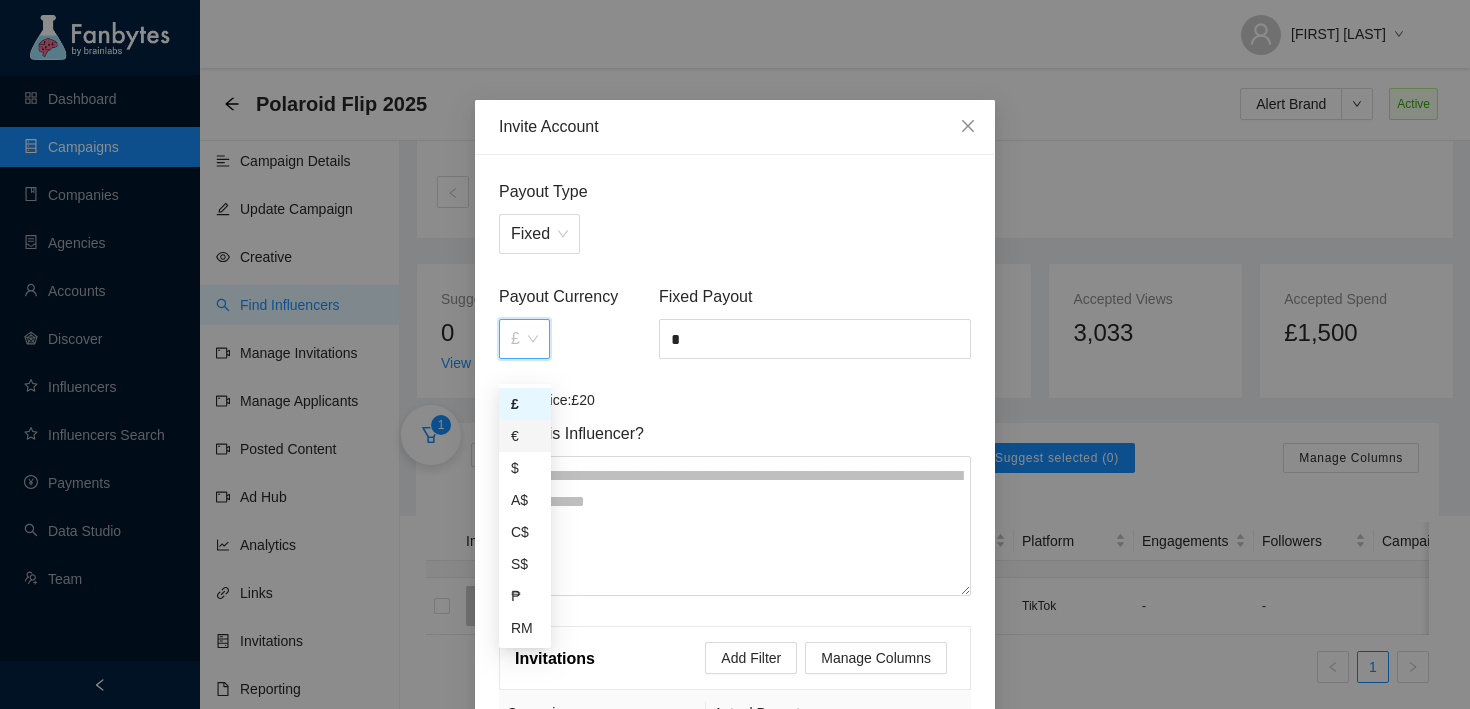 click on "€" at bounding box center (525, 436) 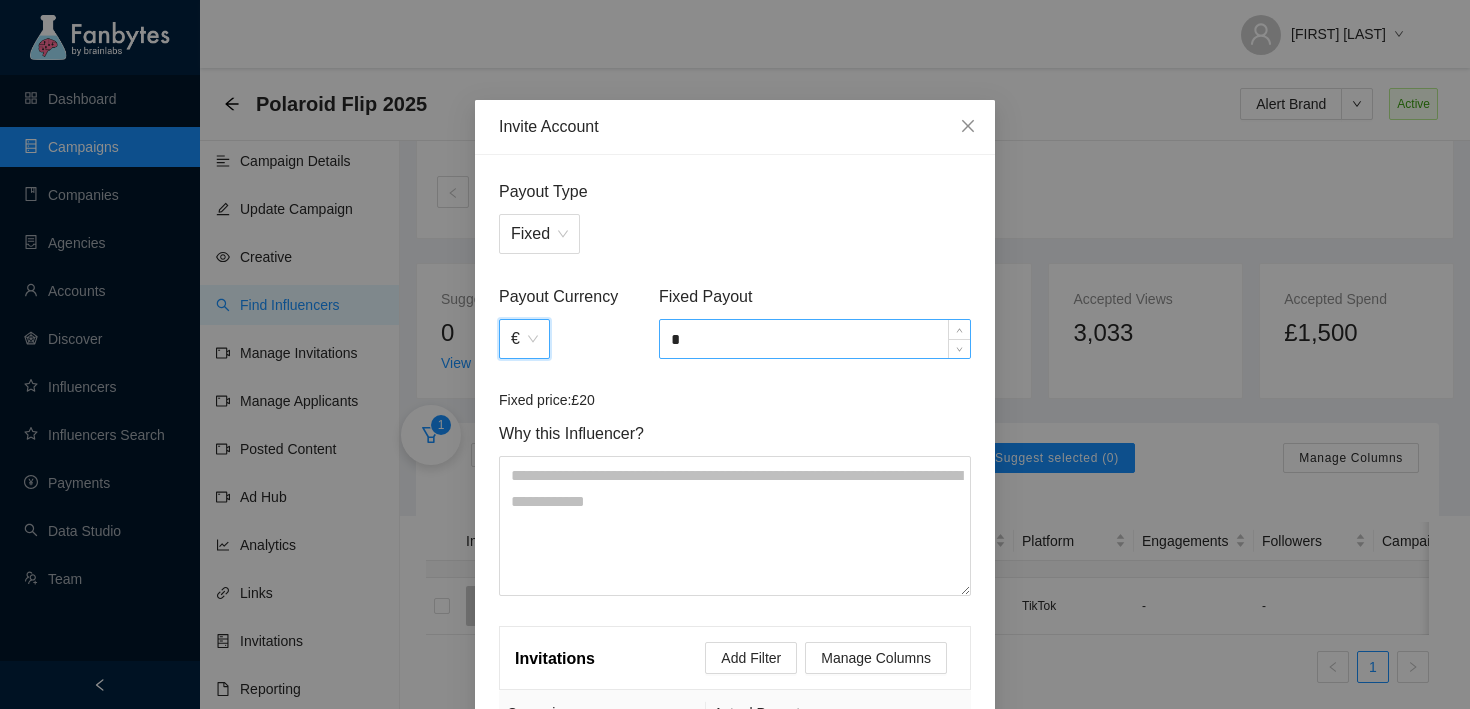 click on "*" at bounding box center [815, 339] 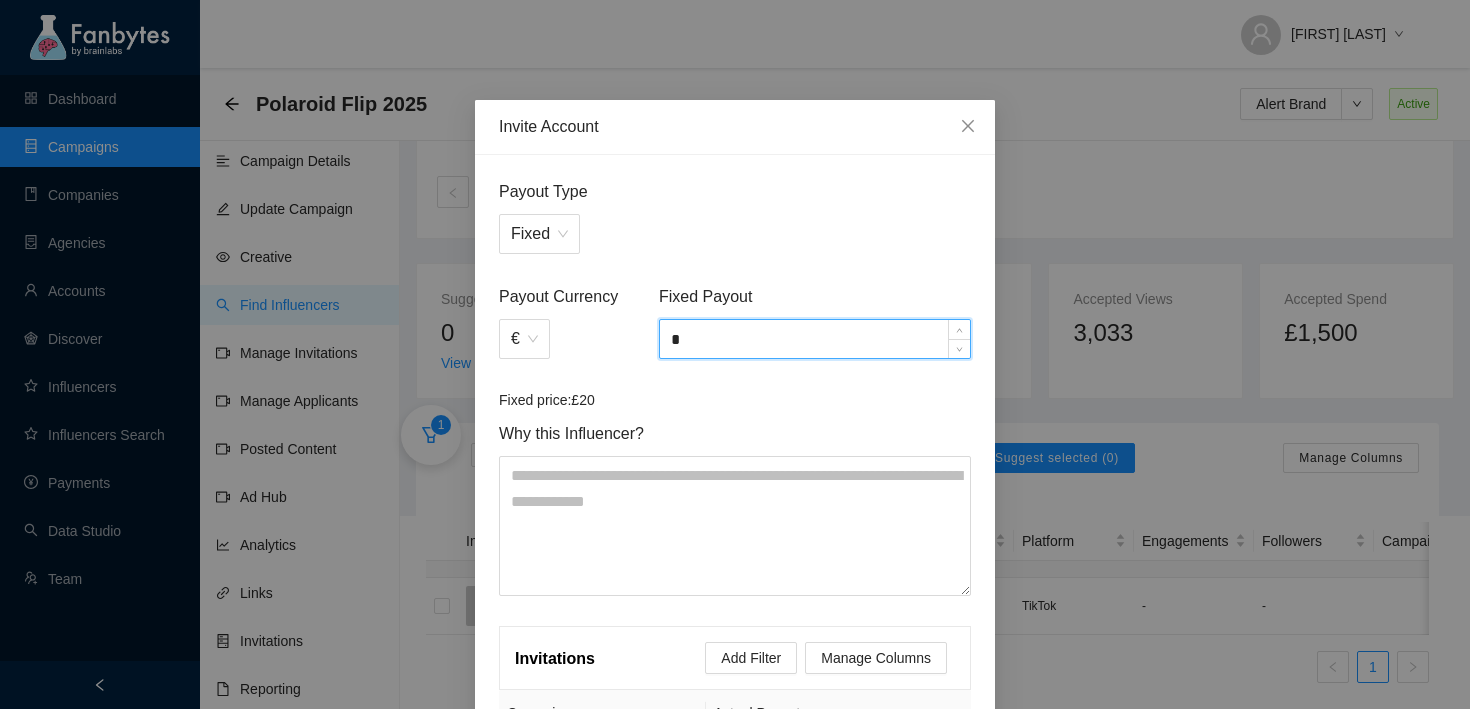 click on "*" at bounding box center [815, 339] 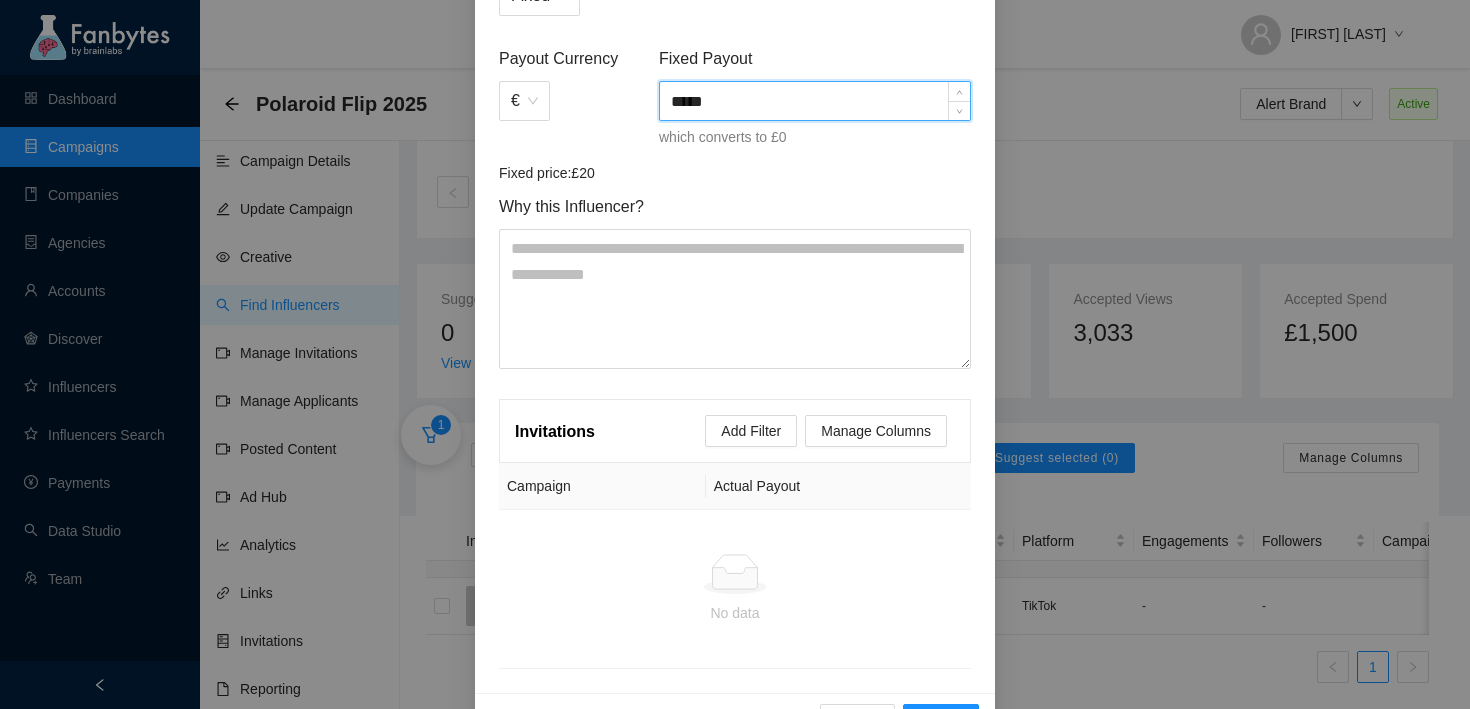 scroll, scrollTop: 299, scrollLeft: 0, axis: vertical 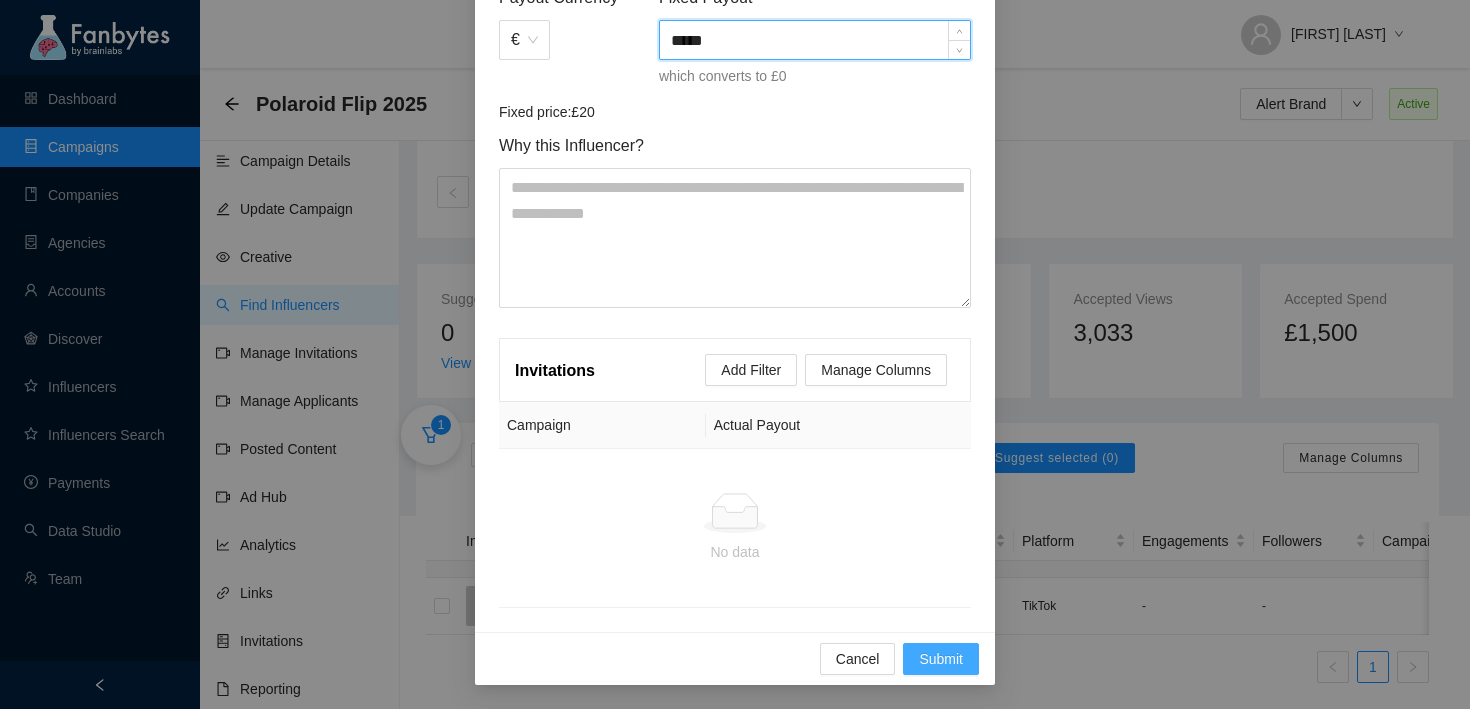 type on "*****" 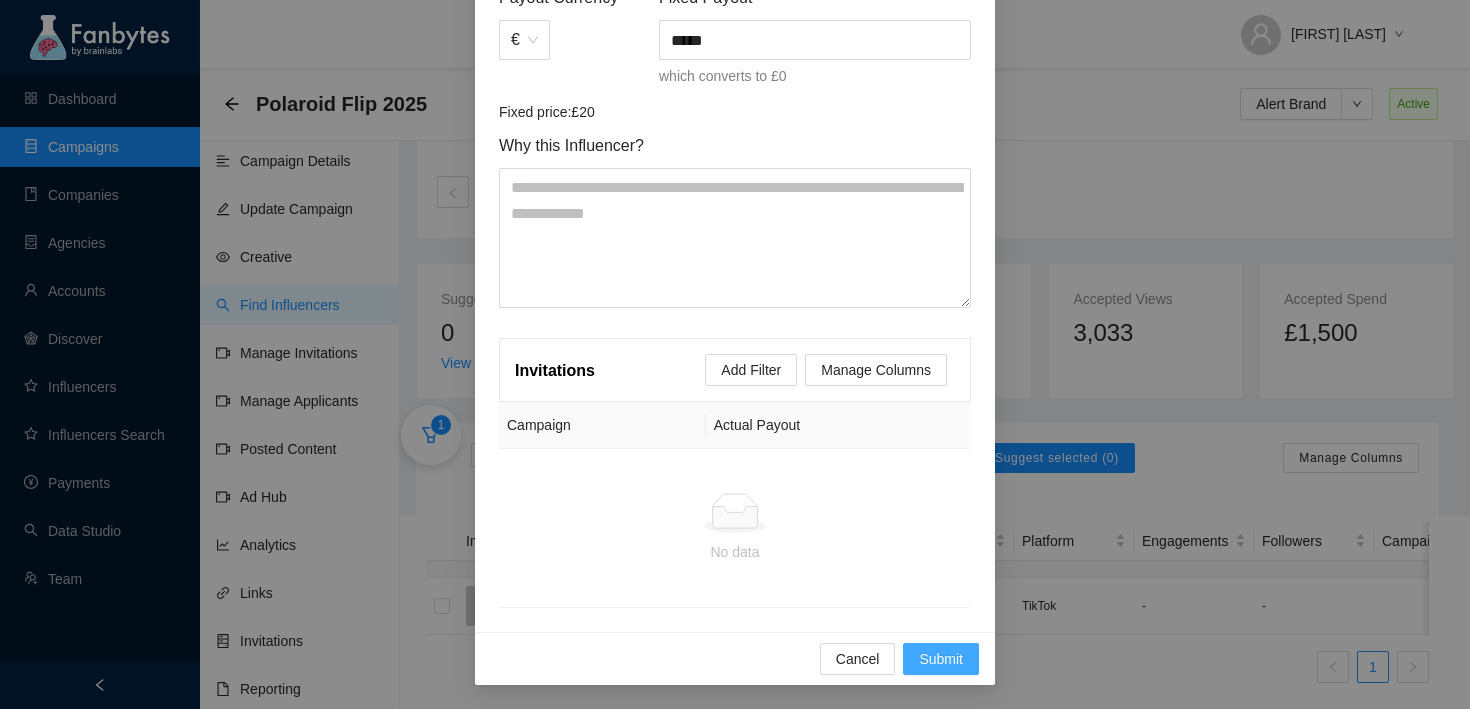click on "Submit" at bounding box center [941, 659] 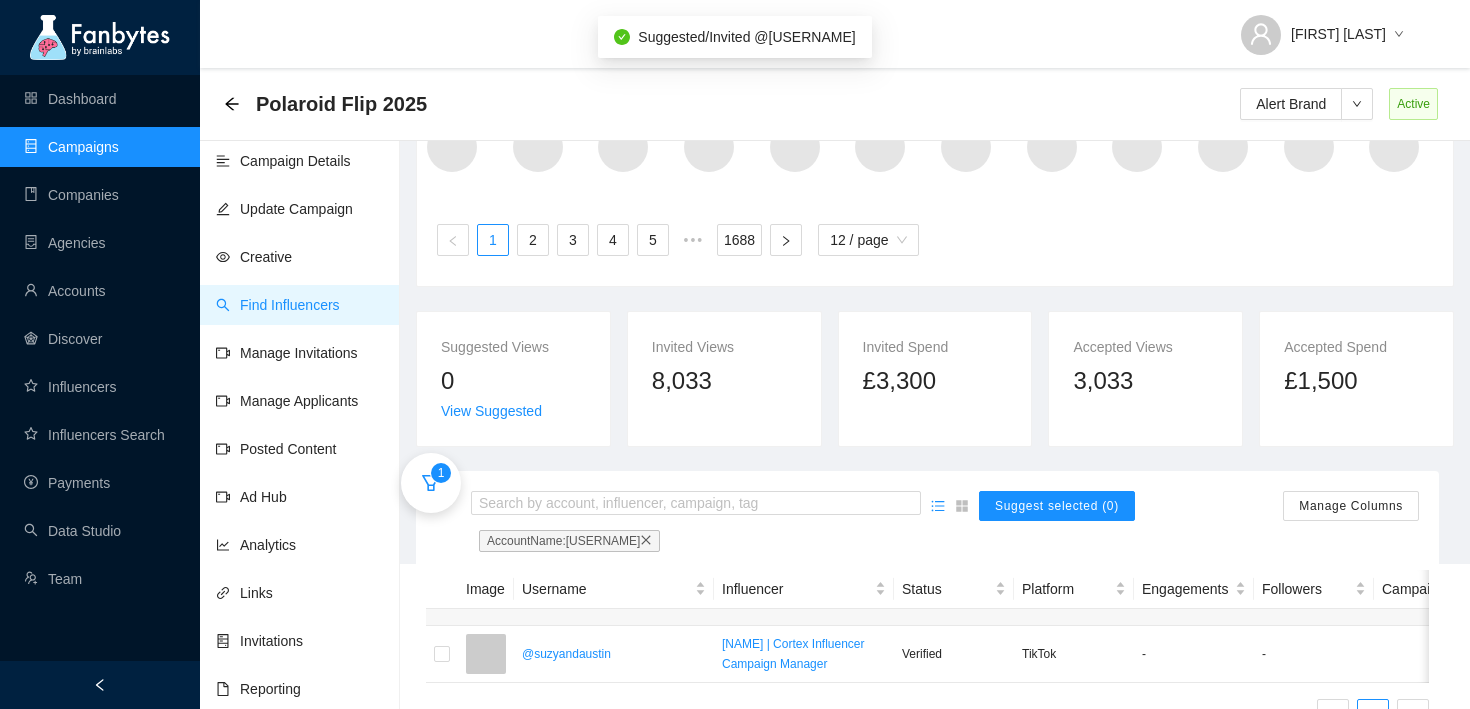 scroll, scrollTop: 229, scrollLeft: 0, axis: vertical 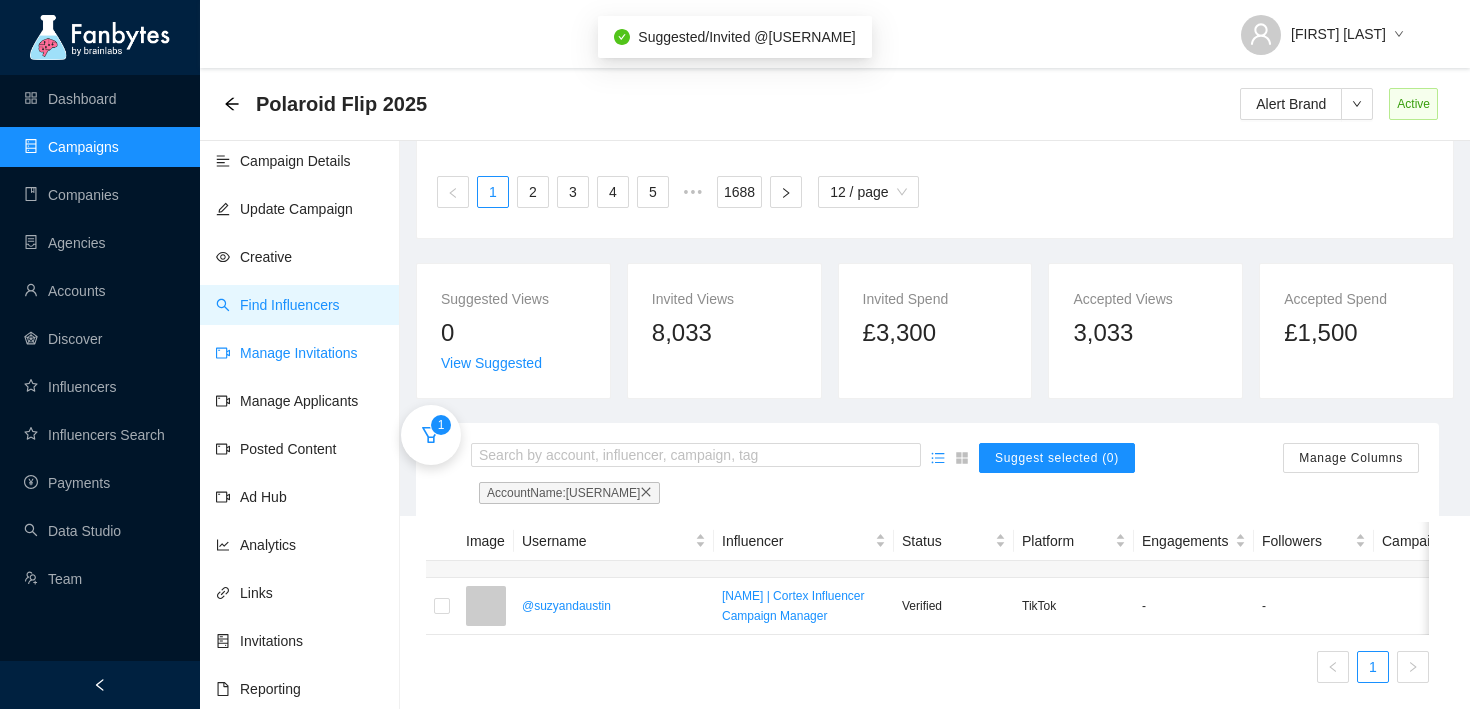click on "Manage Invitations" at bounding box center [287, 353] 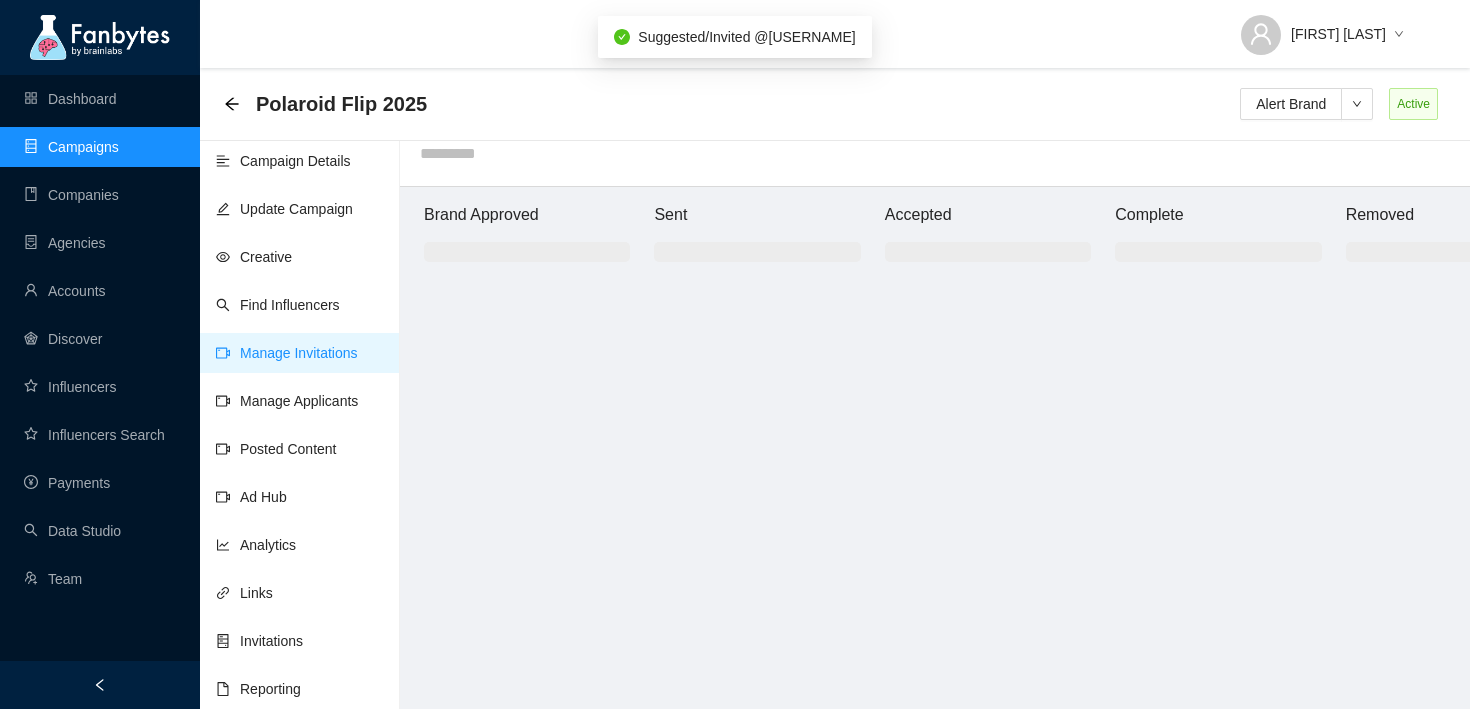 scroll, scrollTop: 20, scrollLeft: 0, axis: vertical 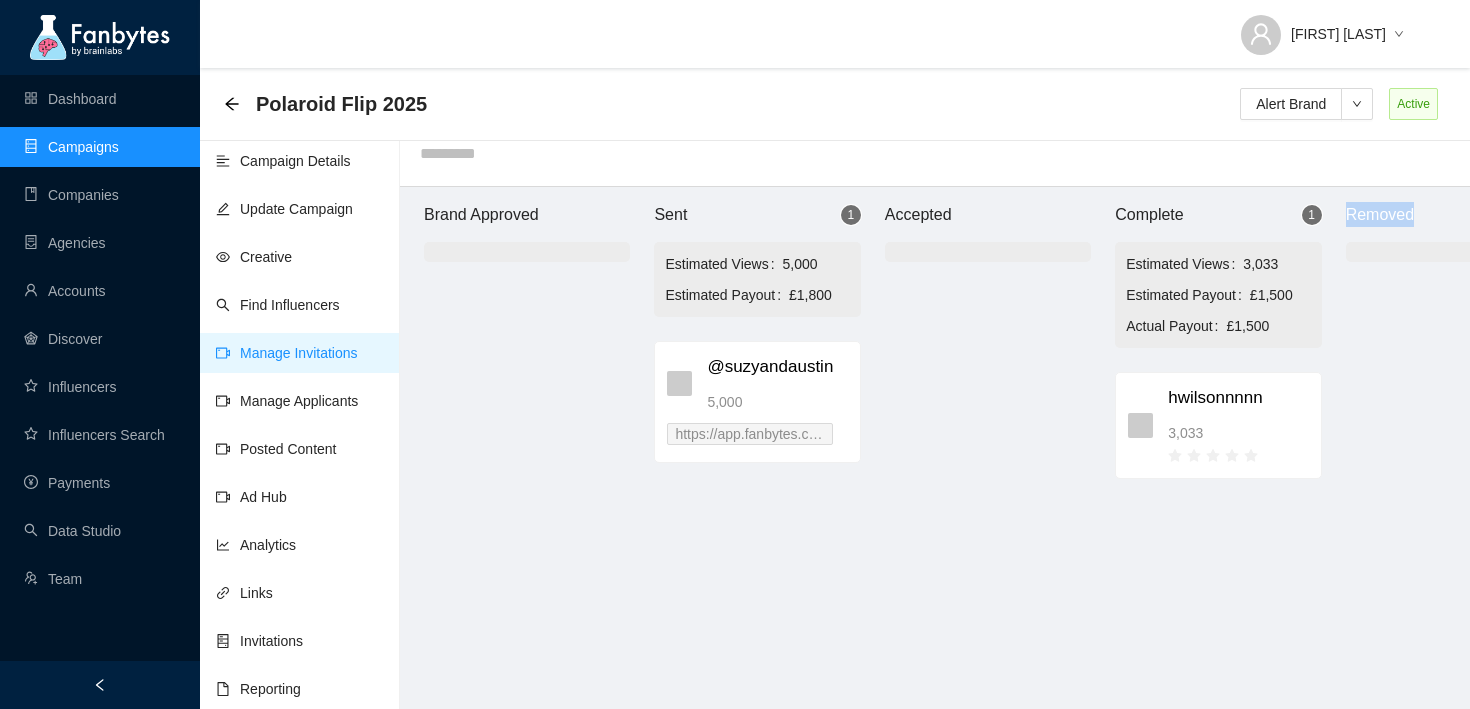 drag, startPoint x: 794, startPoint y: 411, endPoint x: 1125, endPoint y: 480, distance: 338.11536 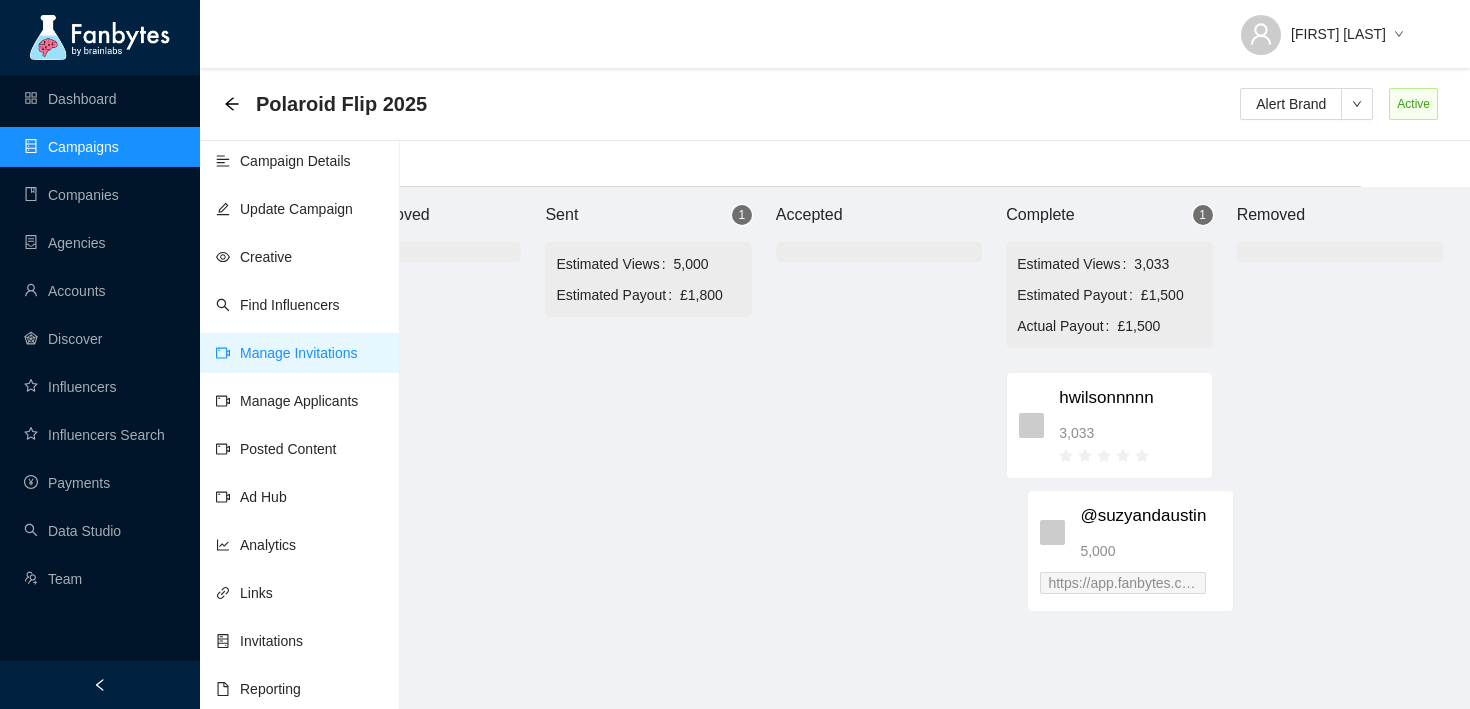 scroll, scrollTop: 20, scrollLeft: 118, axis: both 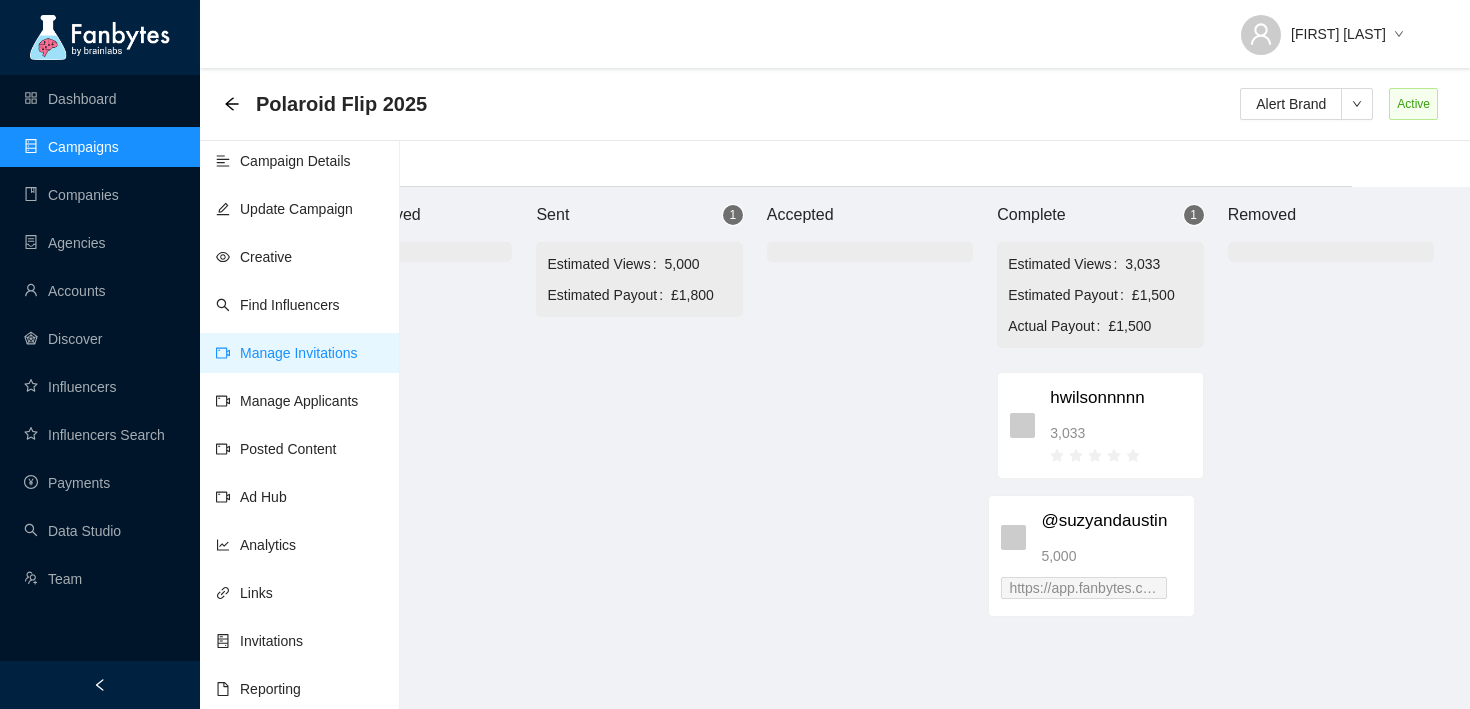 drag, startPoint x: 841, startPoint y: 406, endPoint x: 1184, endPoint y: 567, distance: 378.9063 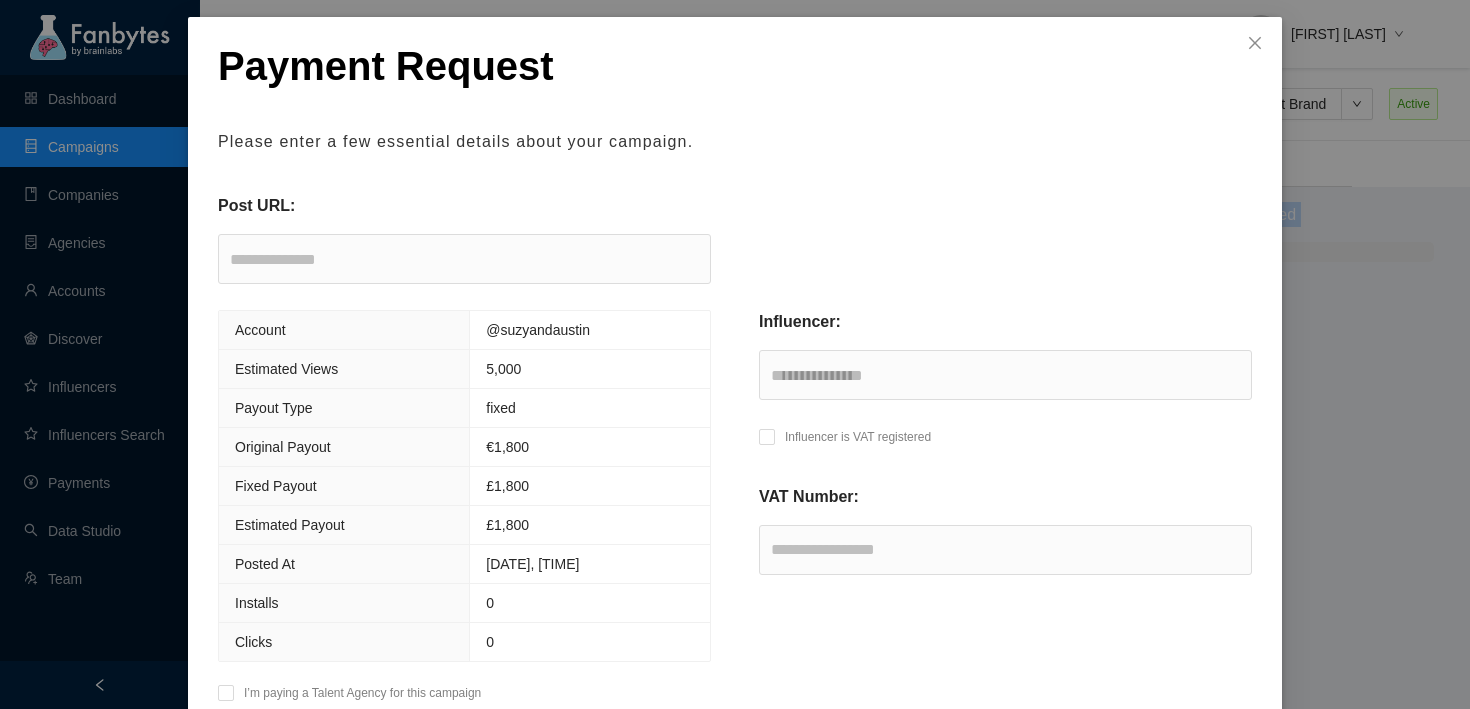 scroll, scrollTop: 171, scrollLeft: 0, axis: vertical 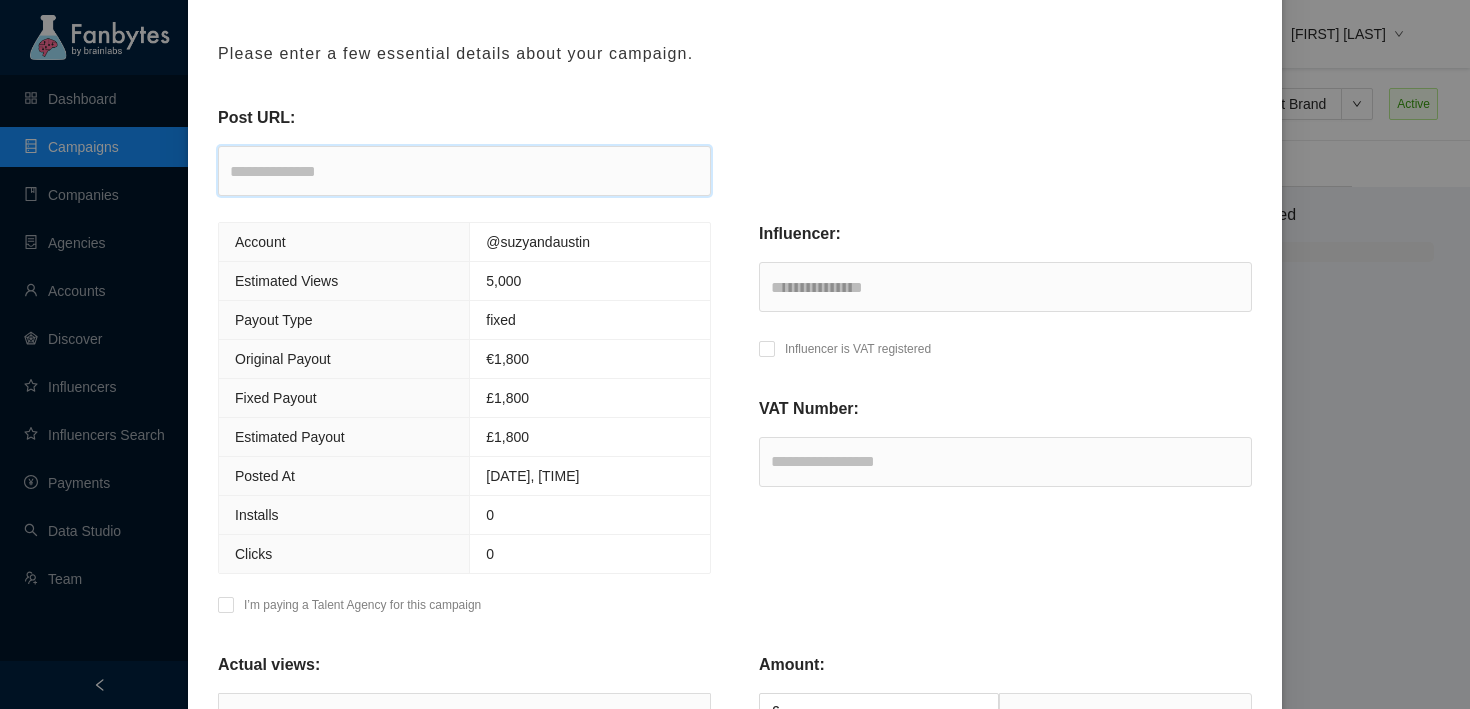 click at bounding box center (464, 171) 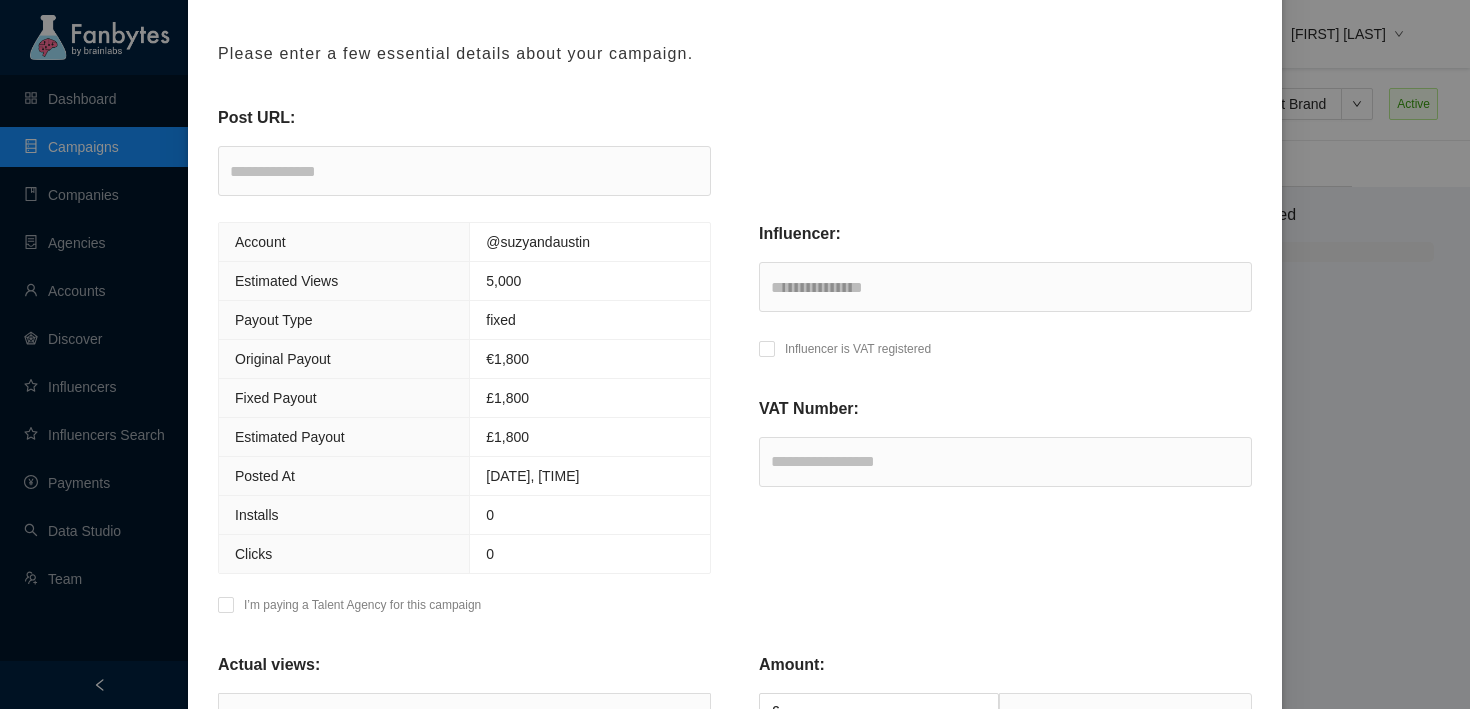 click on "Account @[USERNAME] Estimated Views 5,000 Payout Type fixed Original Payout € 1,800 Fixed Payout £1,800 Estimated Payout £1,800 Posted At [DATE], [TIME] Installs 0 Clicks 0 I’m paying a Talent Agency for this campaign" at bounding box center (464, 424) 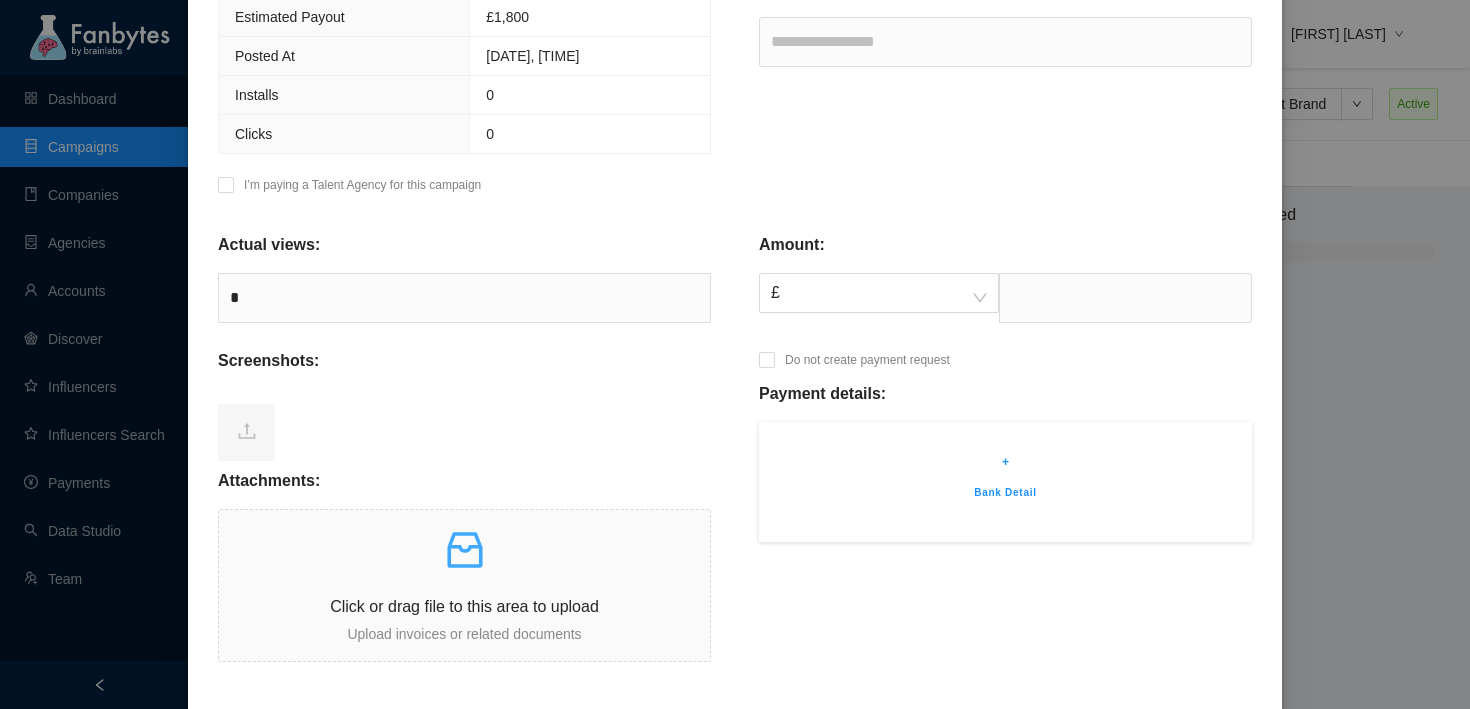 scroll, scrollTop: 592, scrollLeft: 0, axis: vertical 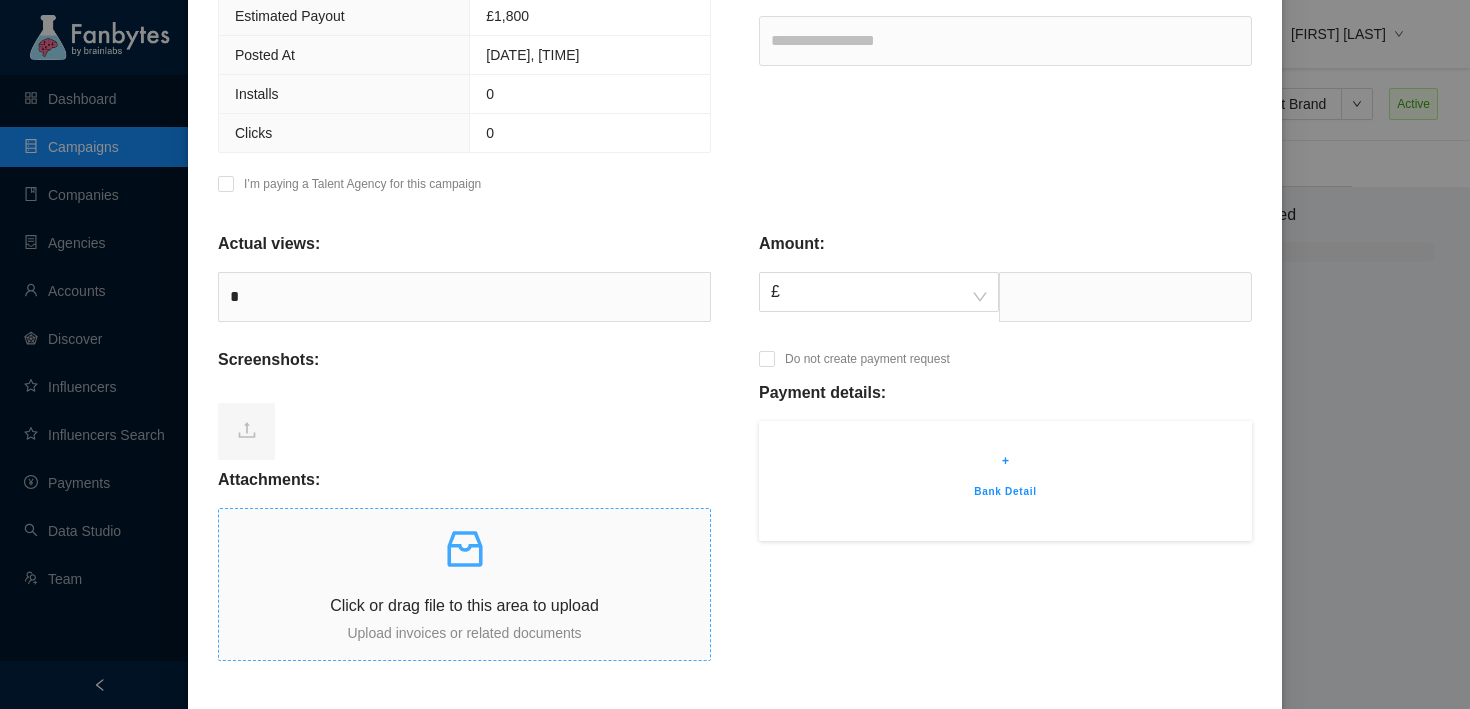 click on "Click or drag file to this area to upload" at bounding box center [464, 605] 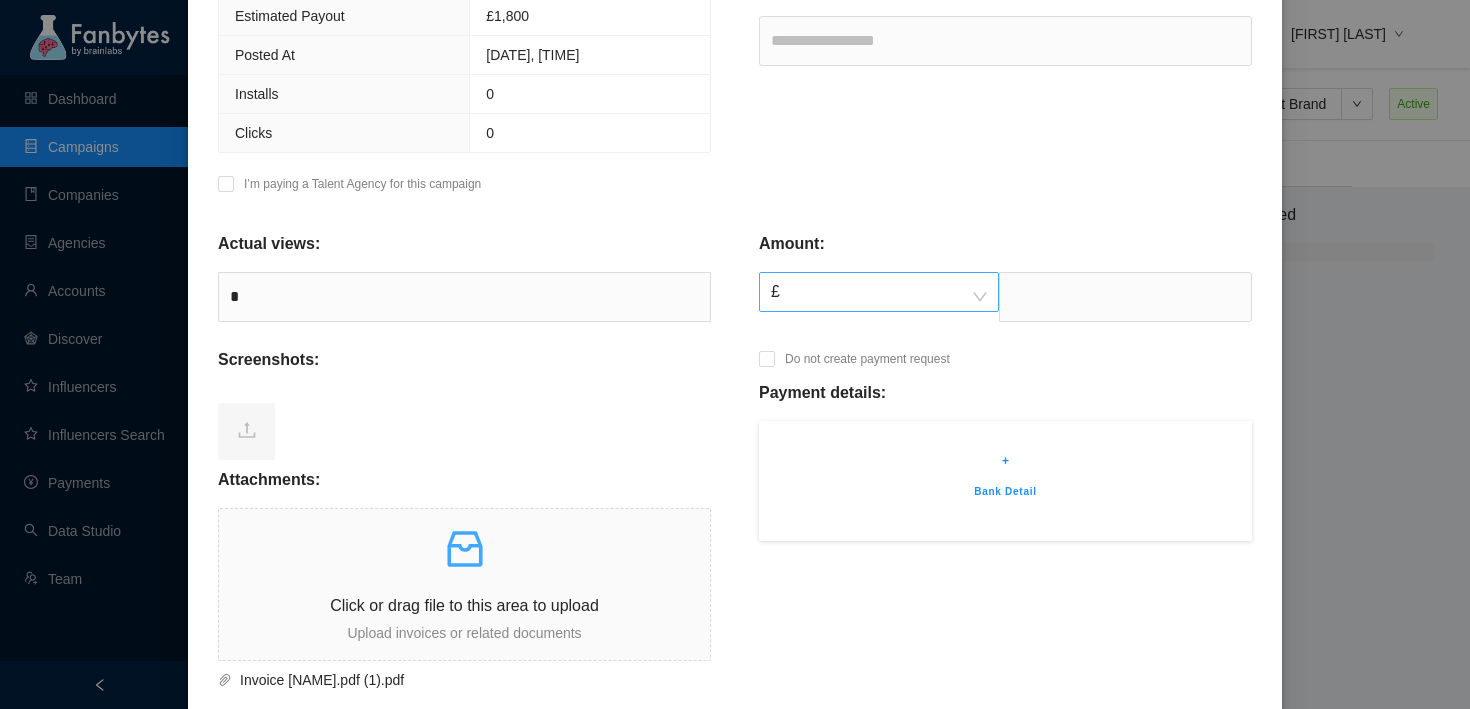 click on "£" at bounding box center (879, 292) 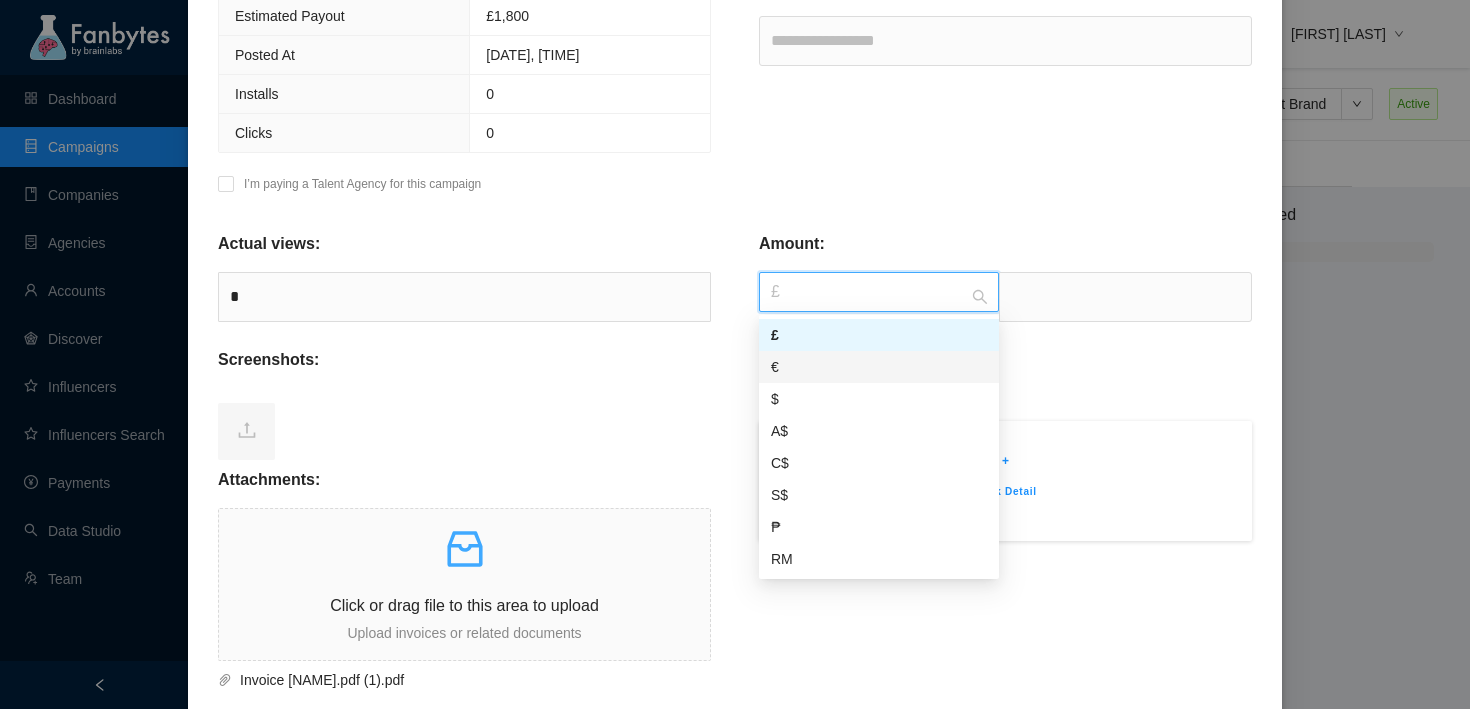 click on "€" at bounding box center [879, 367] 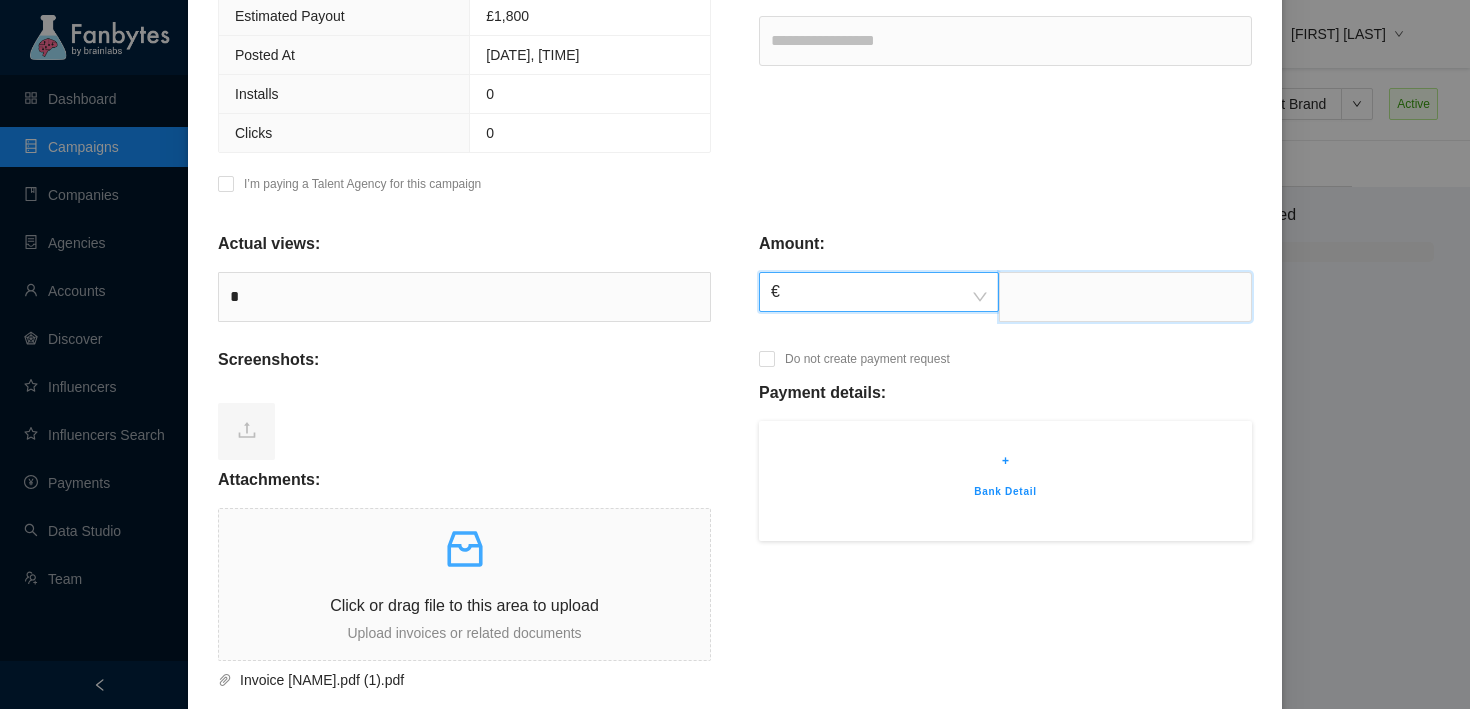 click at bounding box center [1125, 297] 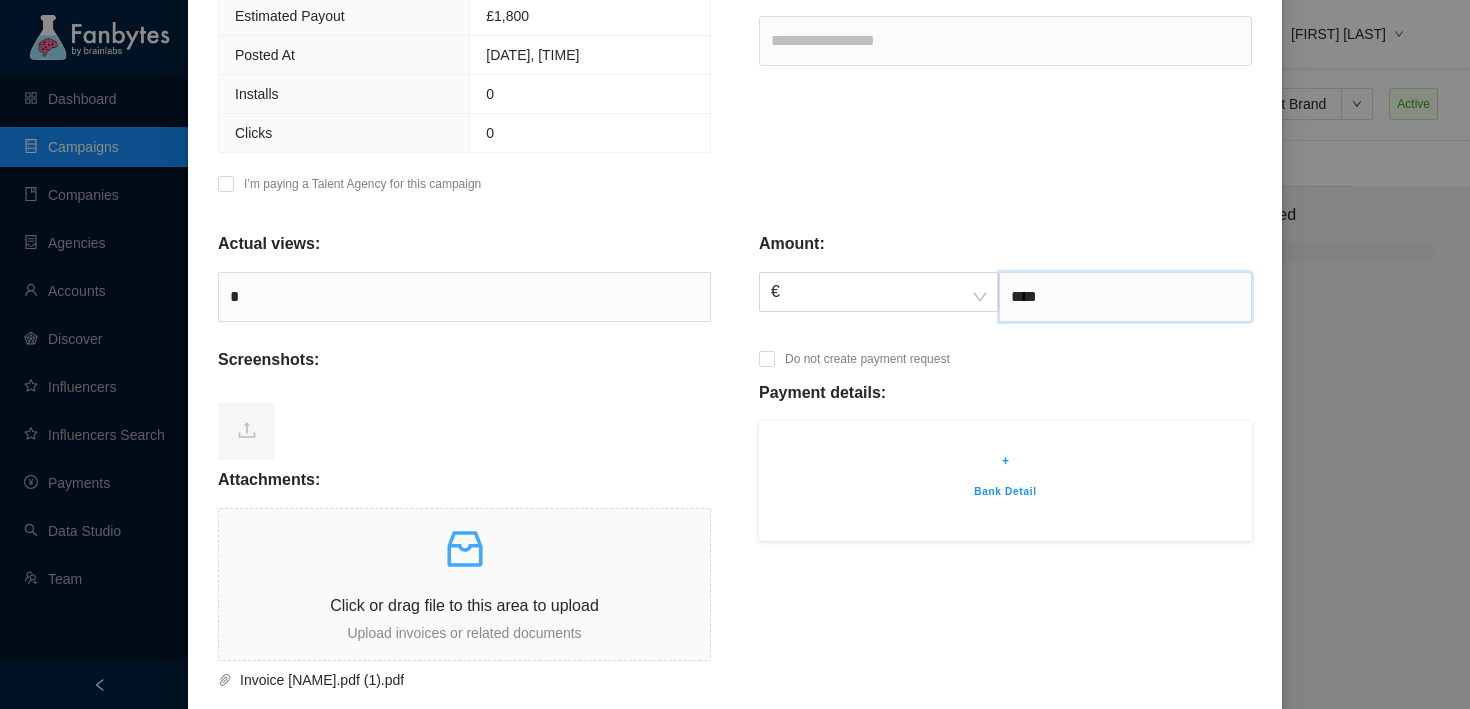 type on "****" 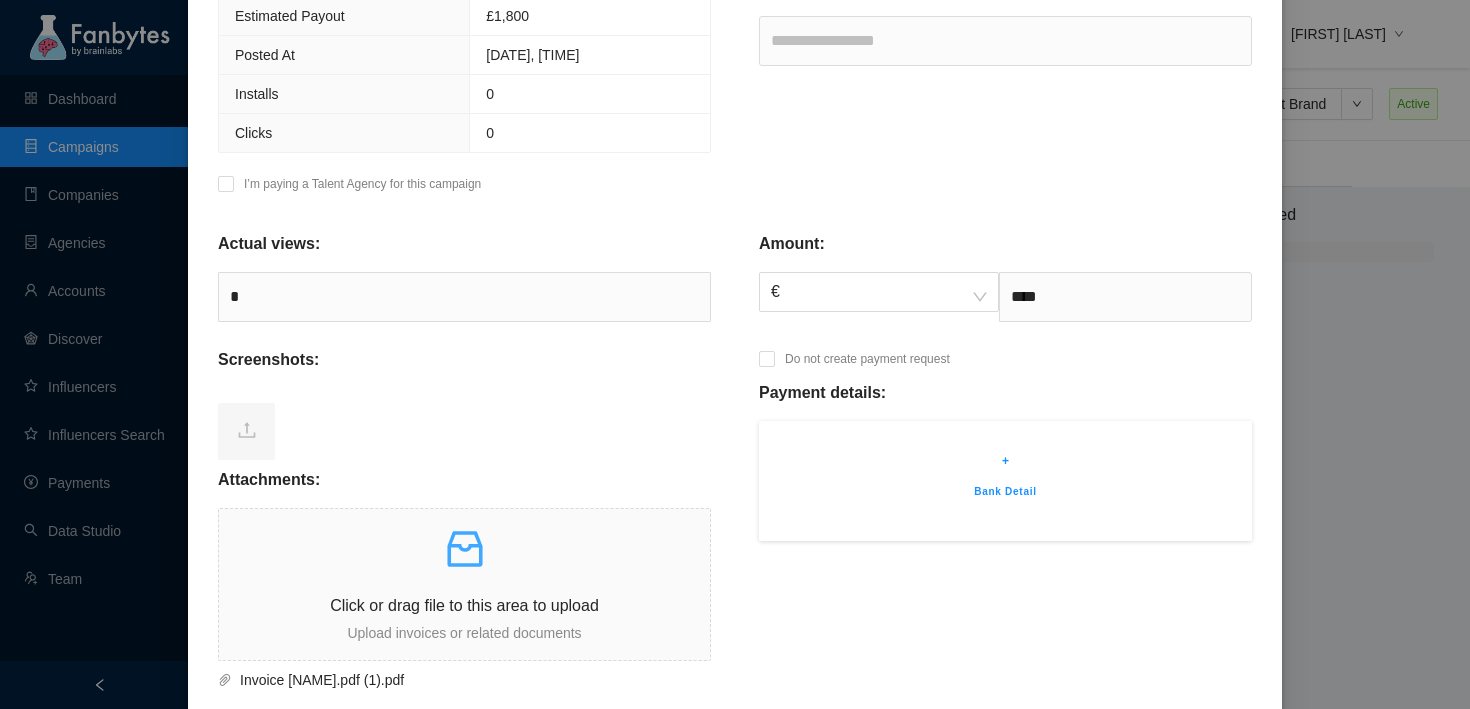 click on "Bank Detail" at bounding box center (1005, 492) 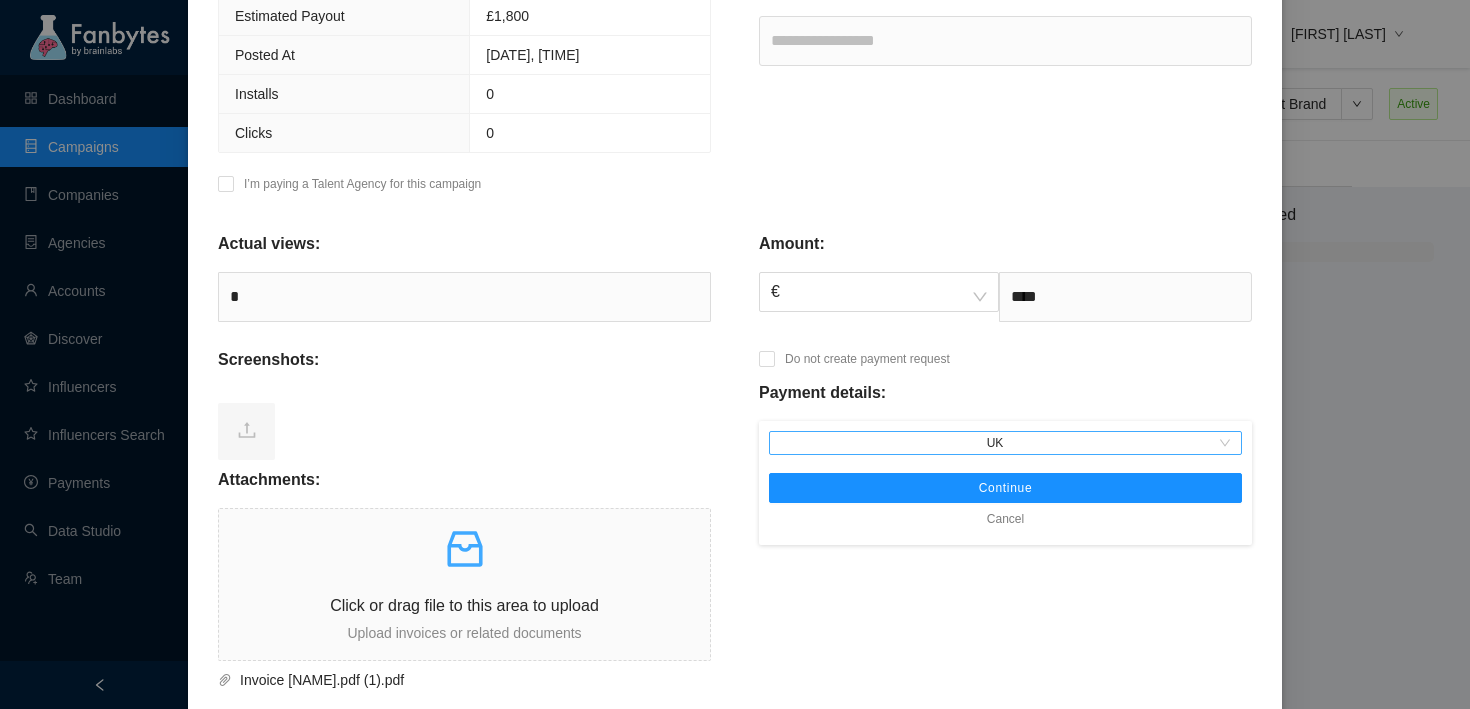 click on "UK" at bounding box center (1005, 443) 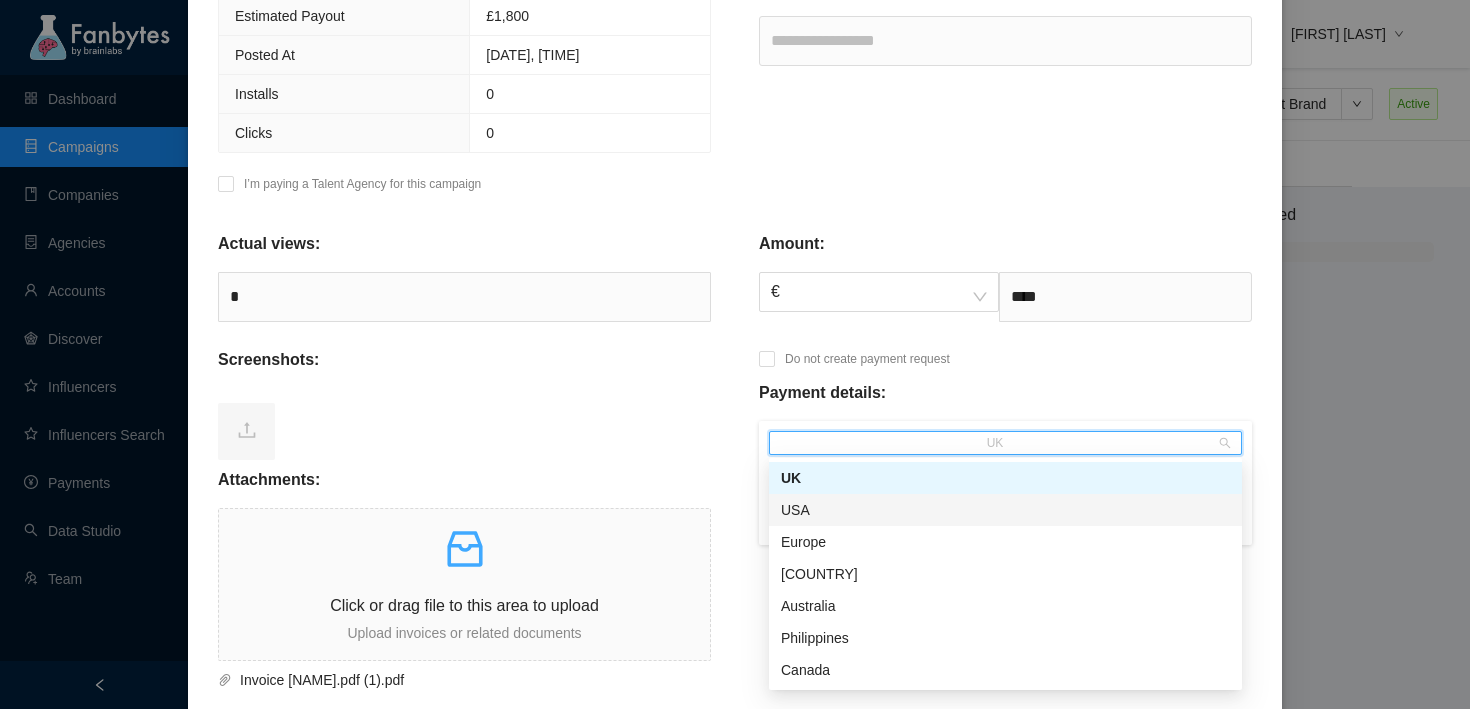 click on "USA" at bounding box center (1005, 510) 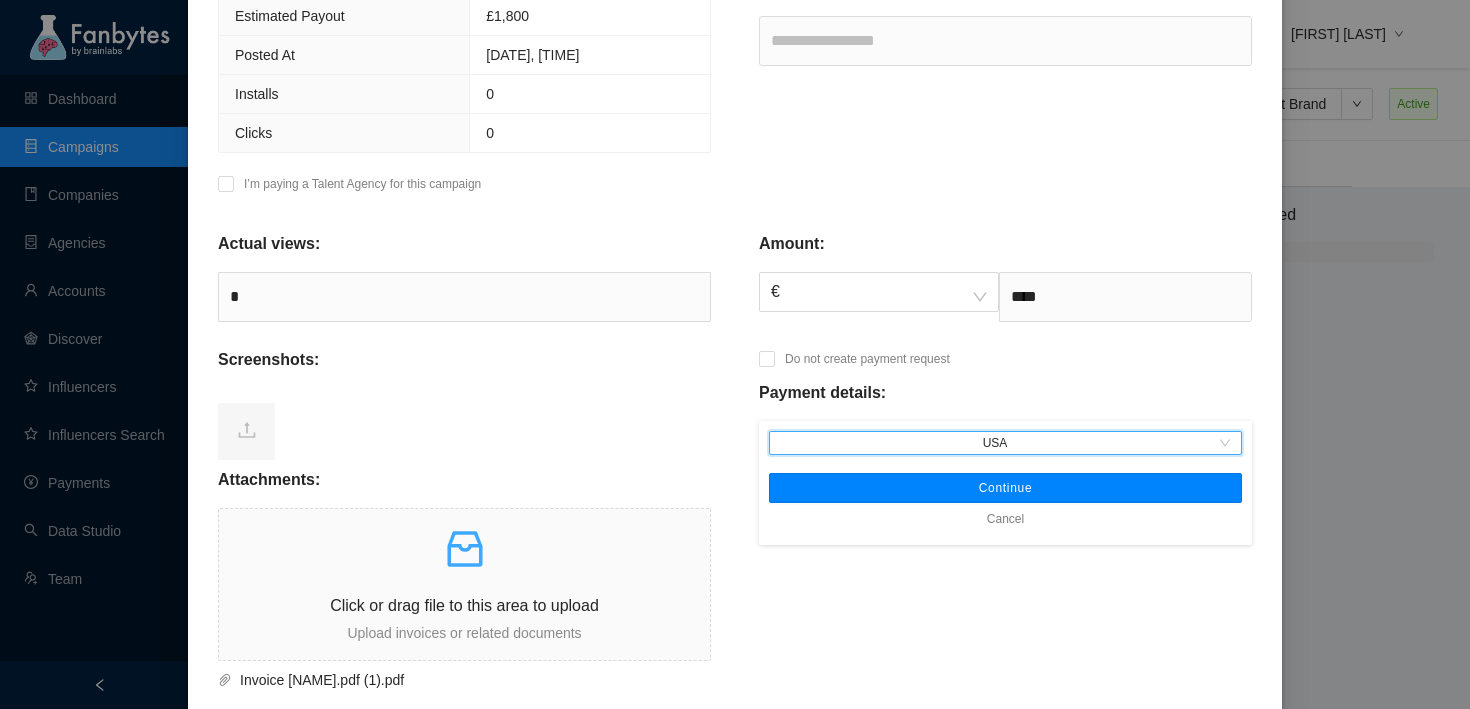 click on "Continue" at bounding box center [1005, 488] 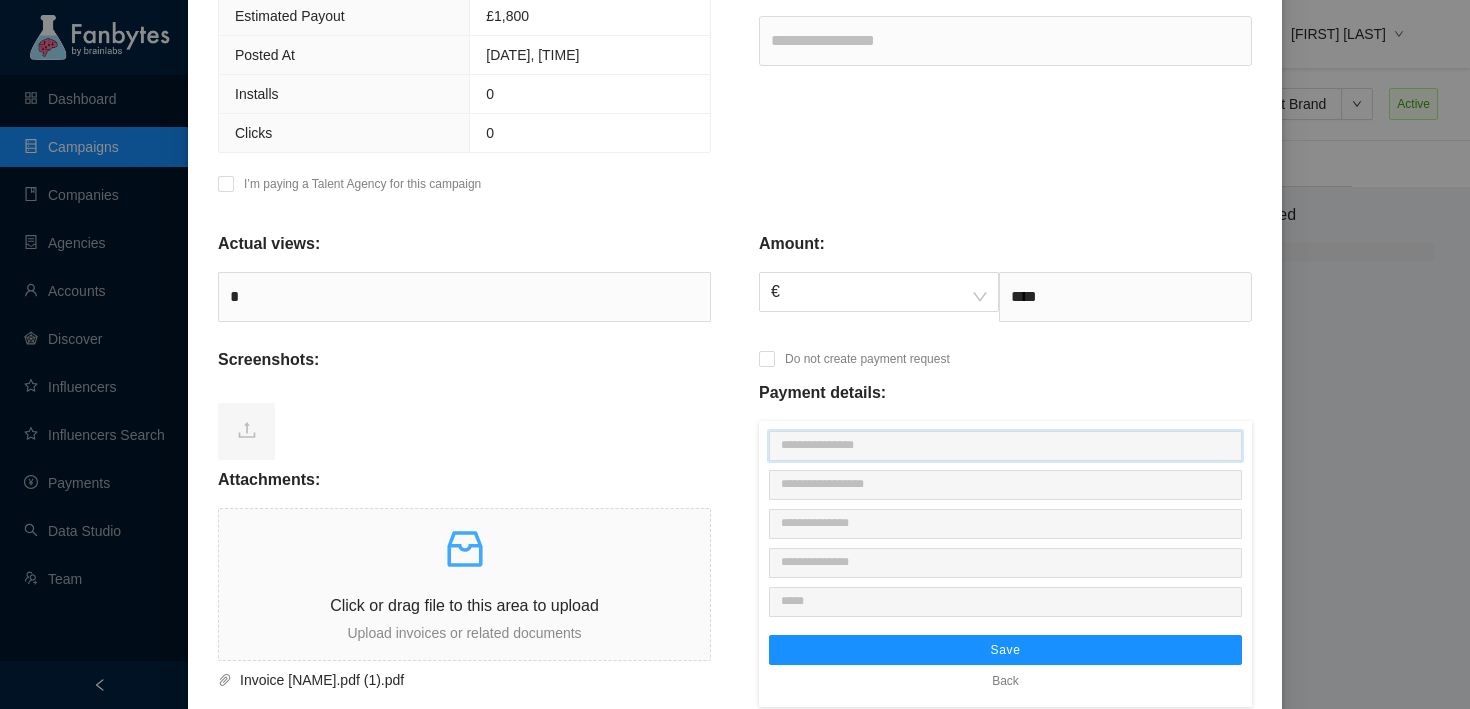 click at bounding box center (1005, 446) 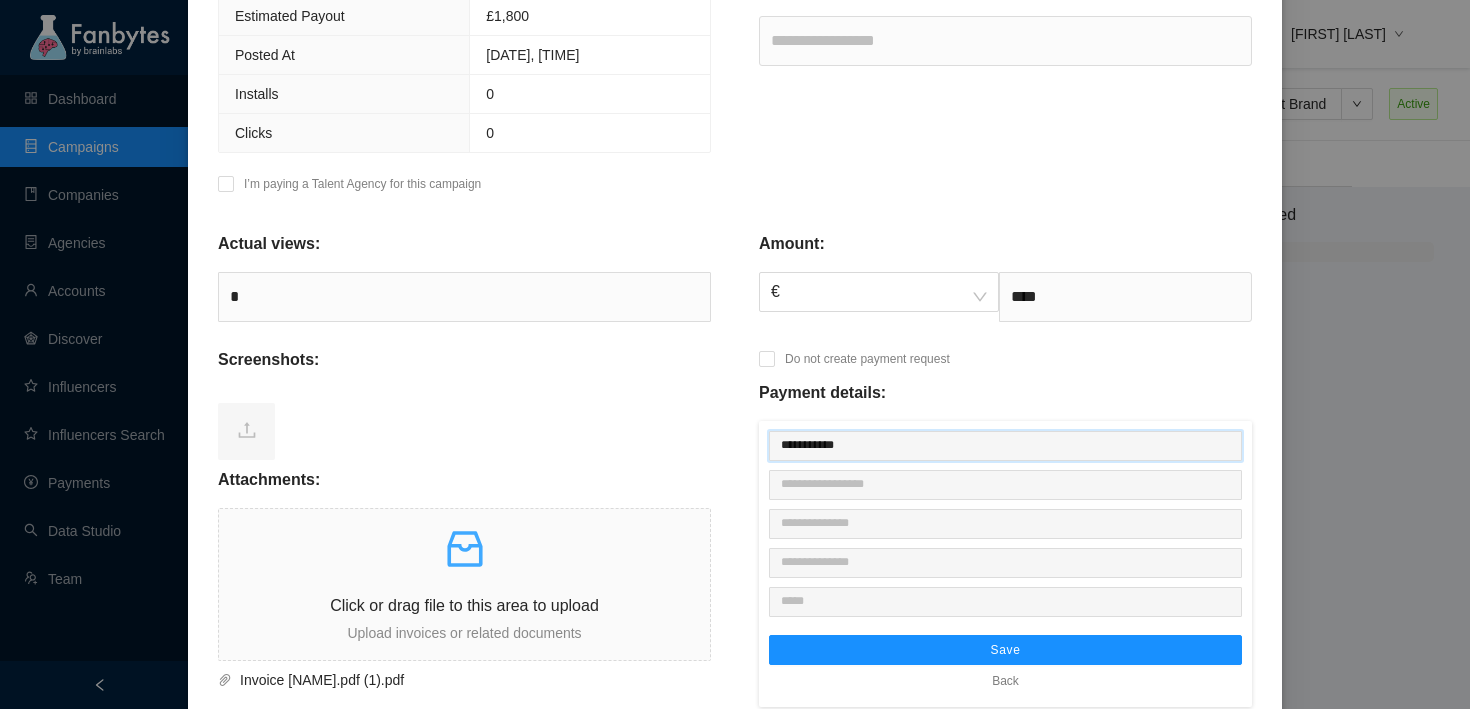 type on "**********" 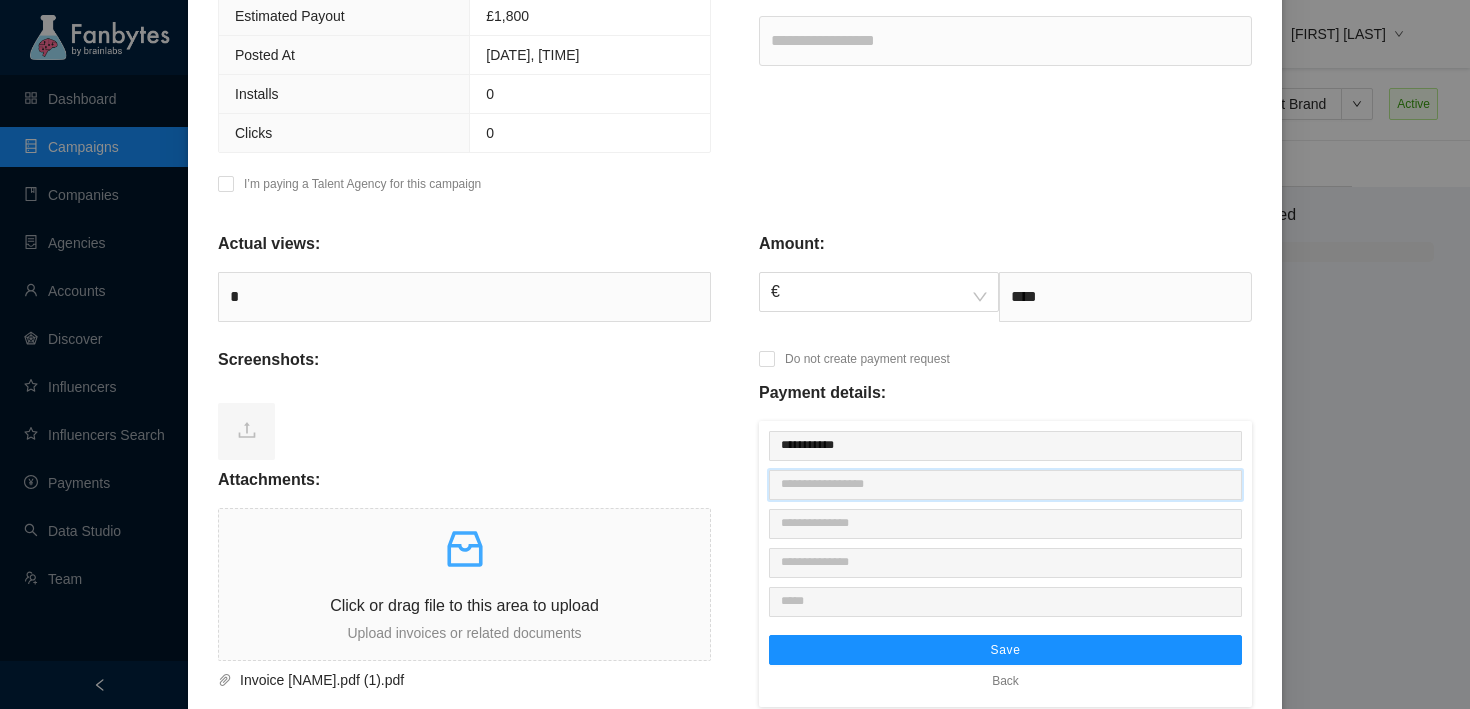 click at bounding box center [1005, 485] 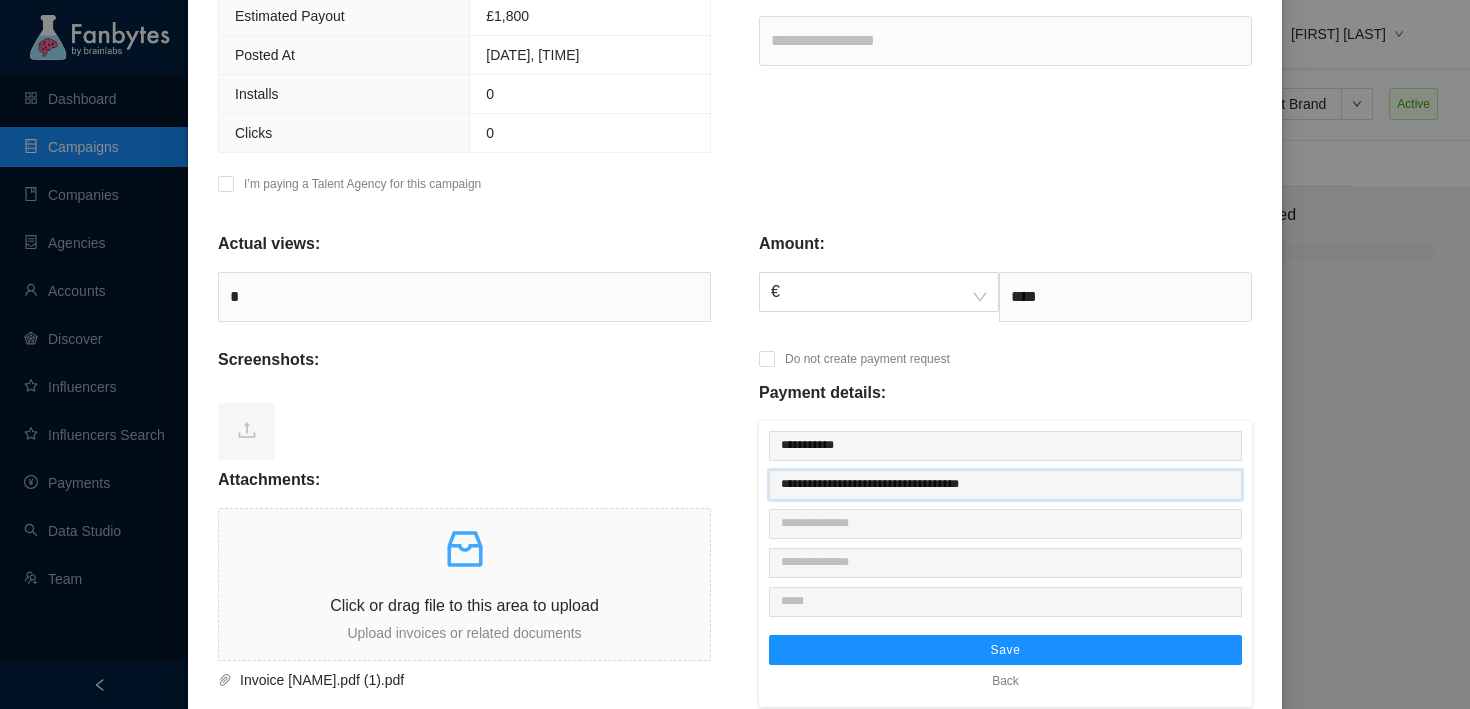 type on "**********" 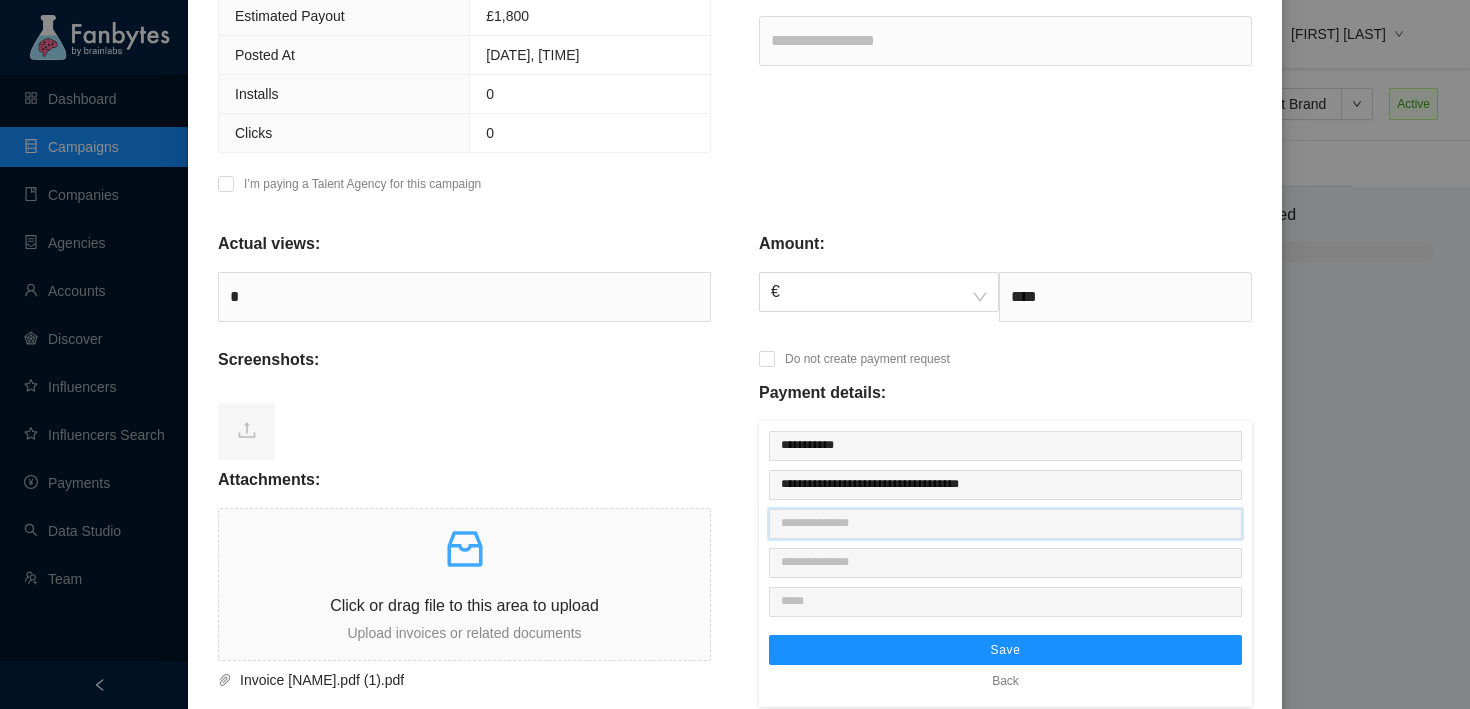 click at bounding box center [1005, 524] 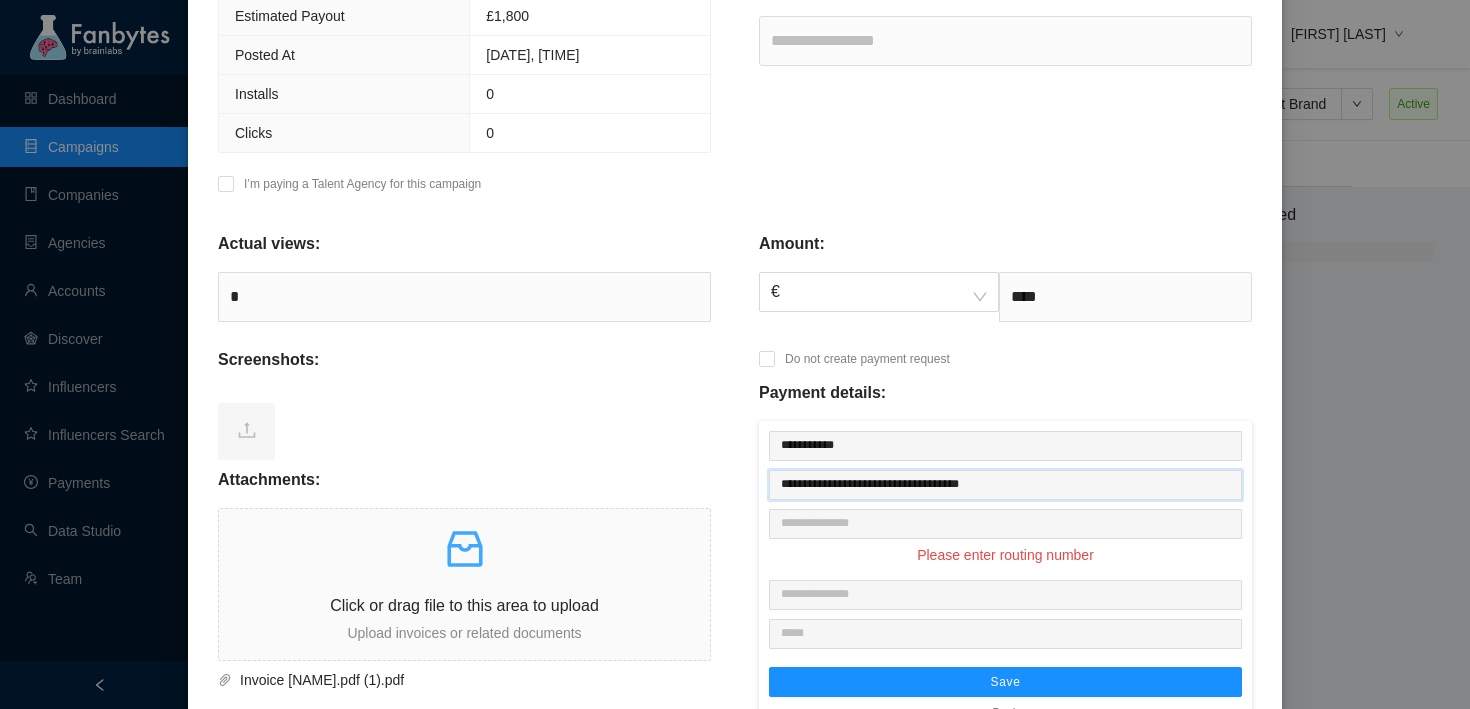 click on "**********" at bounding box center (1005, 485) 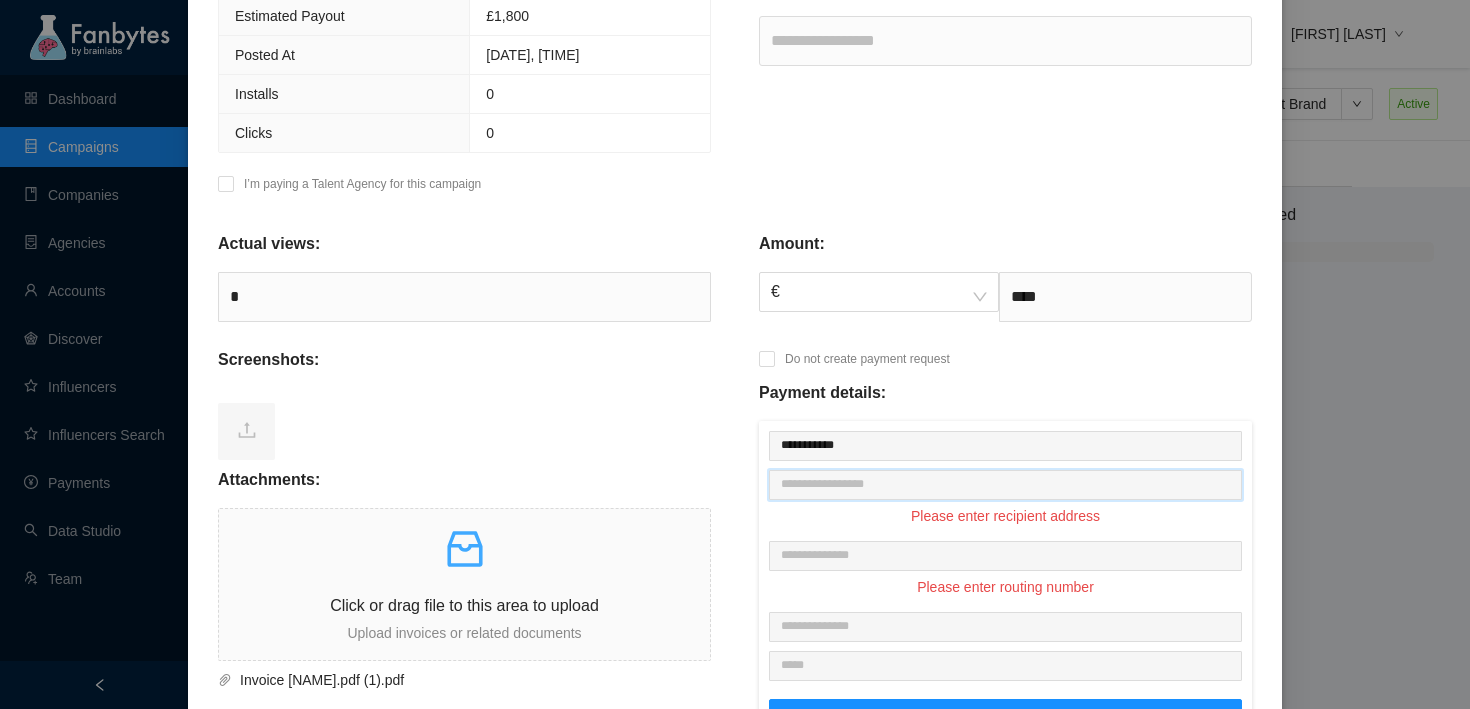 paste on "**********" 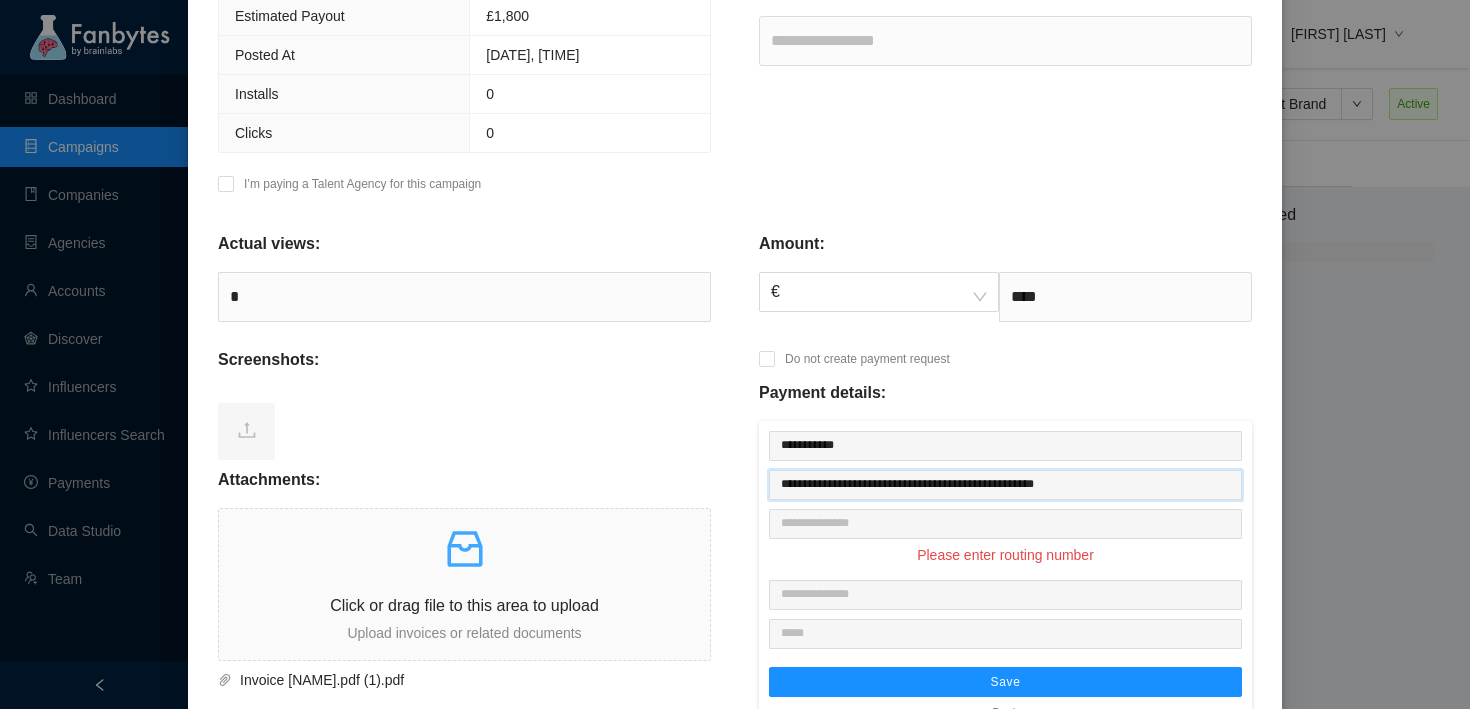 type on "**********" 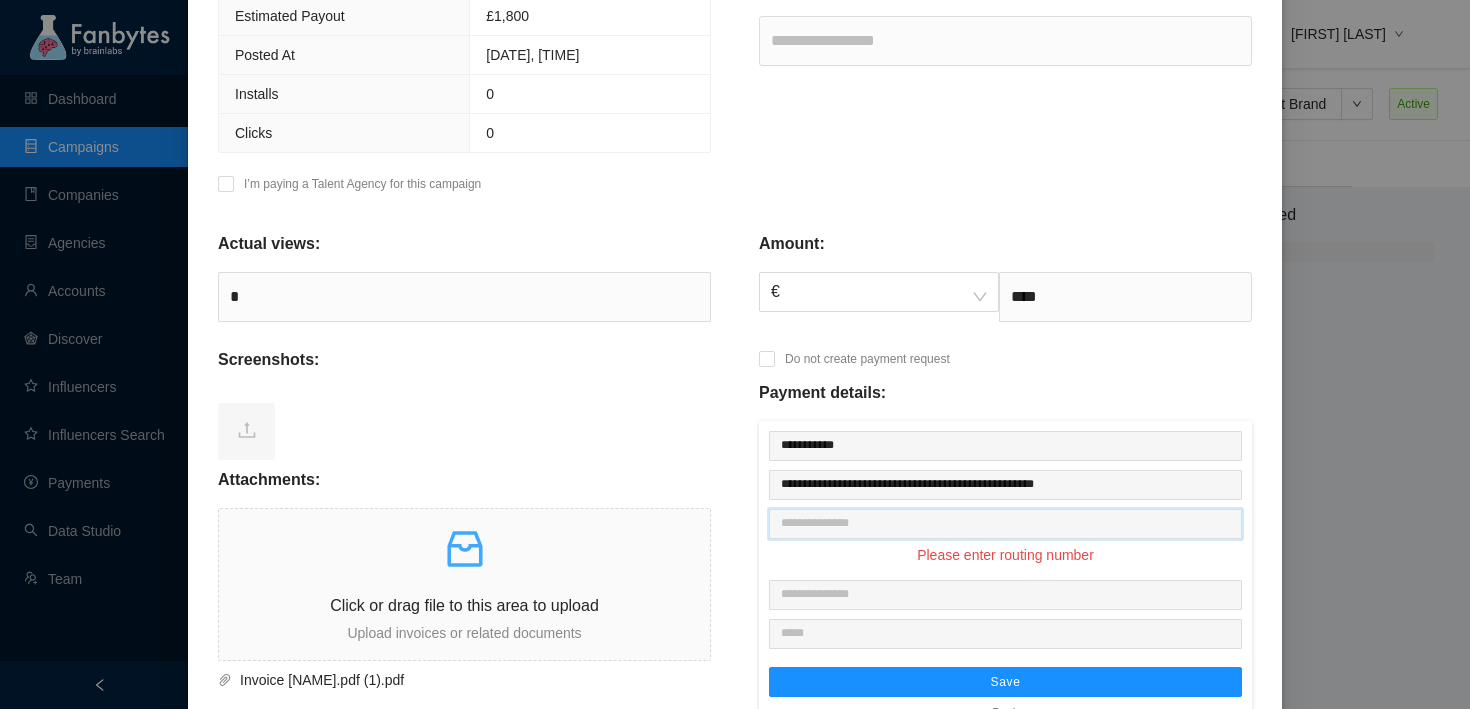 click at bounding box center (1005, 524) 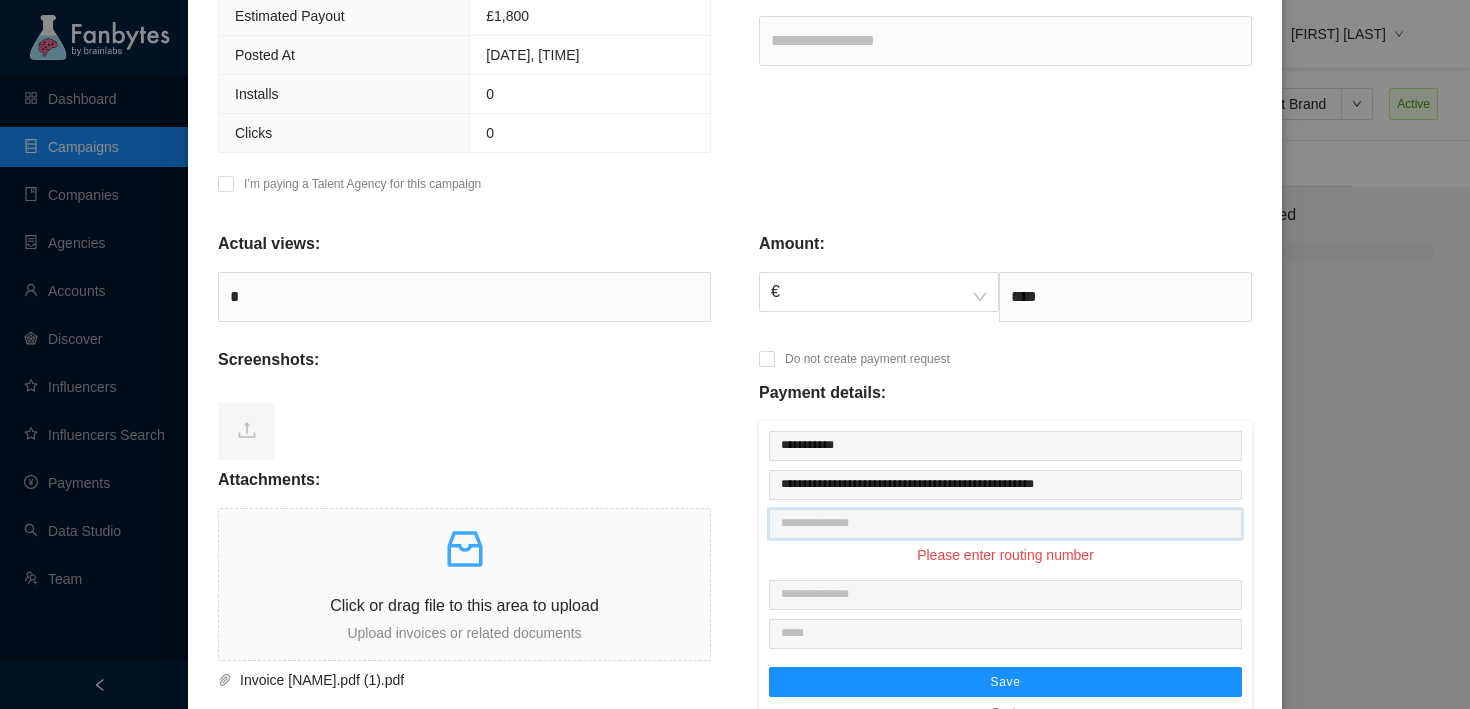 paste on "*********" 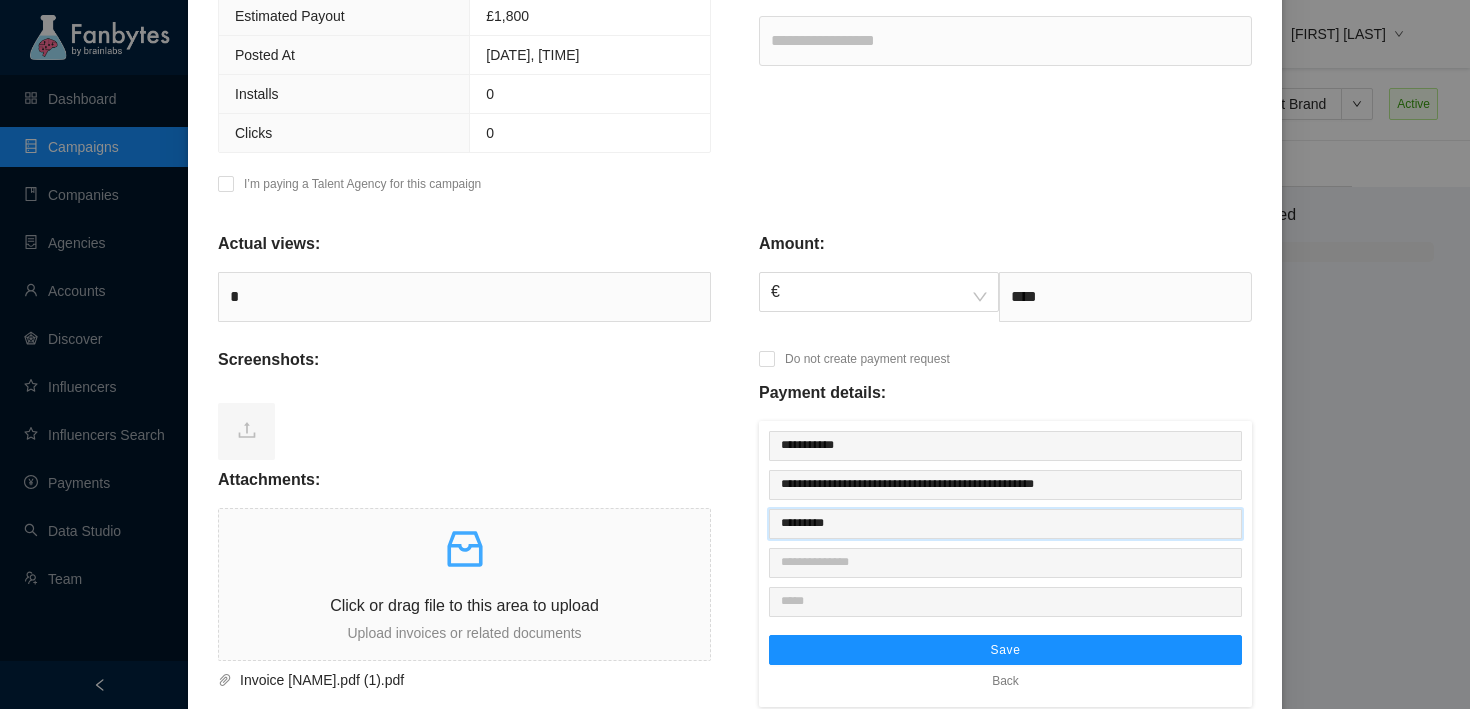 type on "*********" 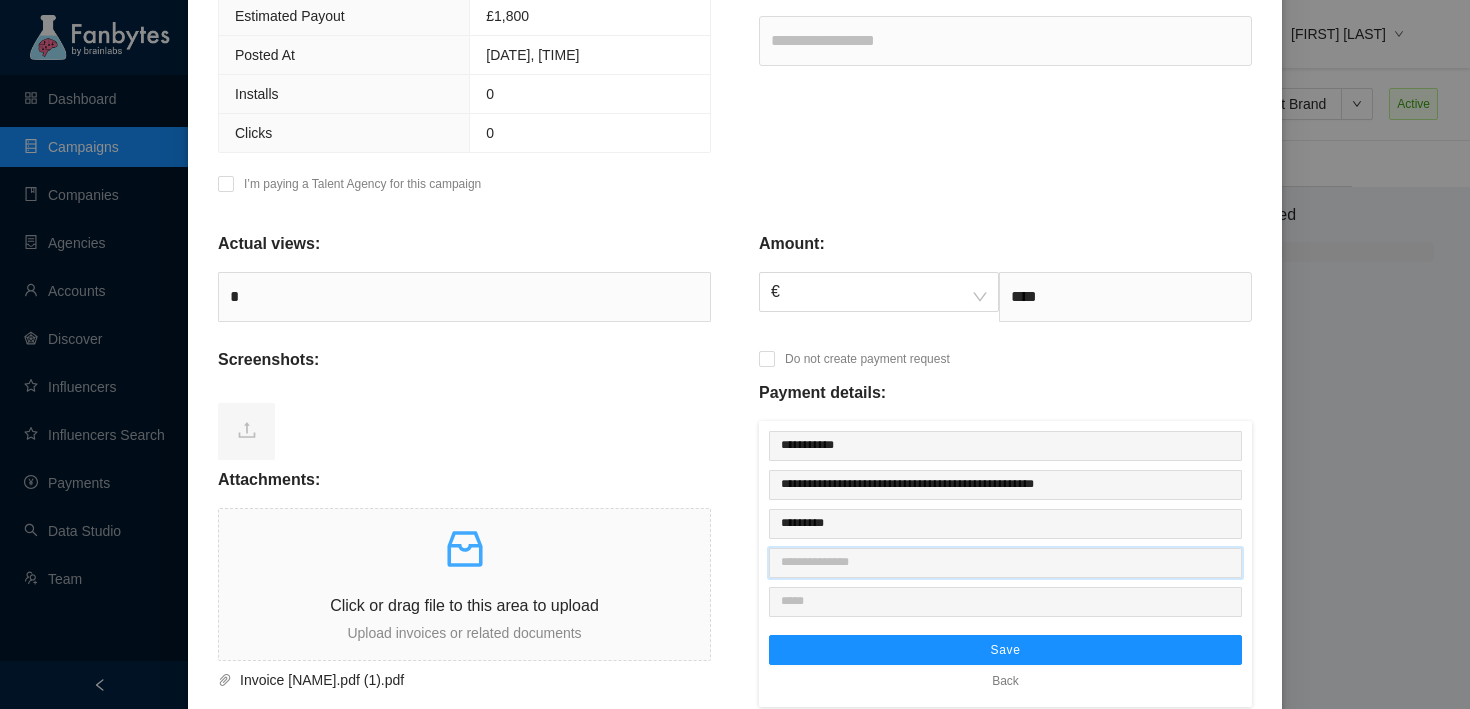 click at bounding box center [1005, 563] 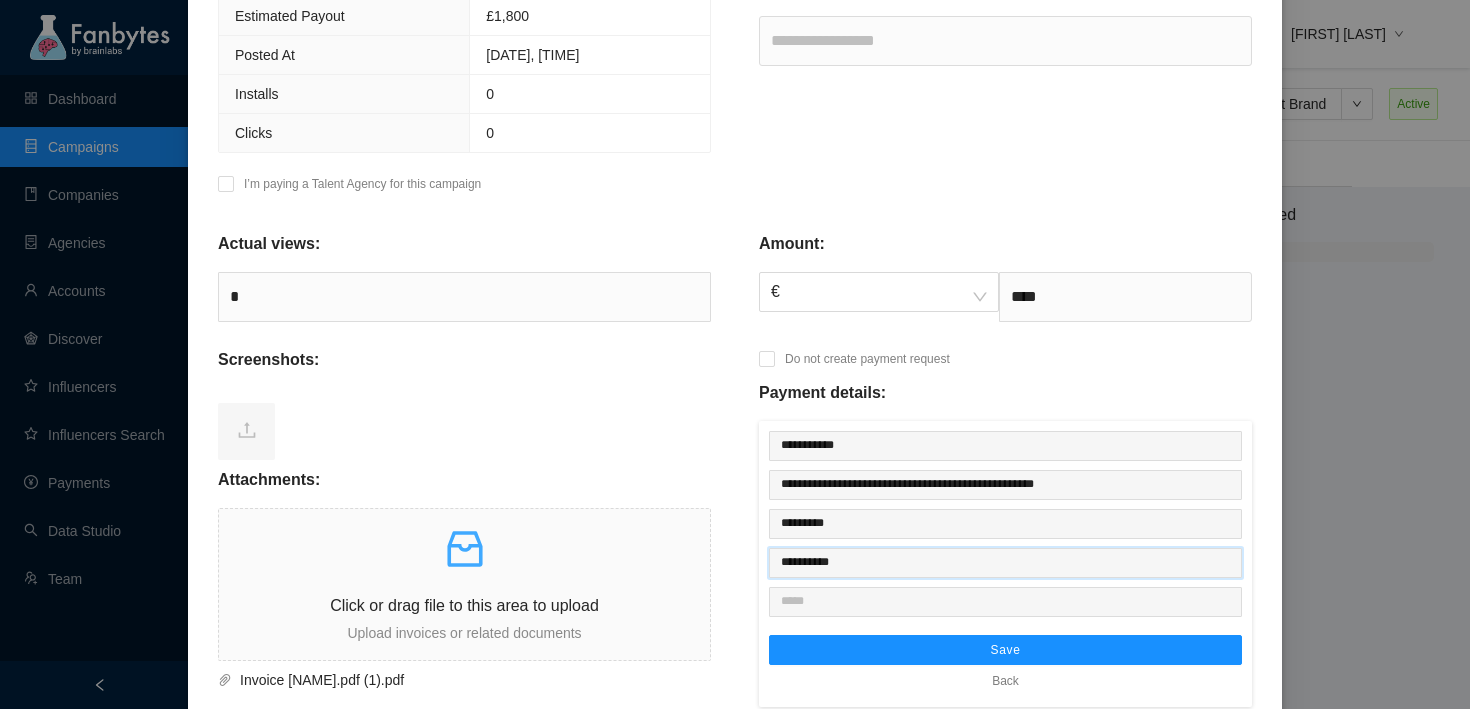 type on "**********" 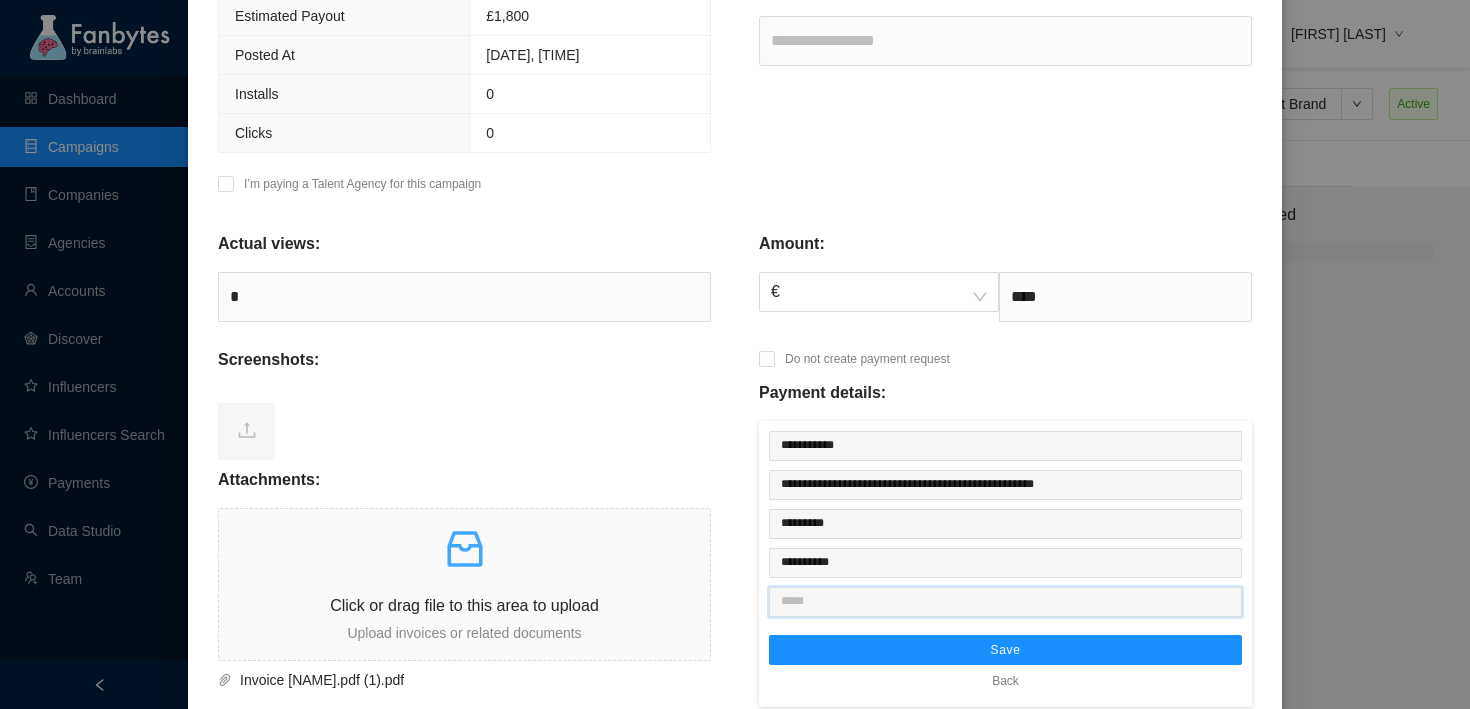 click at bounding box center (1005, 602) 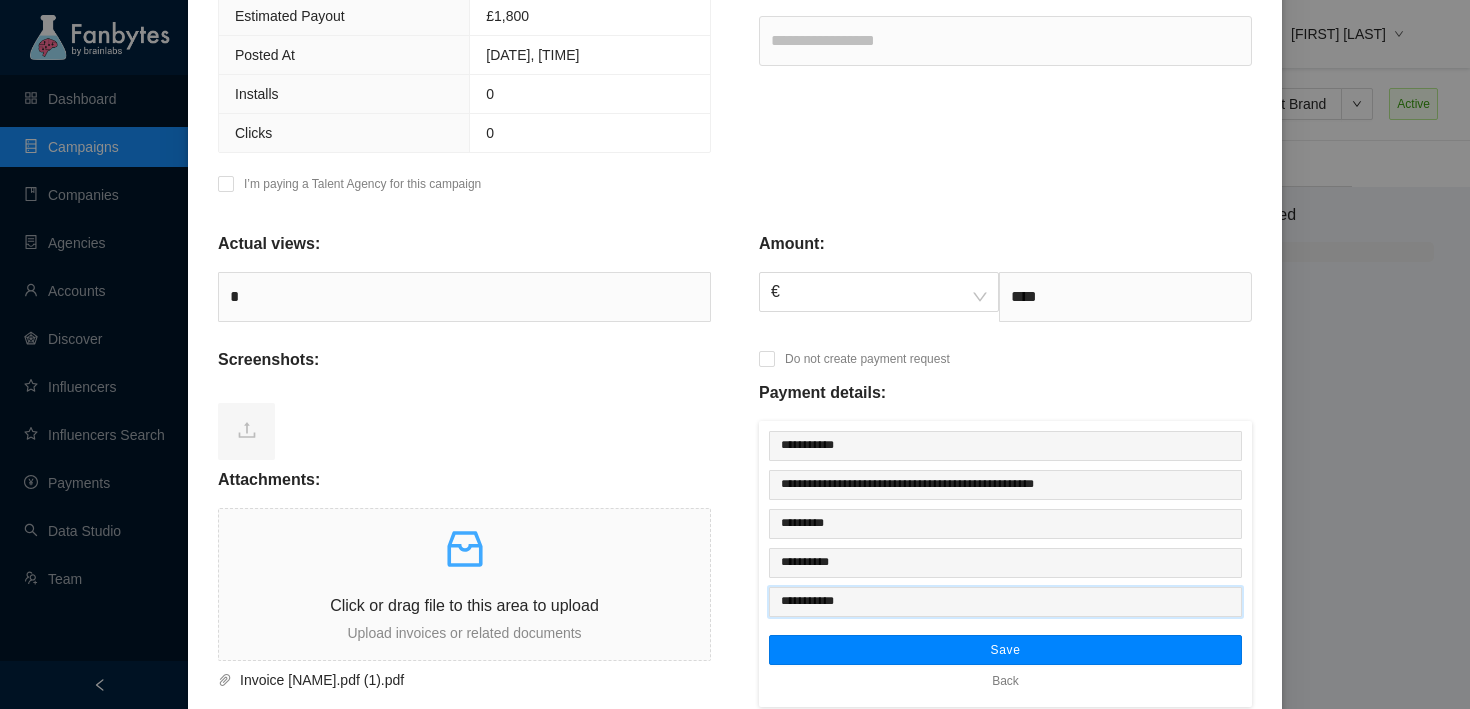 type on "**********" 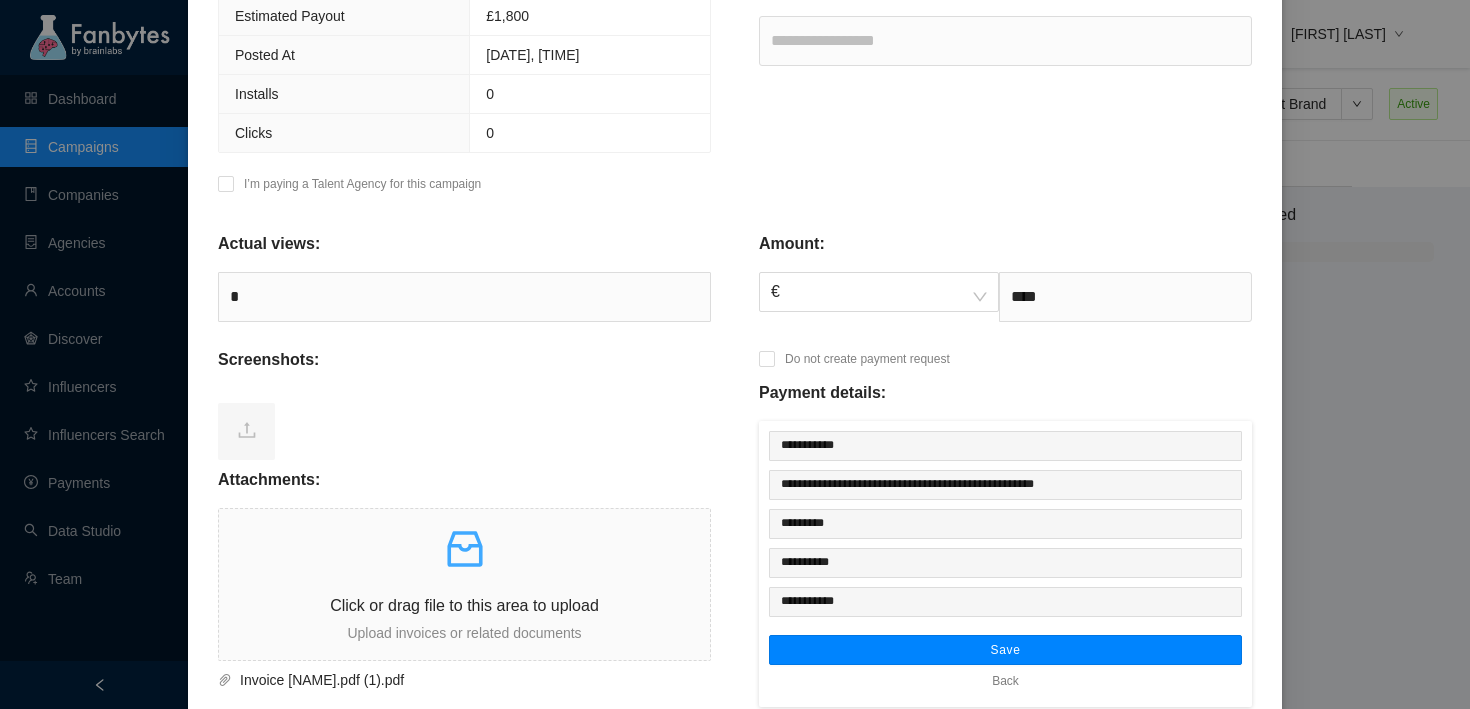 click on "Save" at bounding box center [1005, 650] 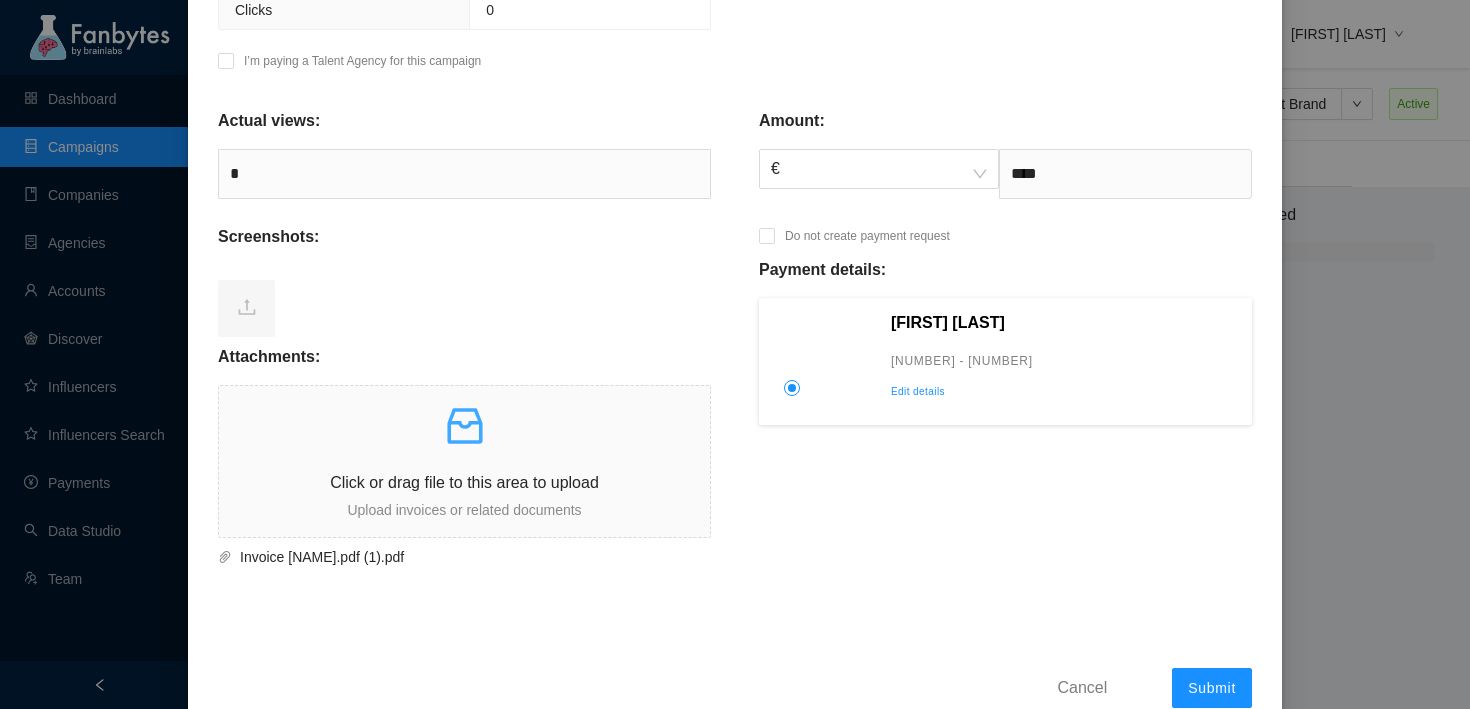 scroll, scrollTop: 763, scrollLeft: 0, axis: vertical 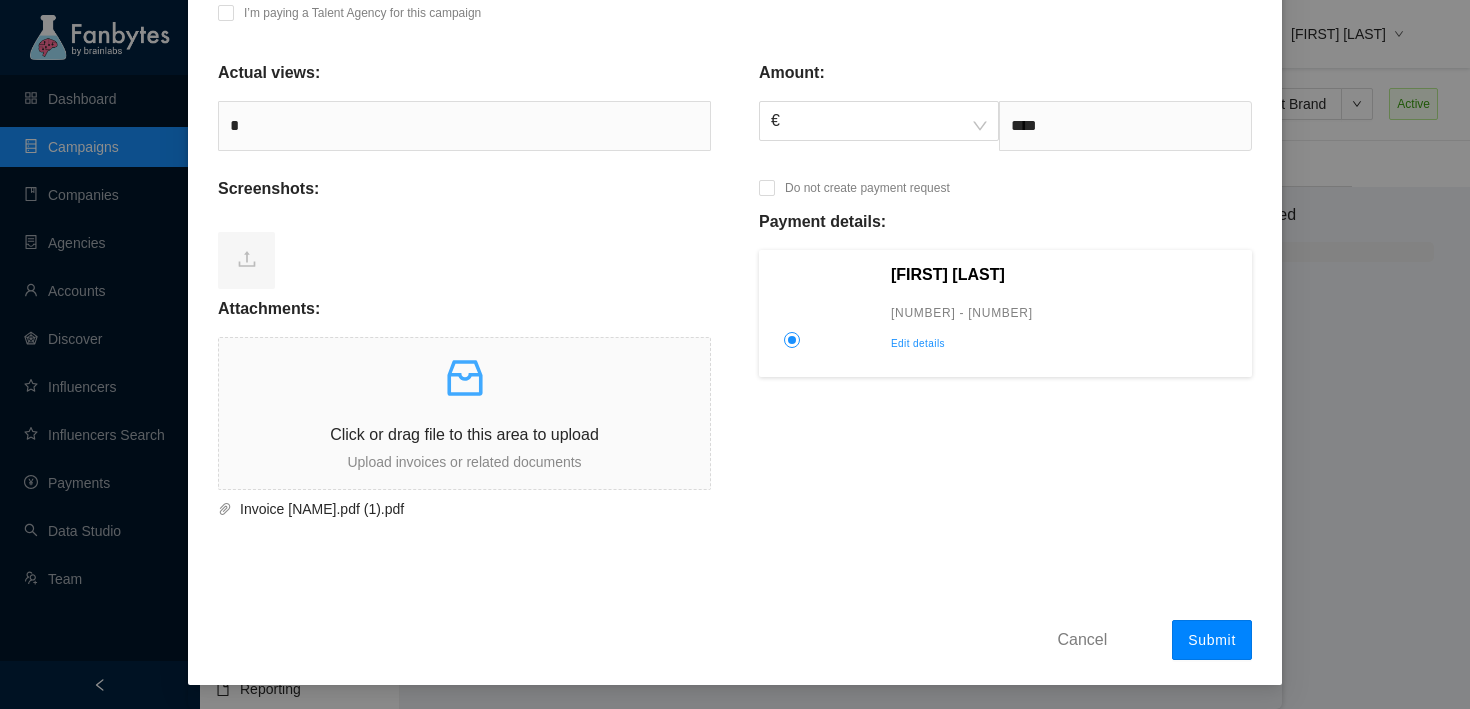 click on "Submit" at bounding box center (1212, 640) 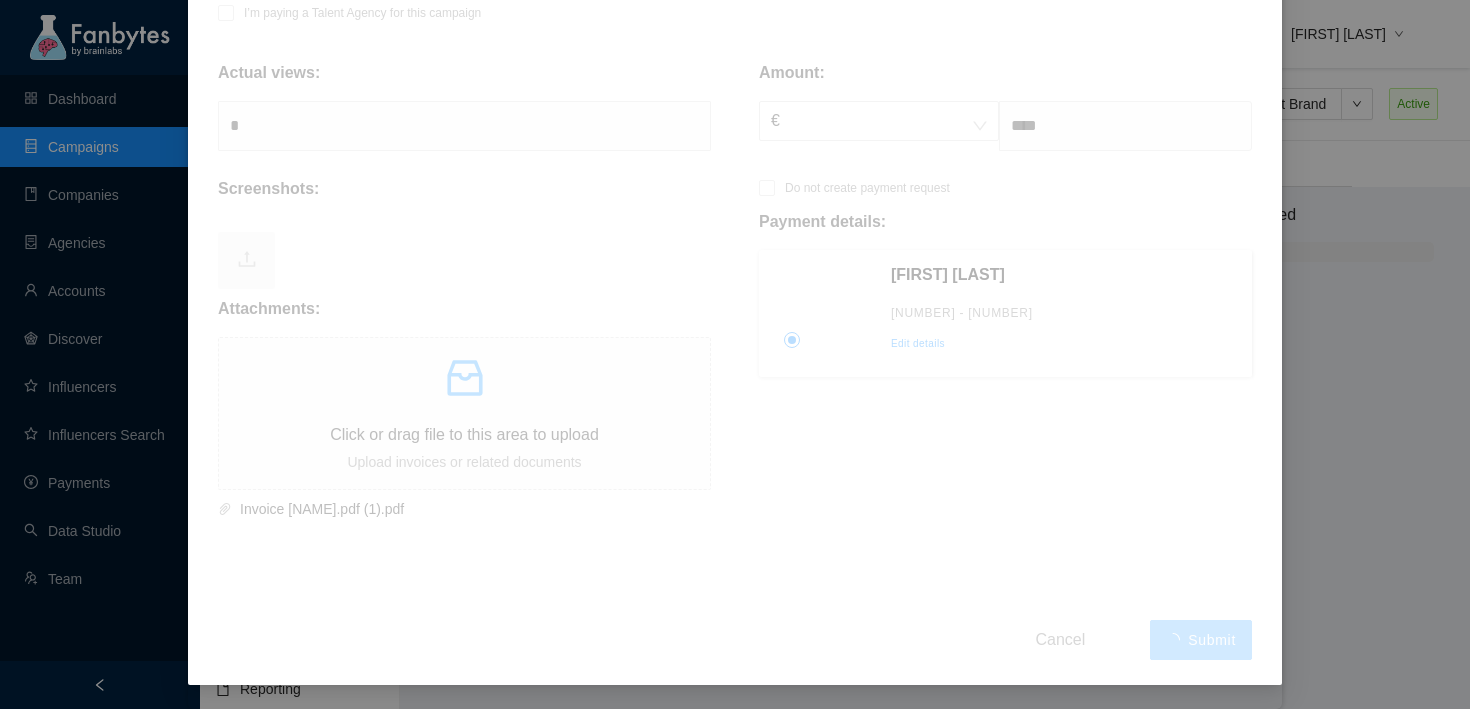 type on "*******" 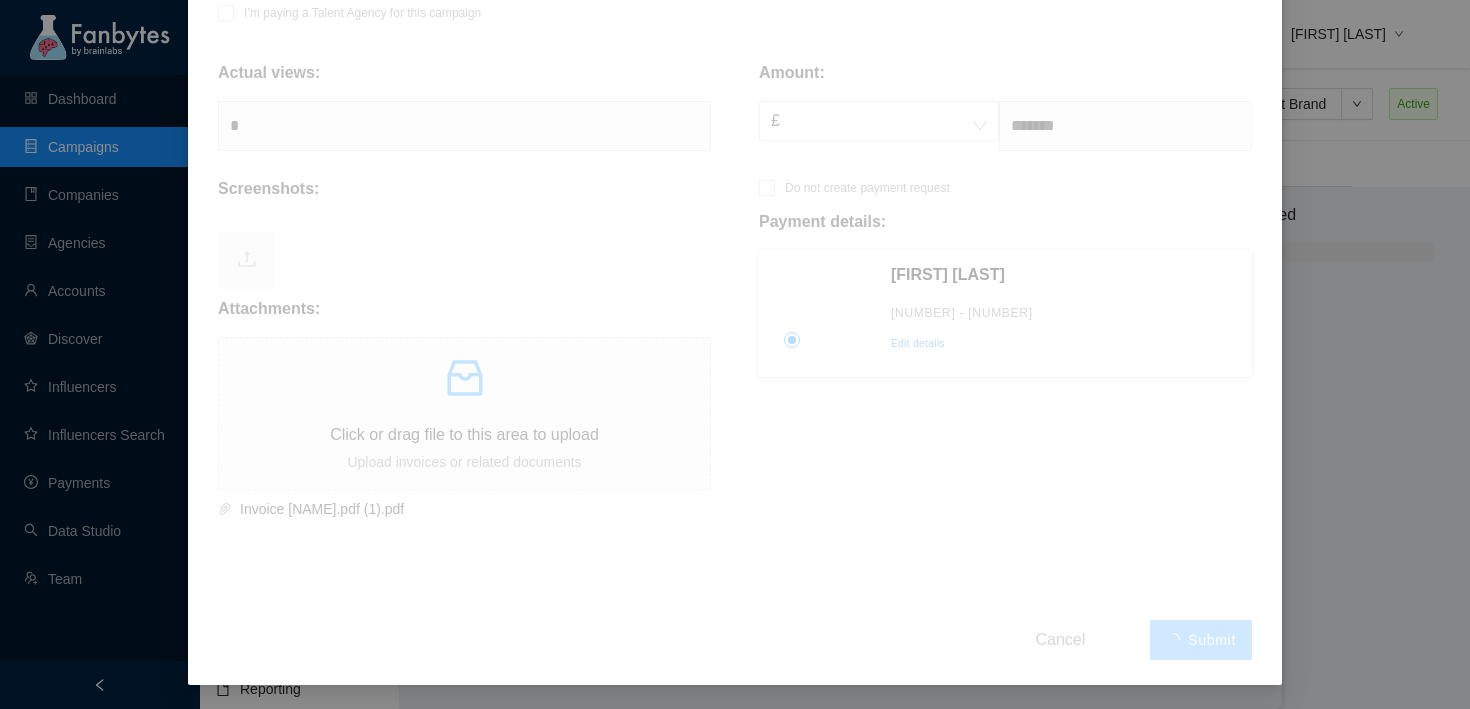 scroll, scrollTop: 0, scrollLeft: 0, axis: both 